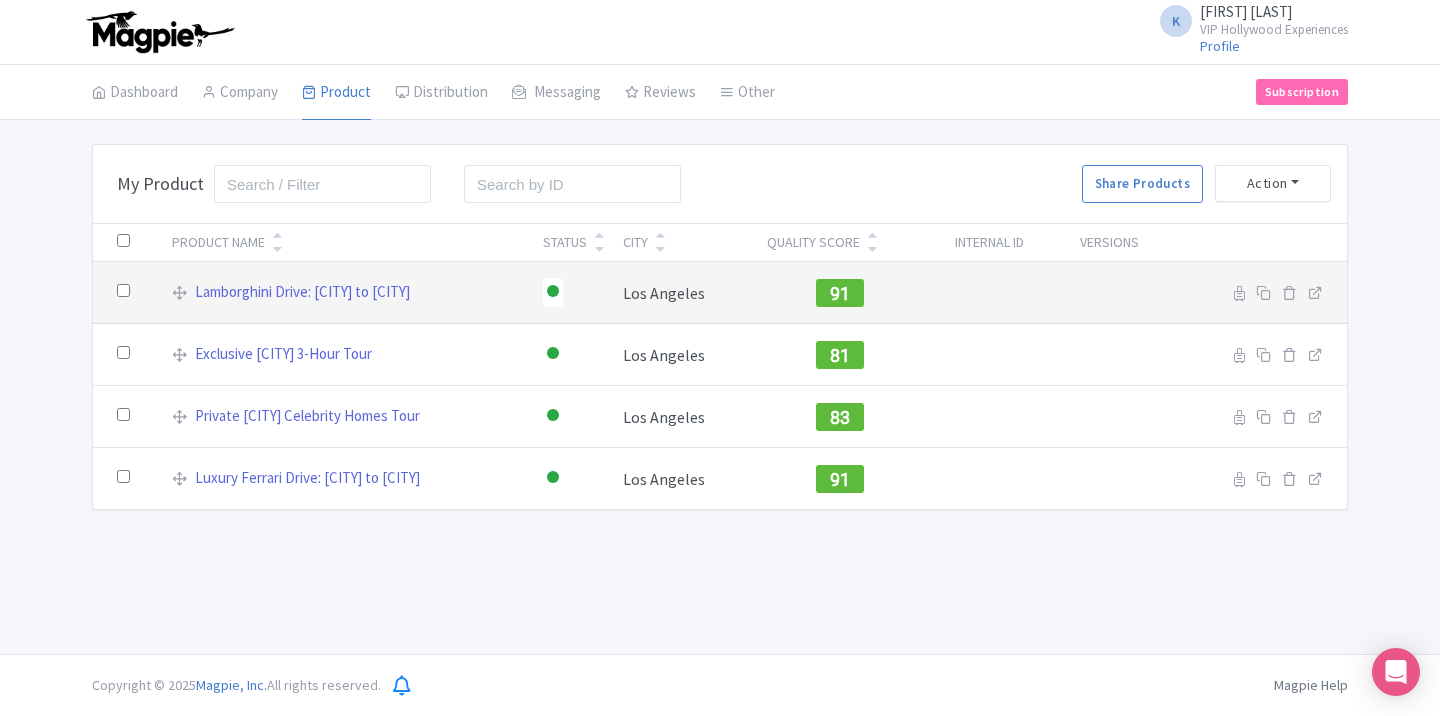 scroll, scrollTop: 0, scrollLeft: 0, axis: both 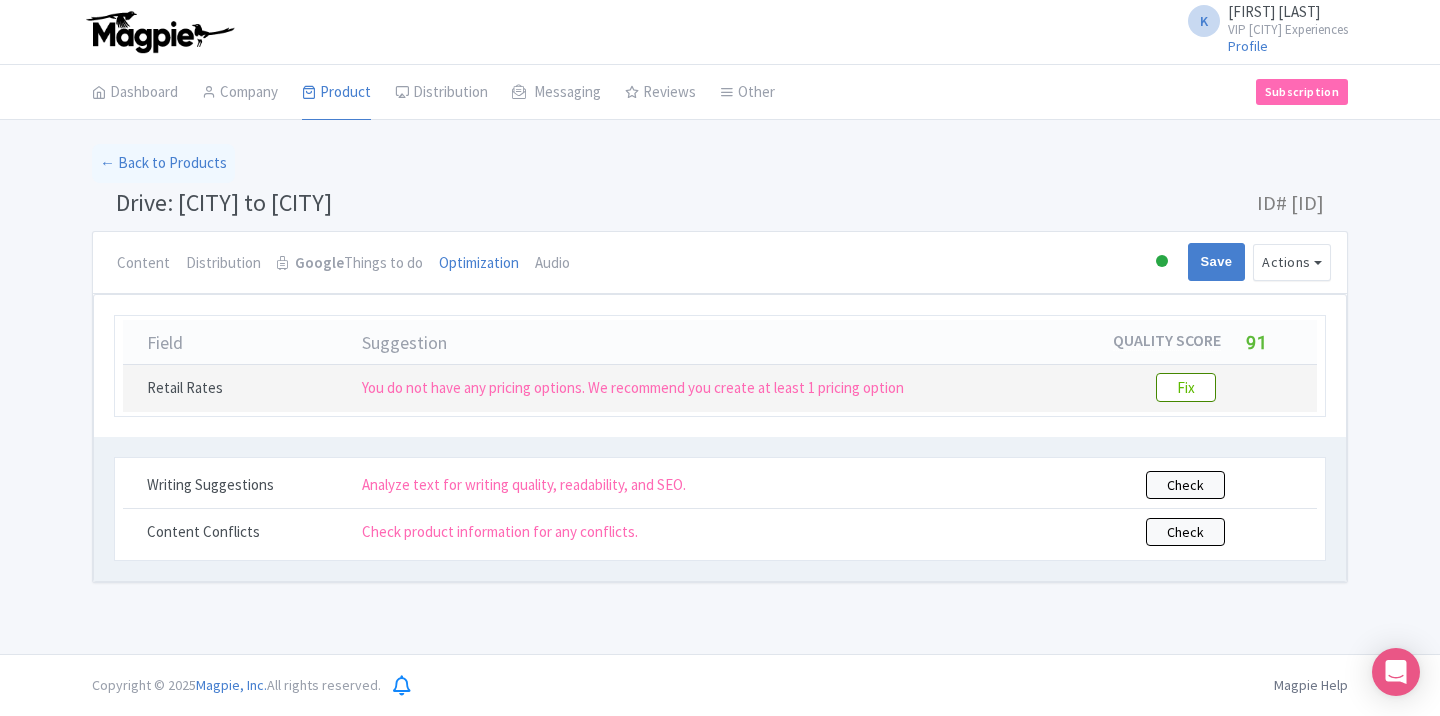 click on "Fix" at bounding box center [1186, 387] 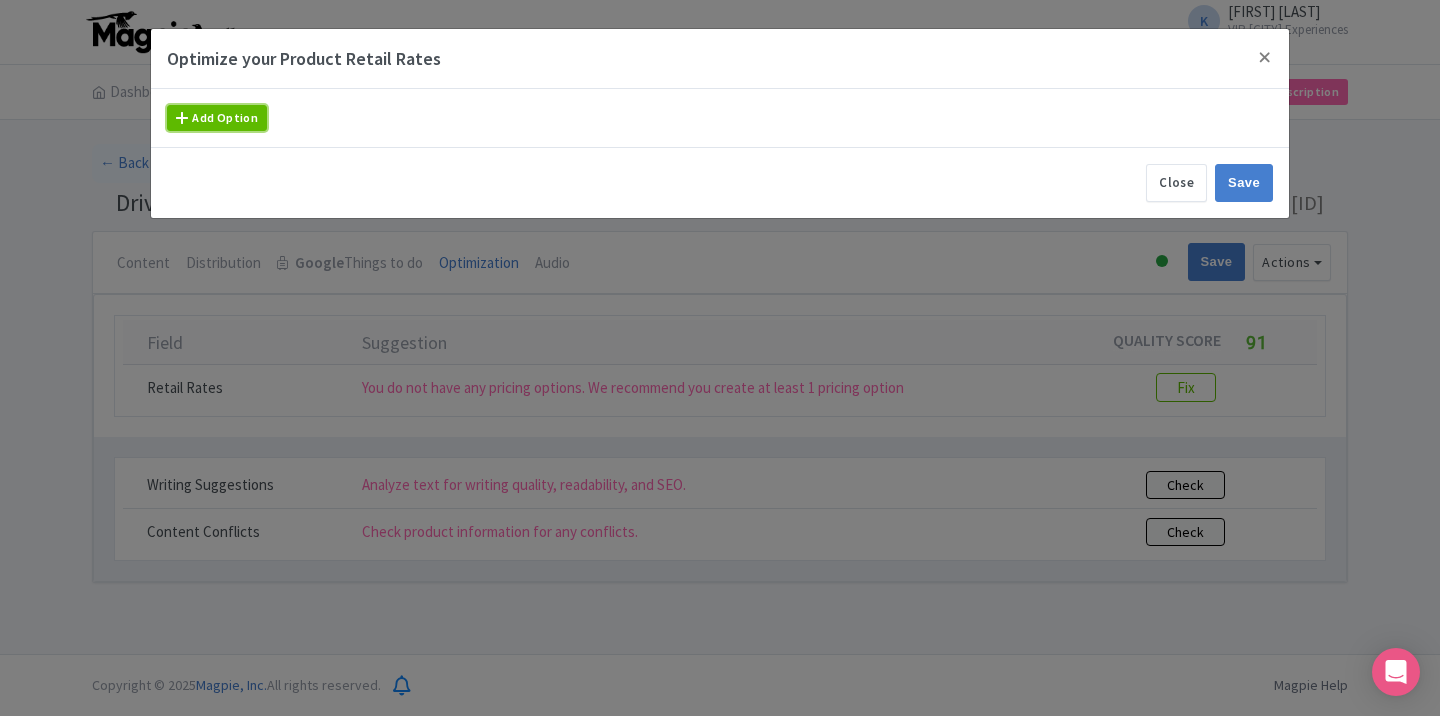 click on "Add Option" at bounding box center [217, 118] 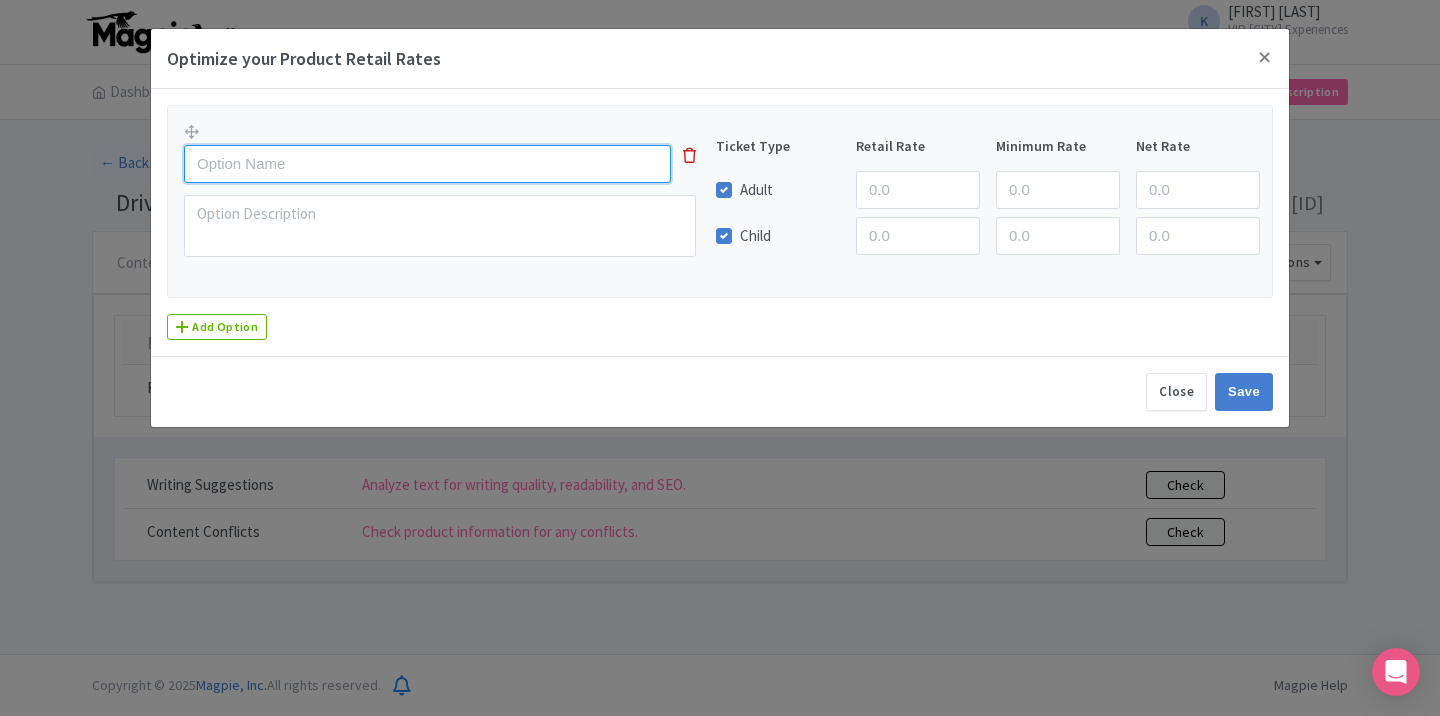 click at bounding box center (427, 164) 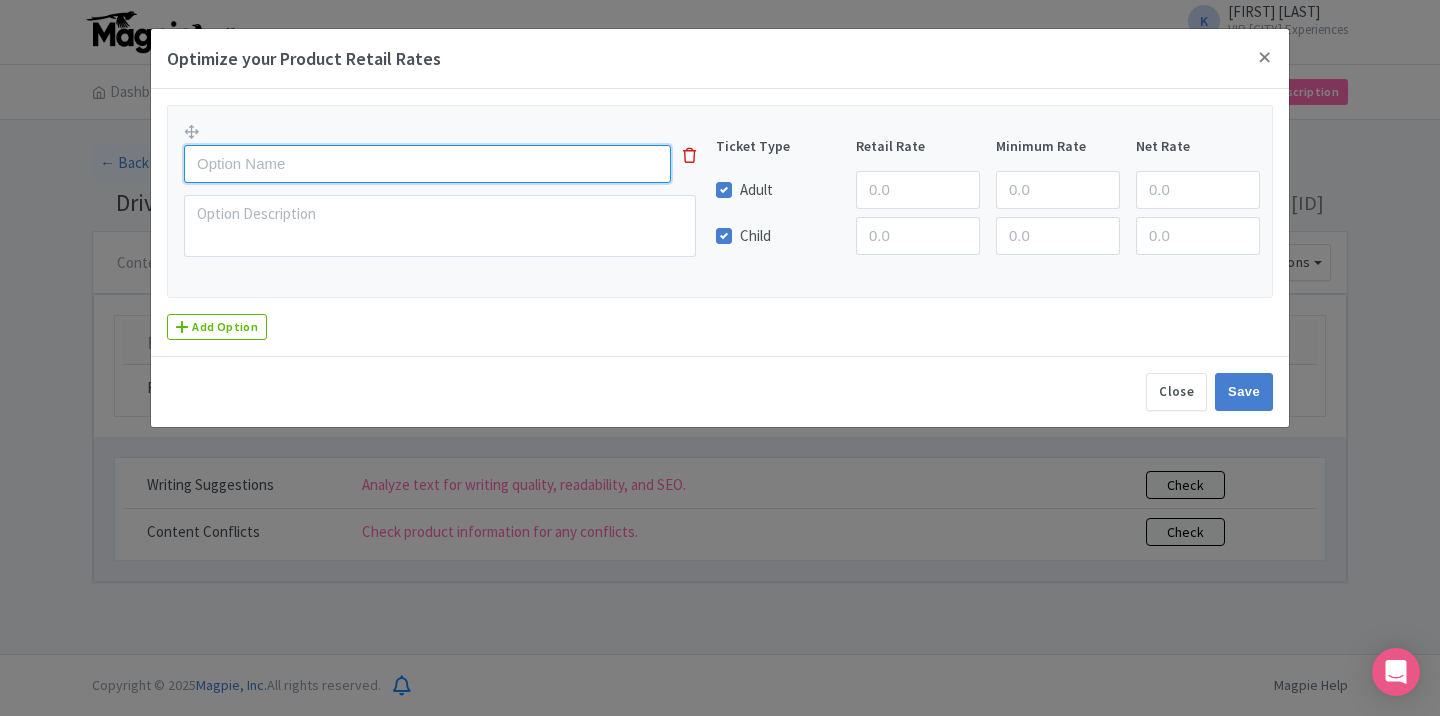paste on "20 Minute Lamborghini Experience" 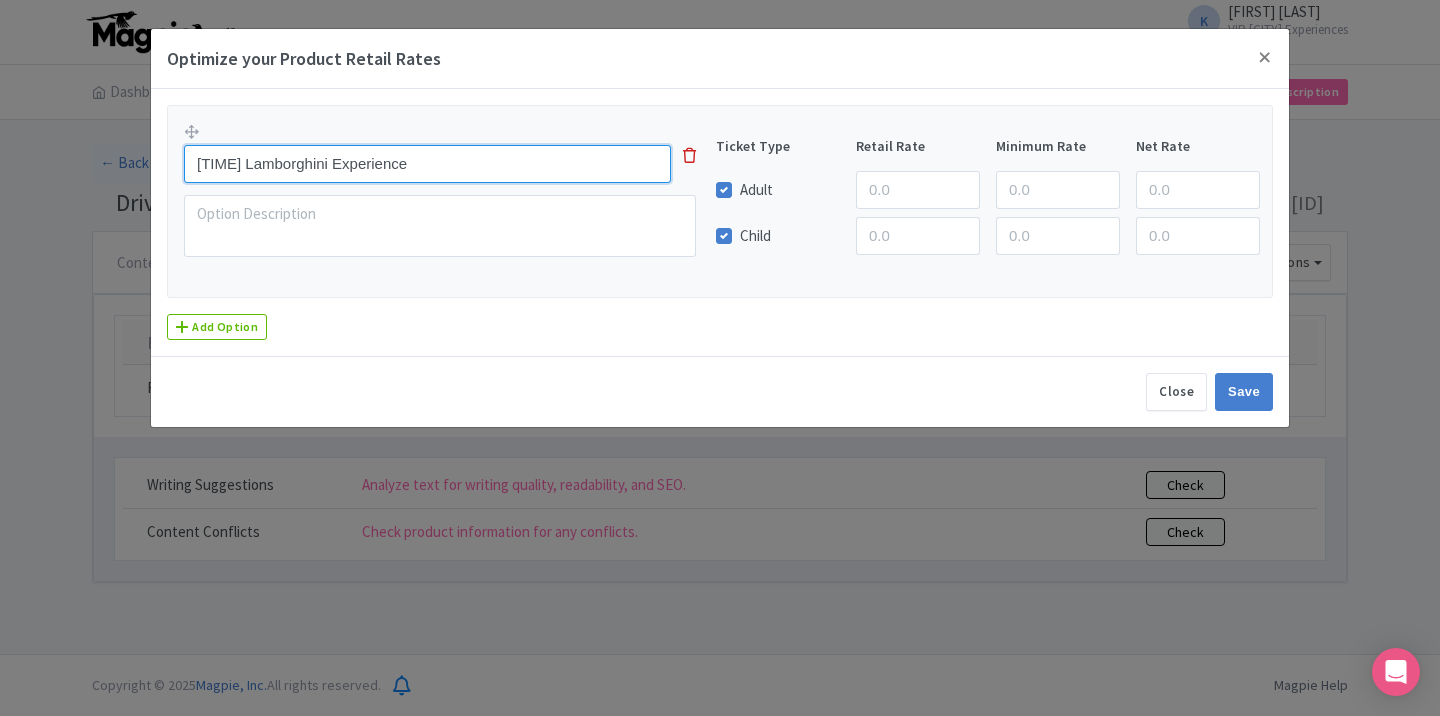 type on "20 Minute Lamborghini Experience" 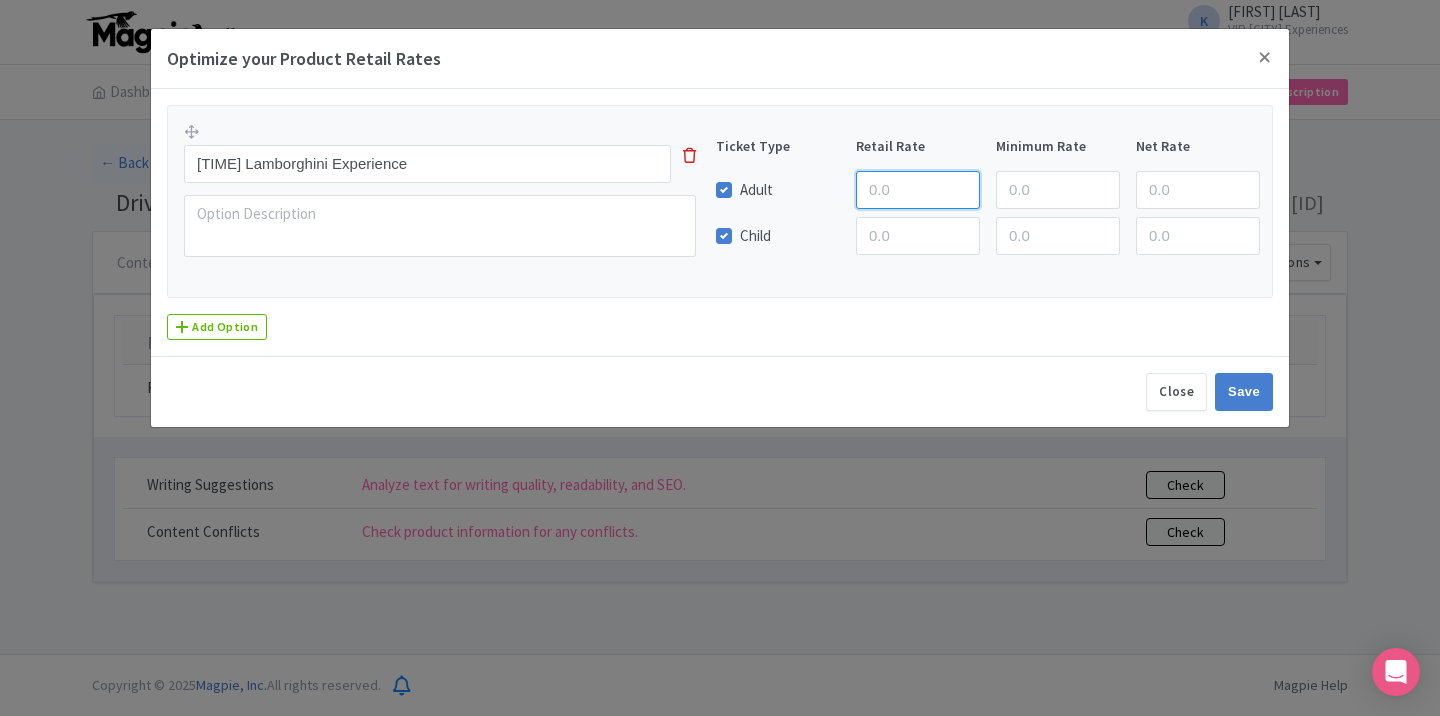 click at bounding box center (918, 190) 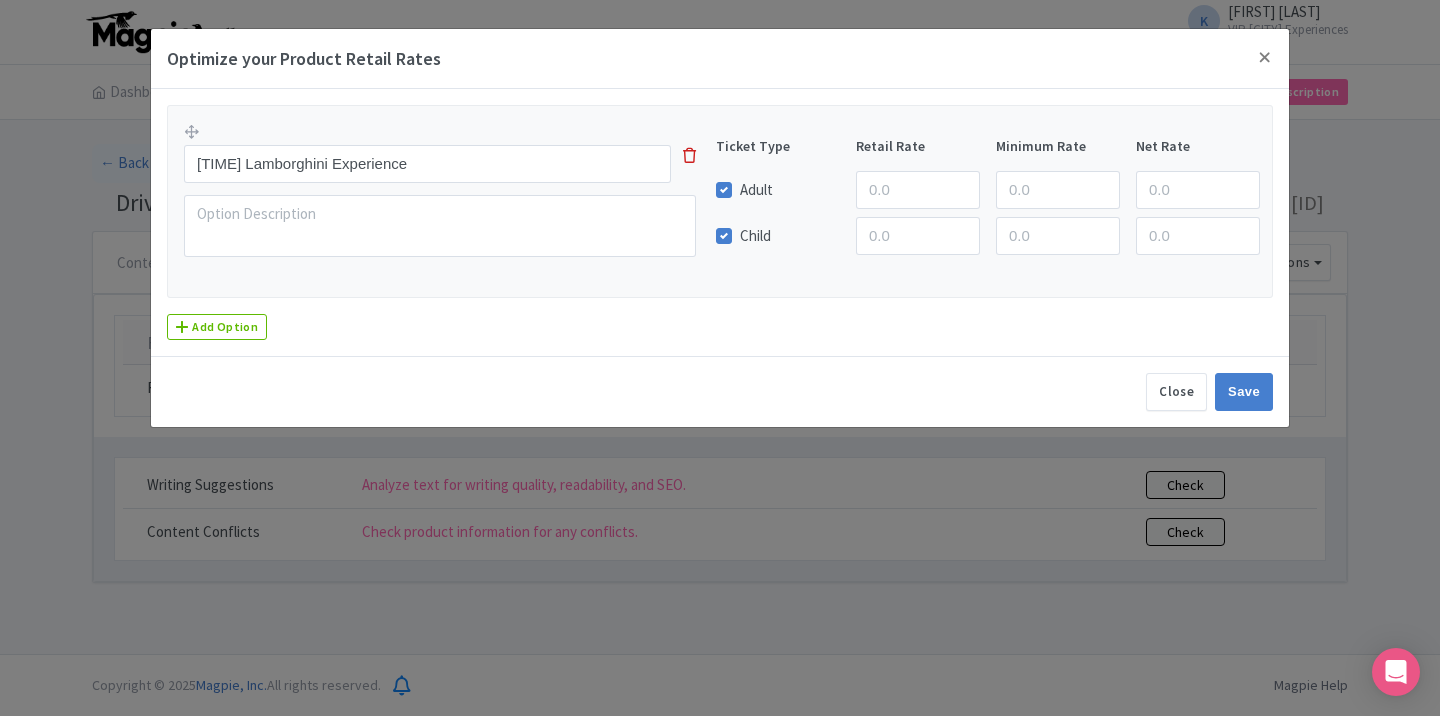 click on "Child" at bounding box center [755, 236] 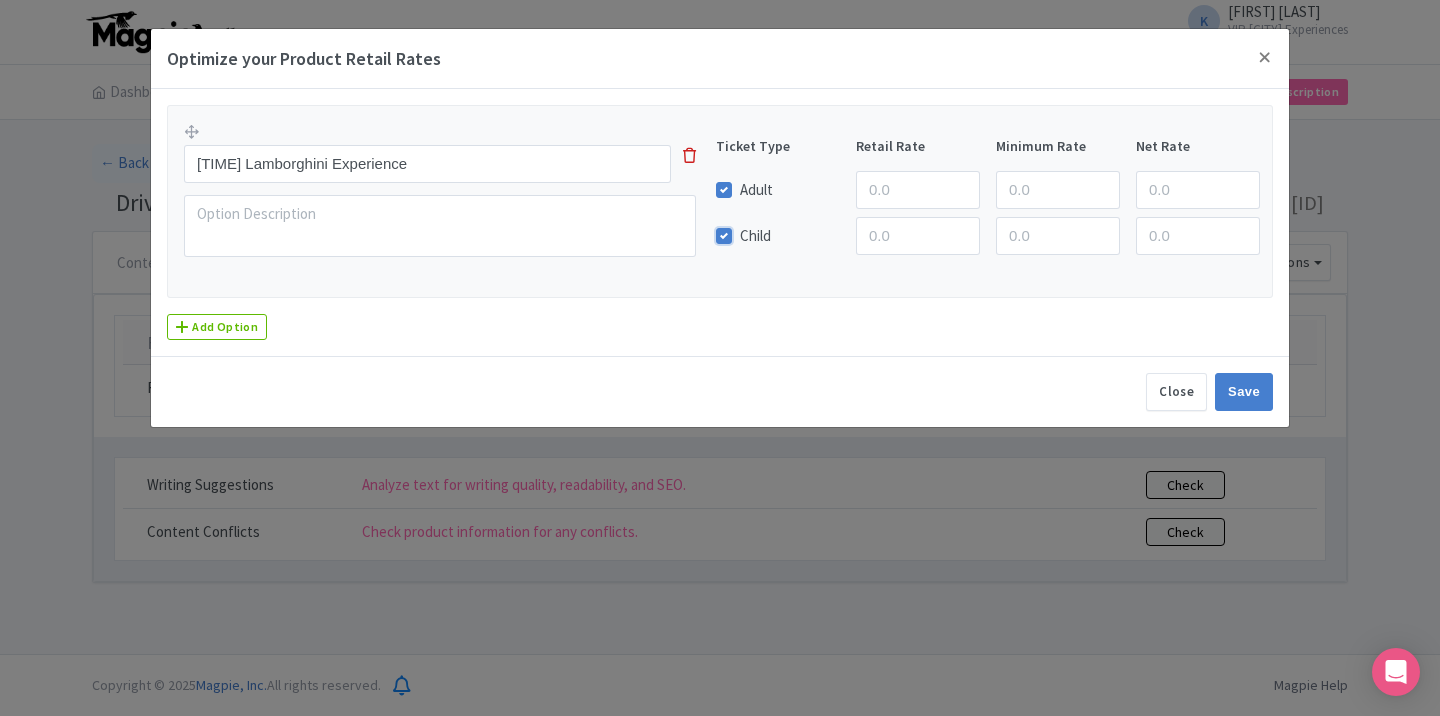 click on "Child" at bounding box center [746, 230] 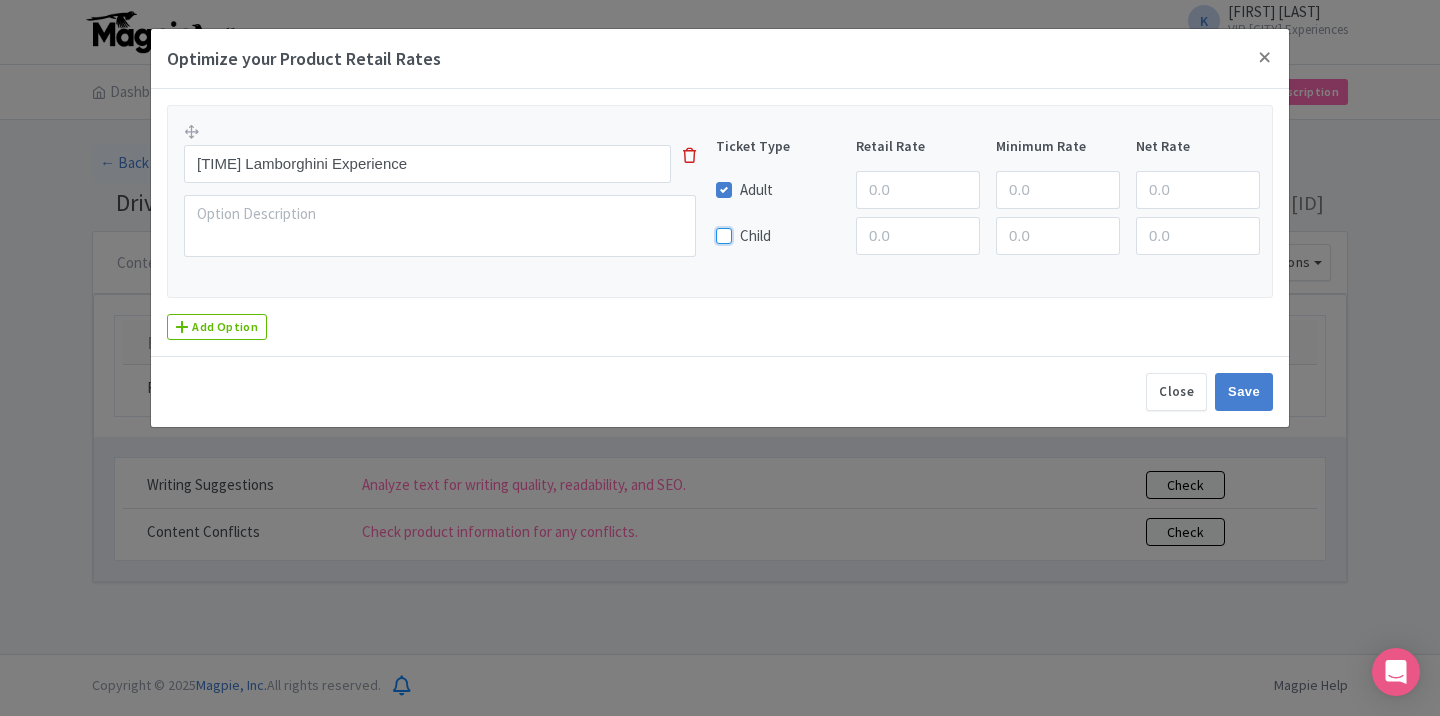 scroll, scrollTop: 0, scrollLeft: 0, axis: both 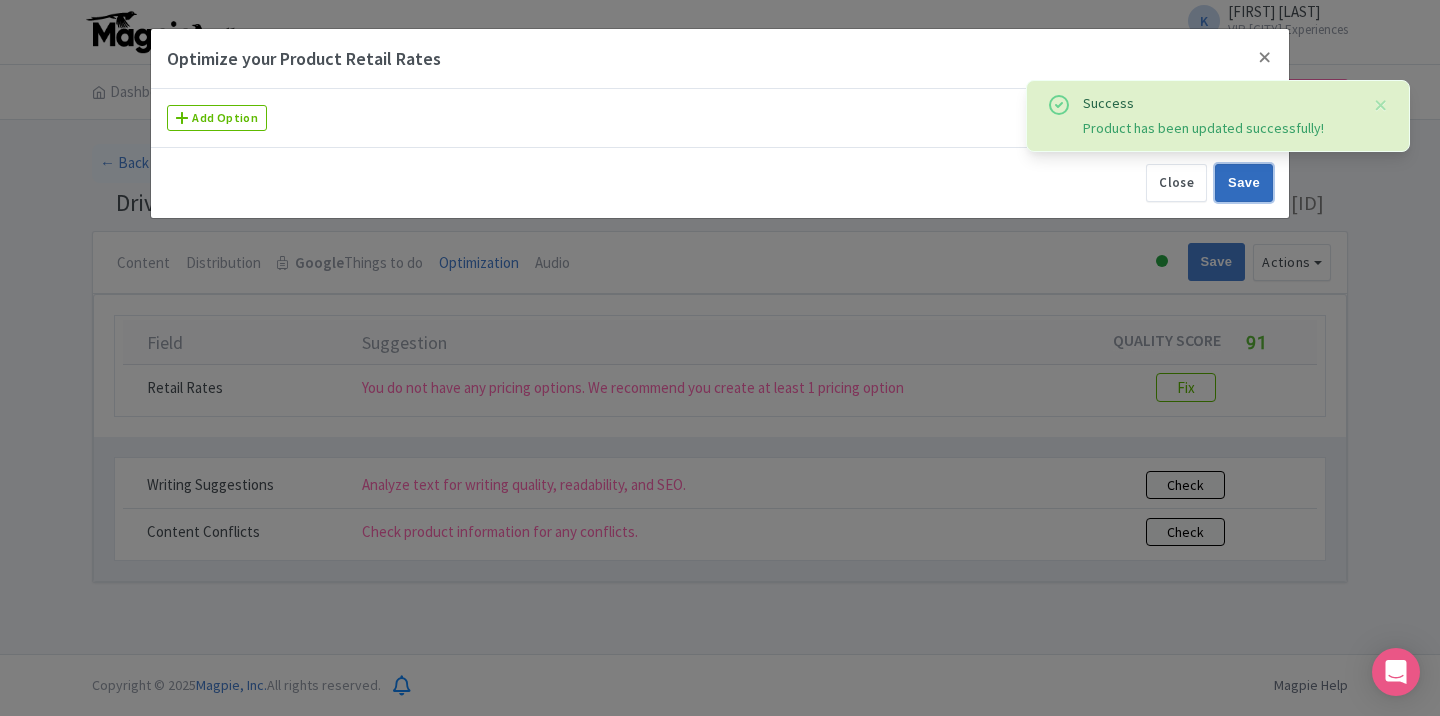 click on "Save" at bounding box center [1244, 183] 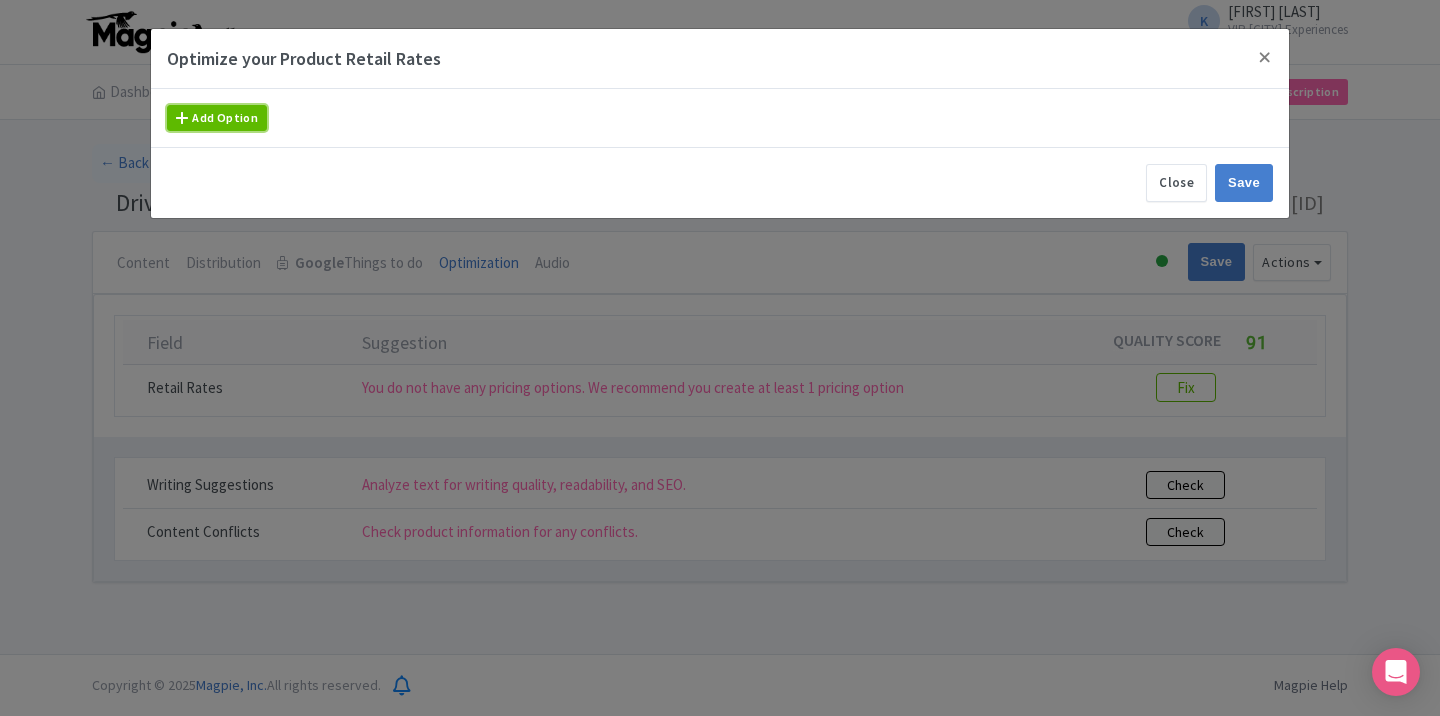click on "Add Option" at bounding box center (217, 118) 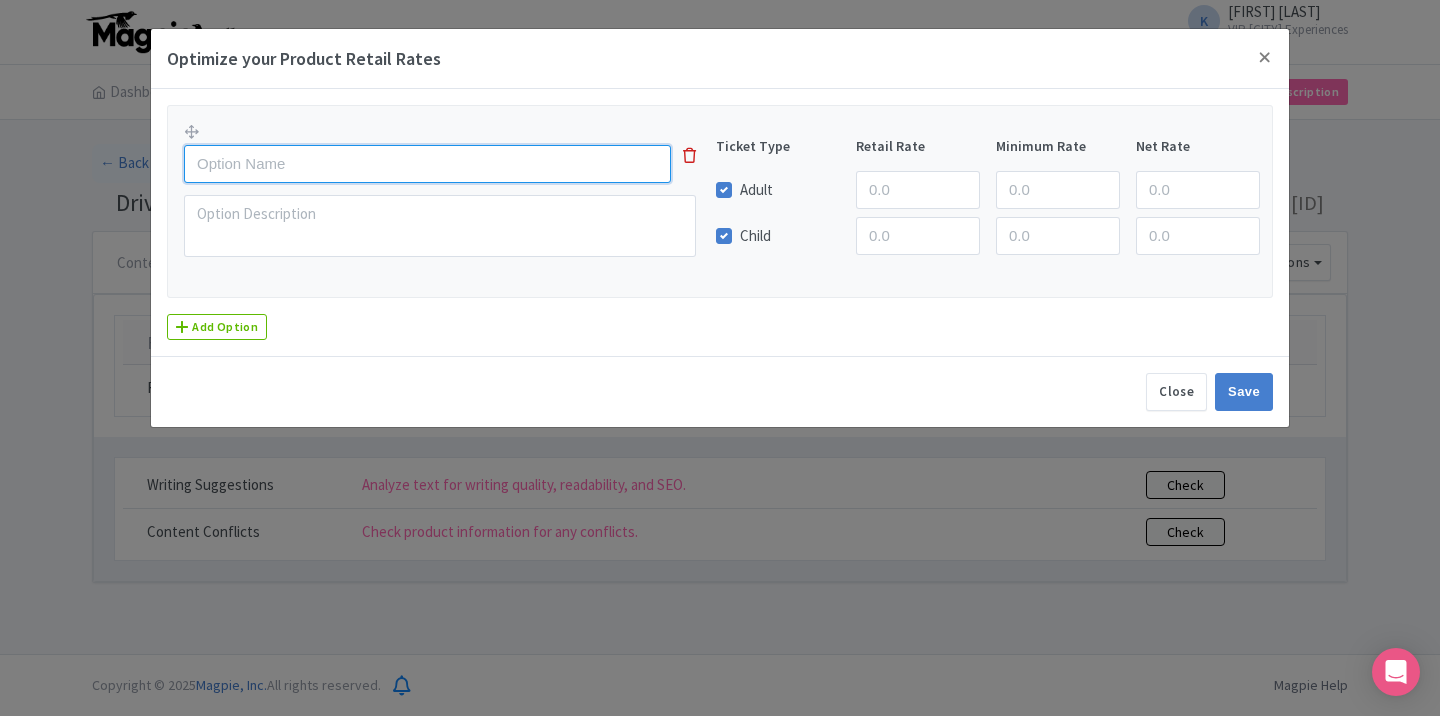 click at bounding box center (427, 164) 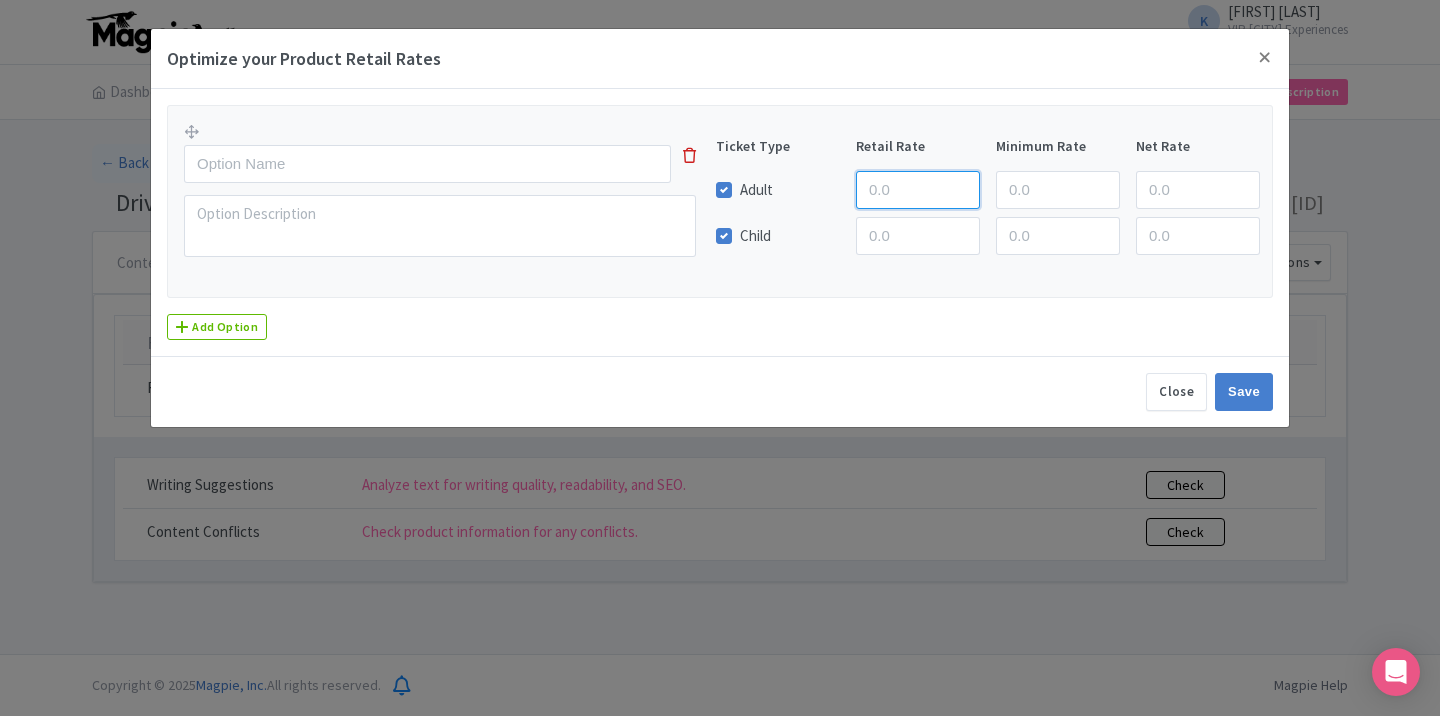 click at bounding box center (918, 190) 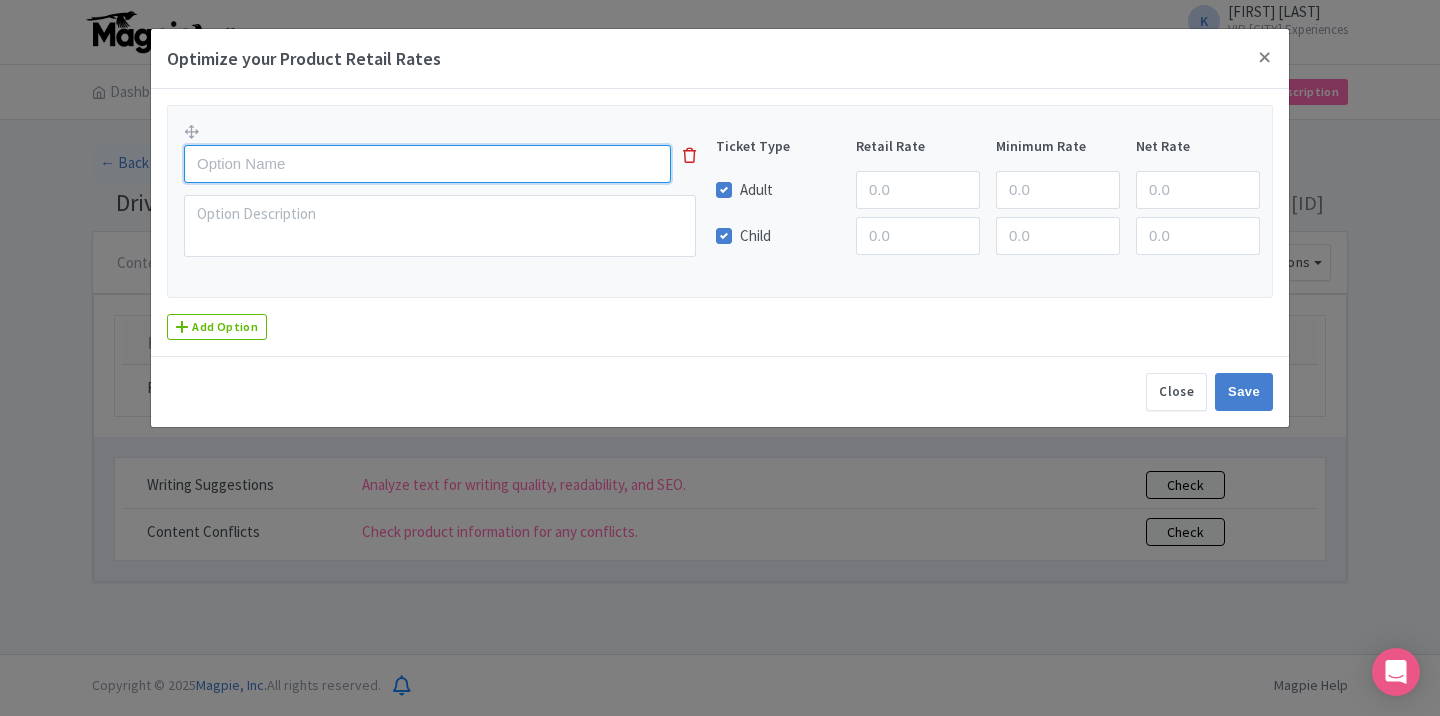 click at bounding box center [427, 164] 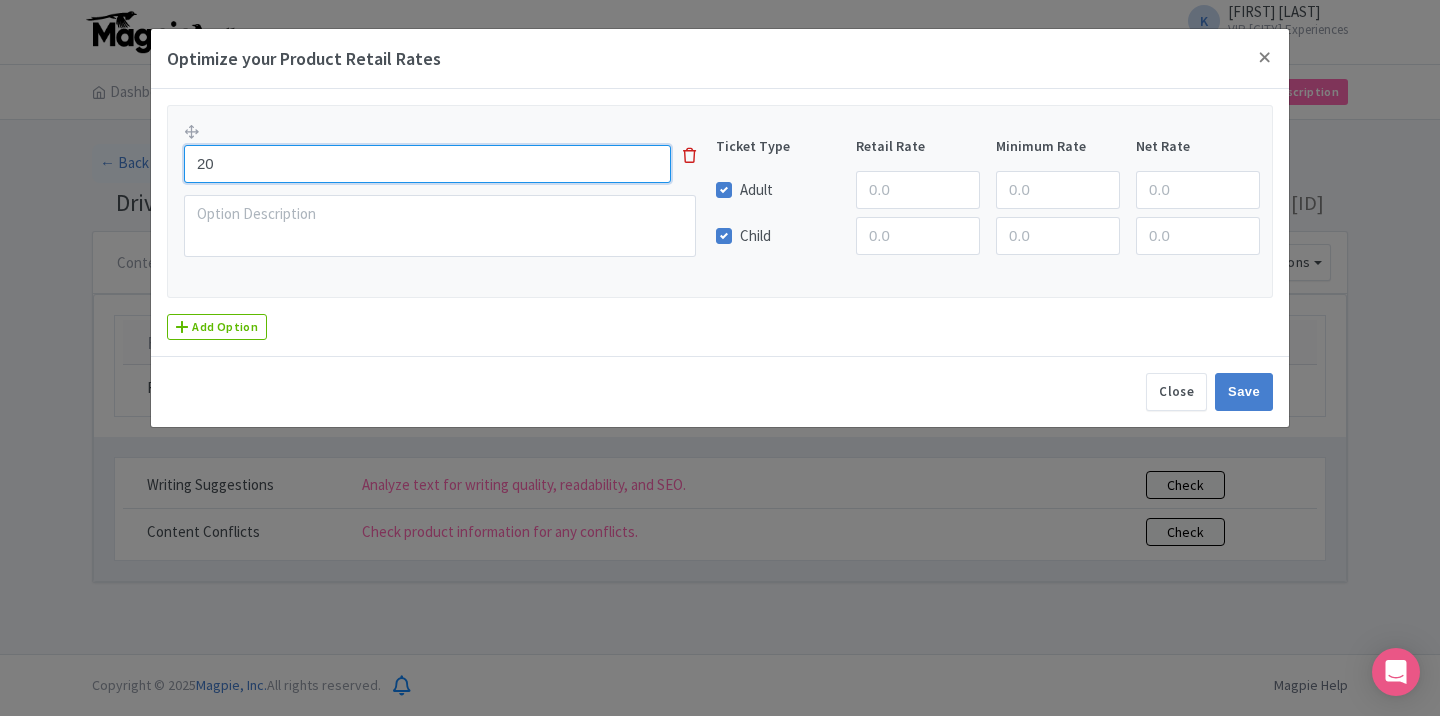 type on "20 Minute Lamborghini Experience" 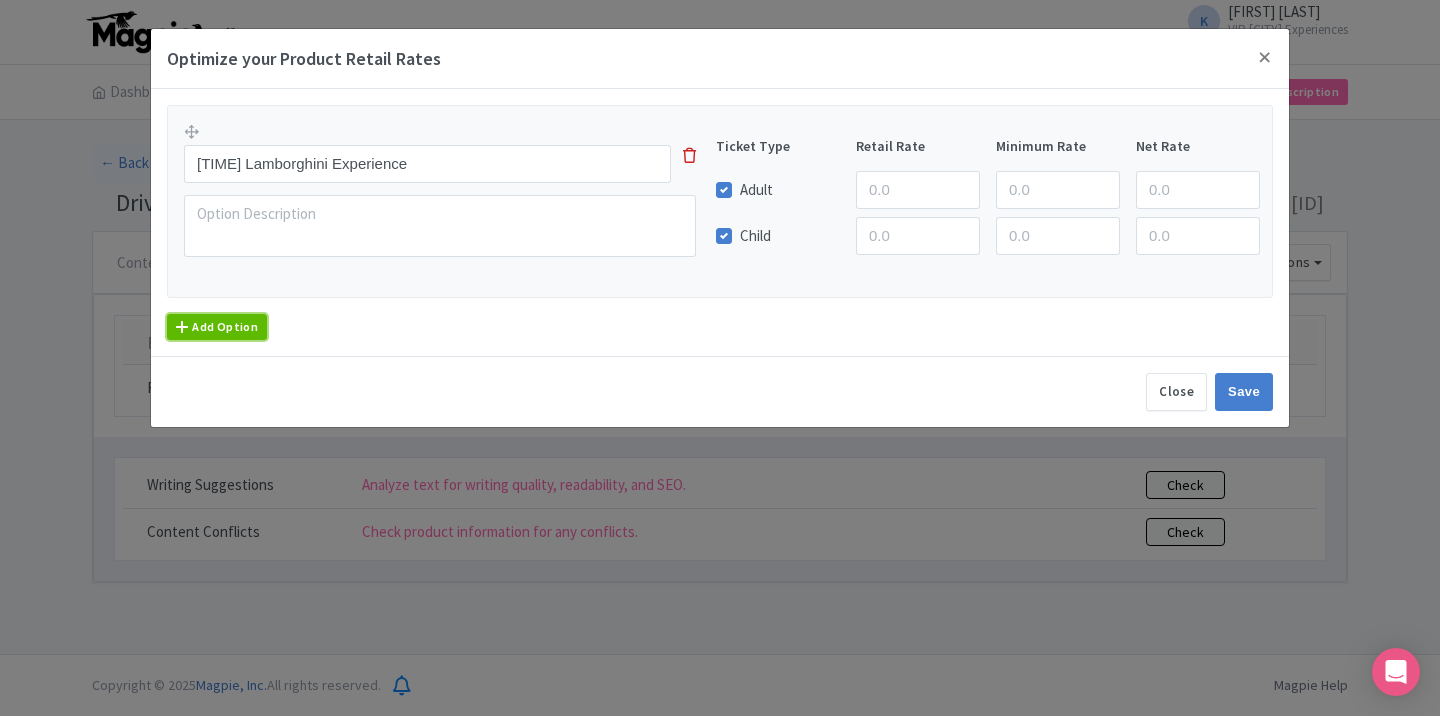 click on "Add Option" at bounding box center (217, 327) 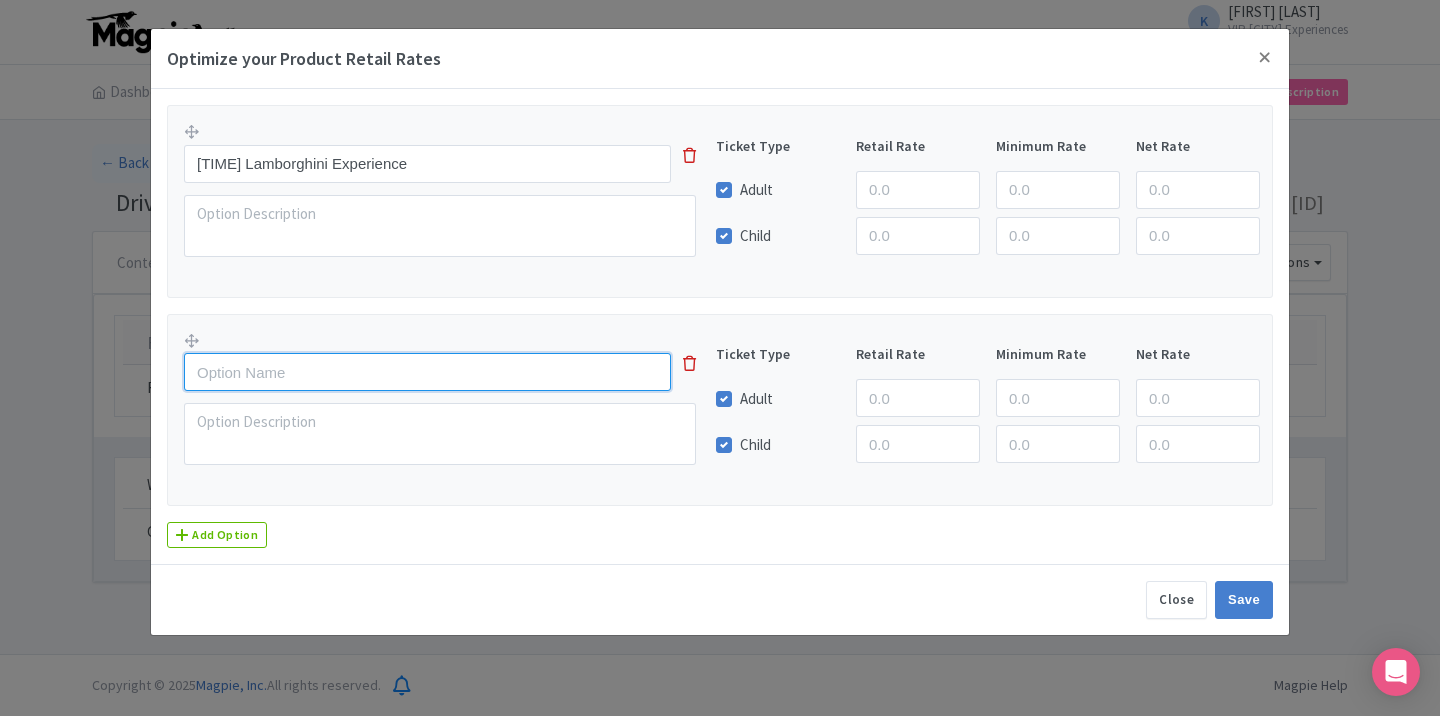 click at bounding box center (427, 372) 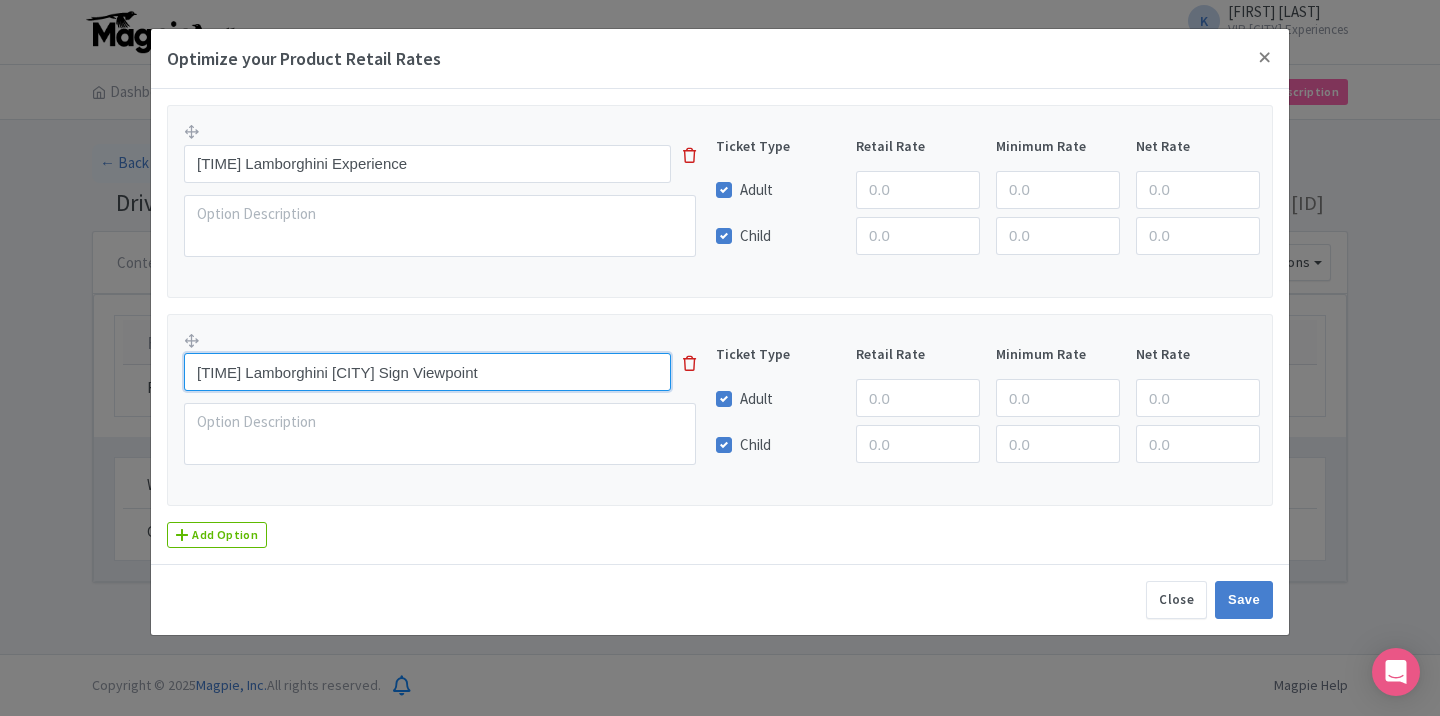 type on "30 Minute Lamborghini Hollywood Sign Viewpoint" 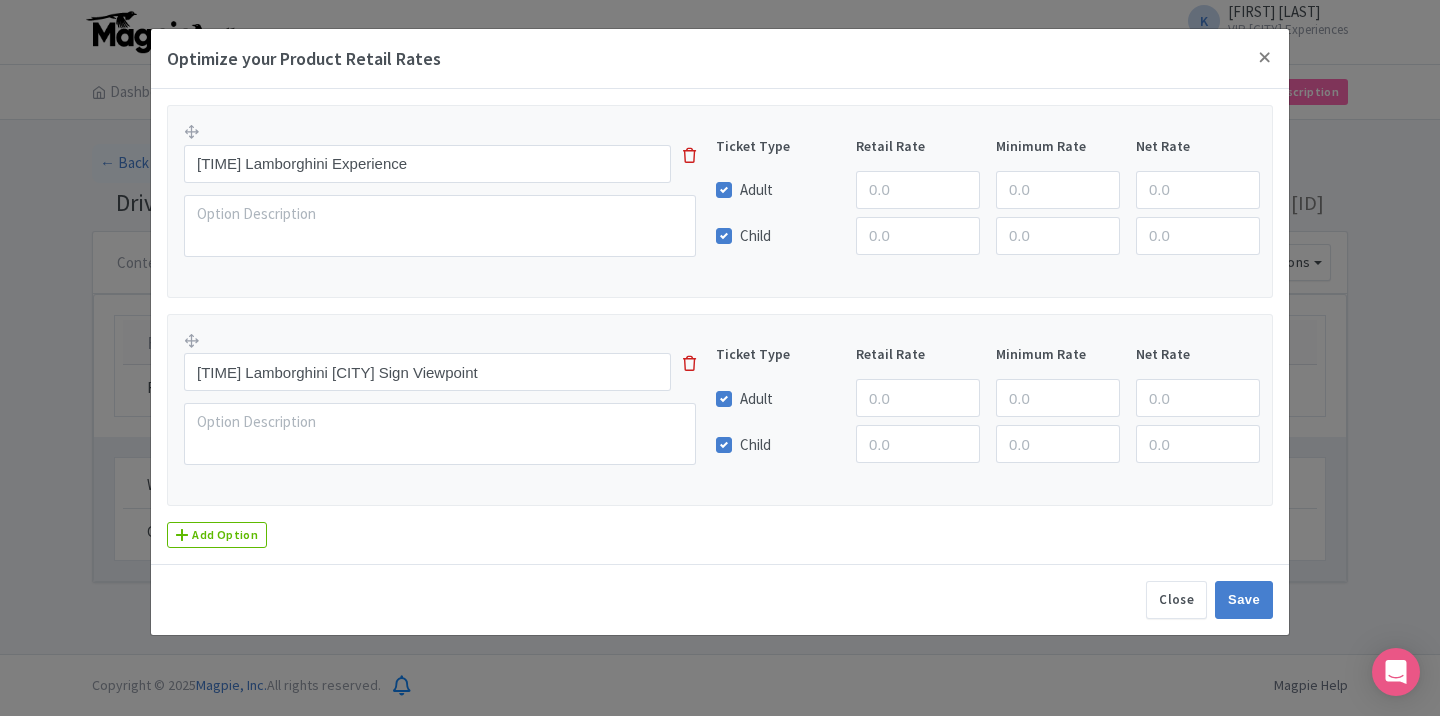 click at bounding box center (918, 398) 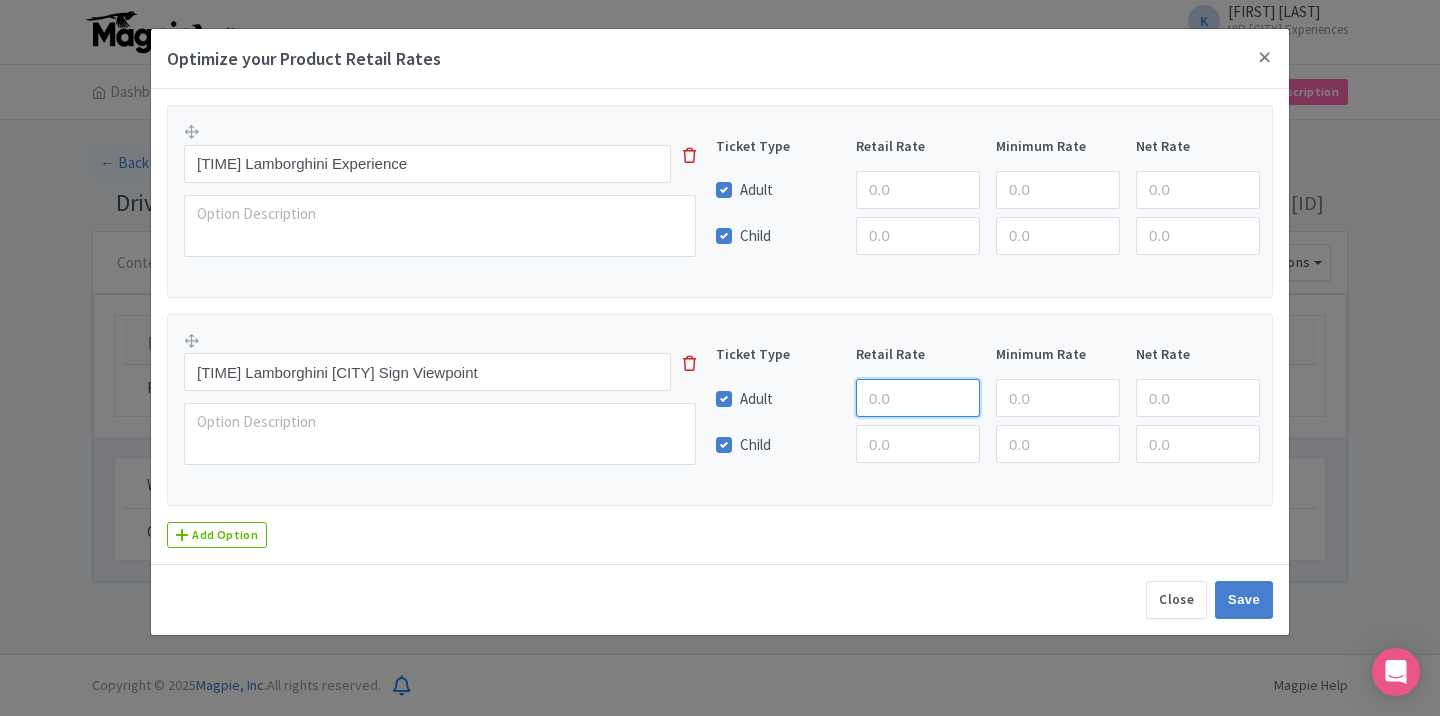 click at bounding box center [918, 398] 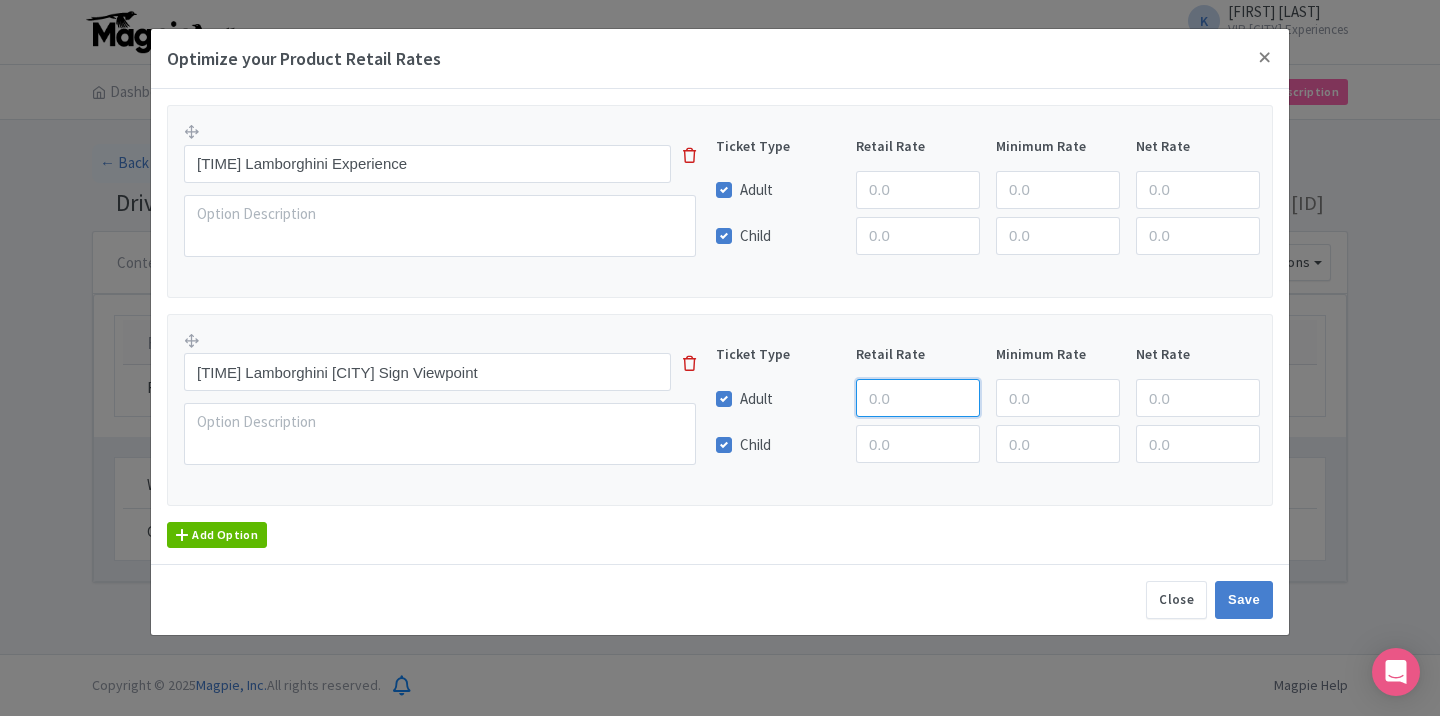 type on "210.94" 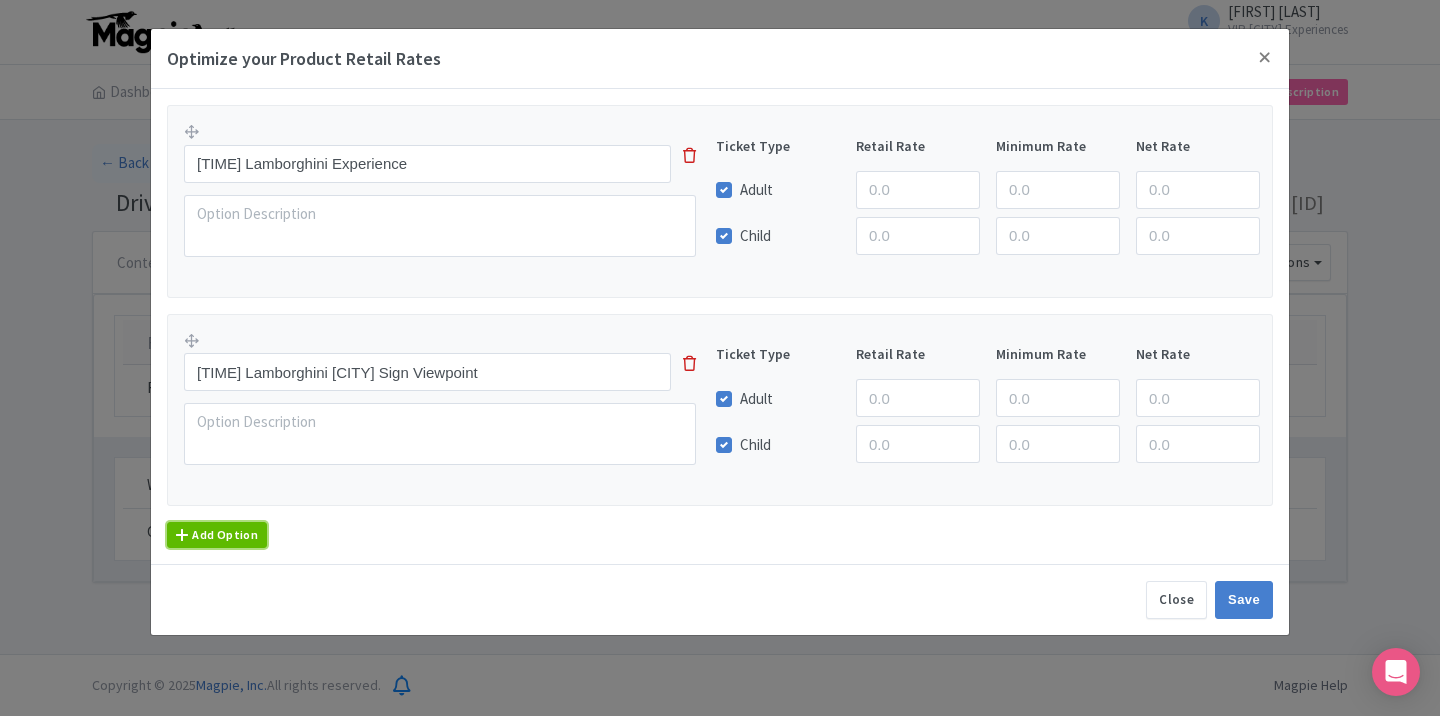 click on "Add Option" at bounding box center (217, 535) 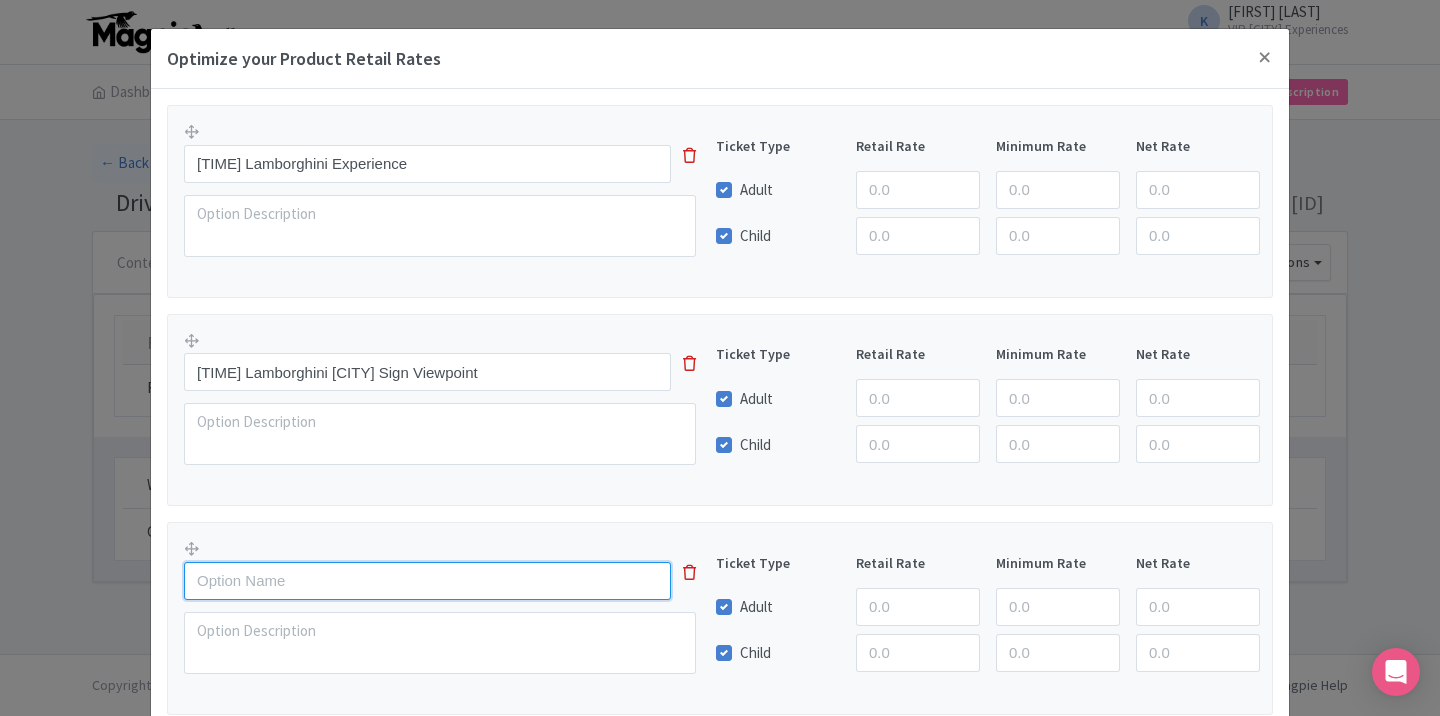 click at bounding box center (427, 581) 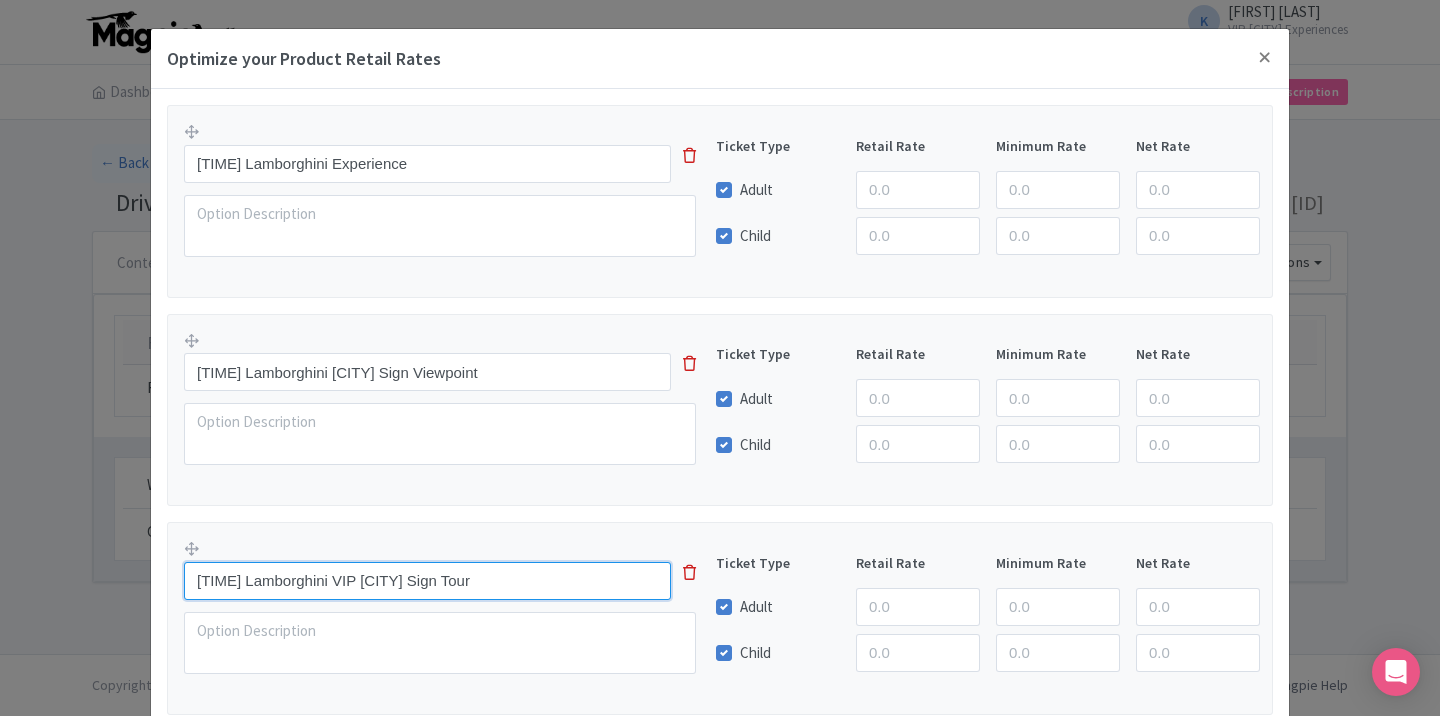 type on "50 Minute Lamborghini VIP Hollywood Sign Tour" 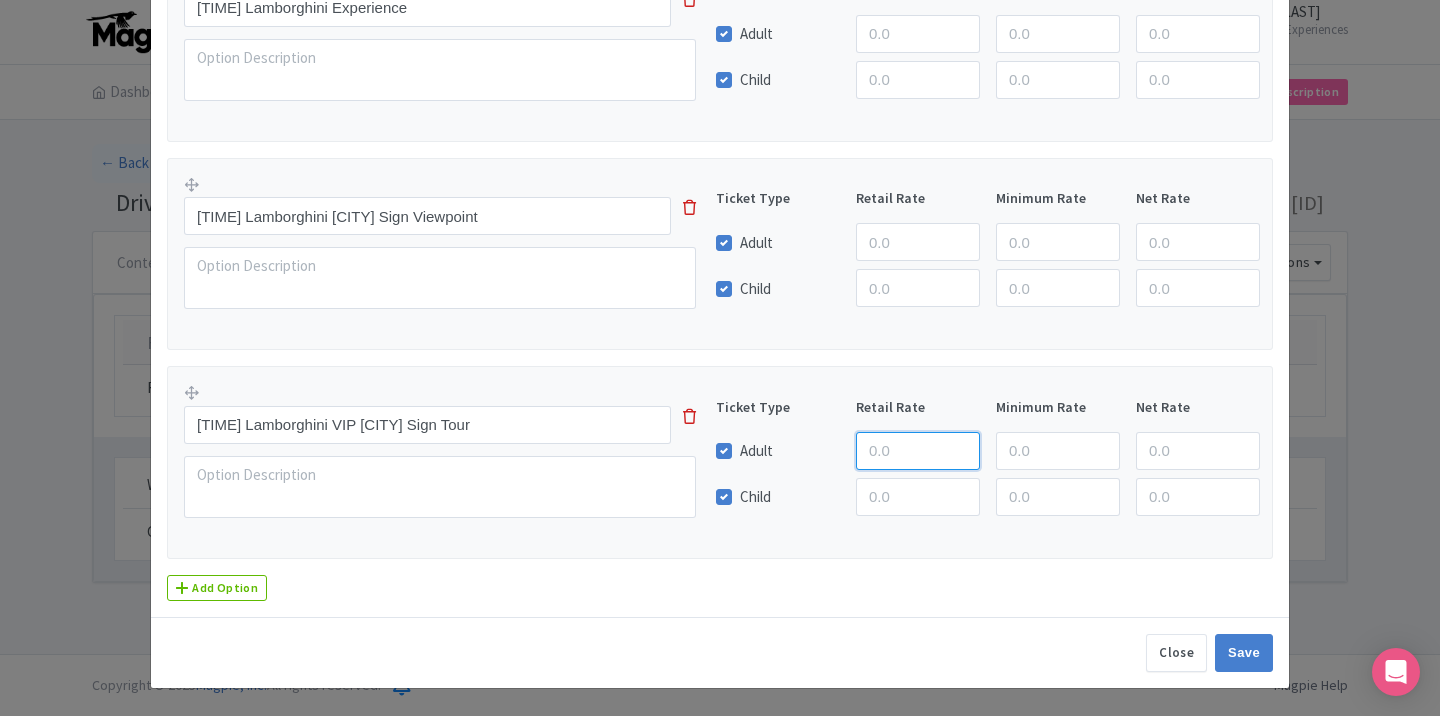 click at bounding box center [918, 451] 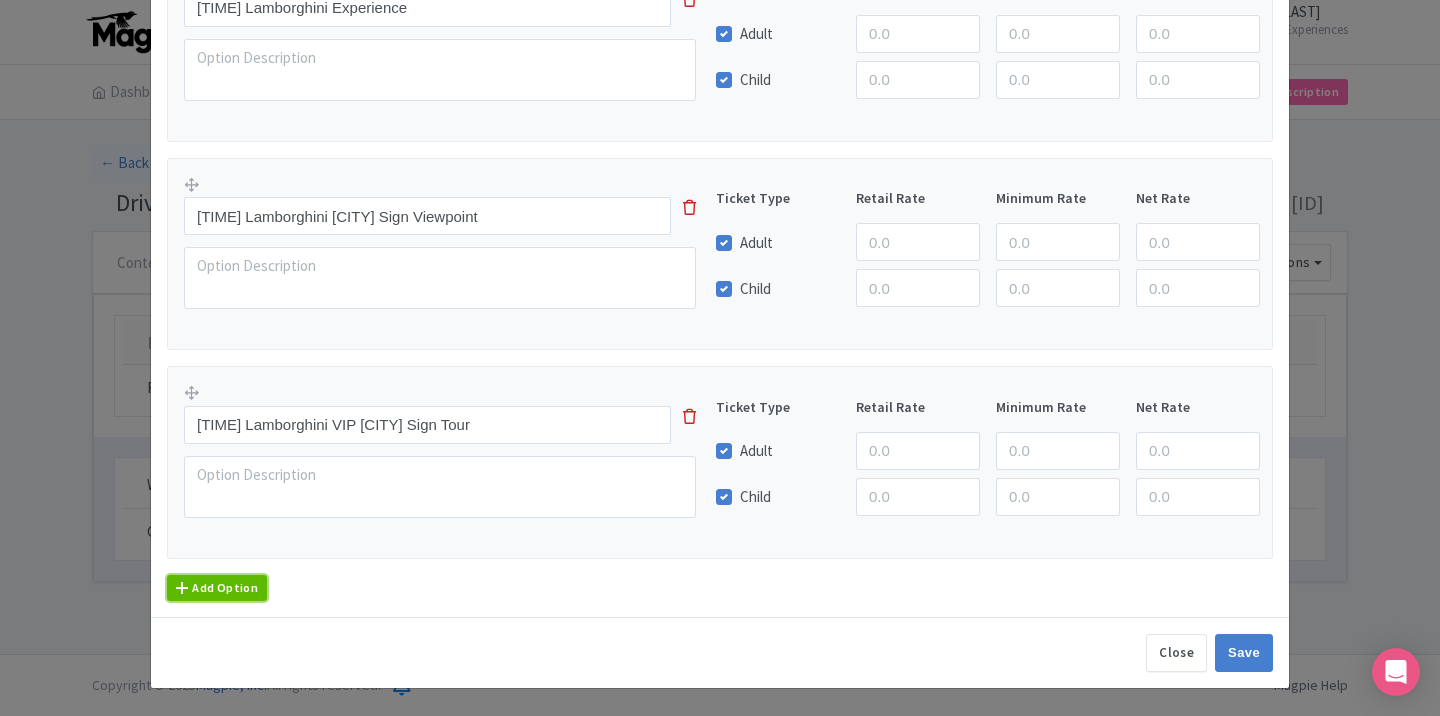 click on "Add Option" at bounding box center (217, 588) 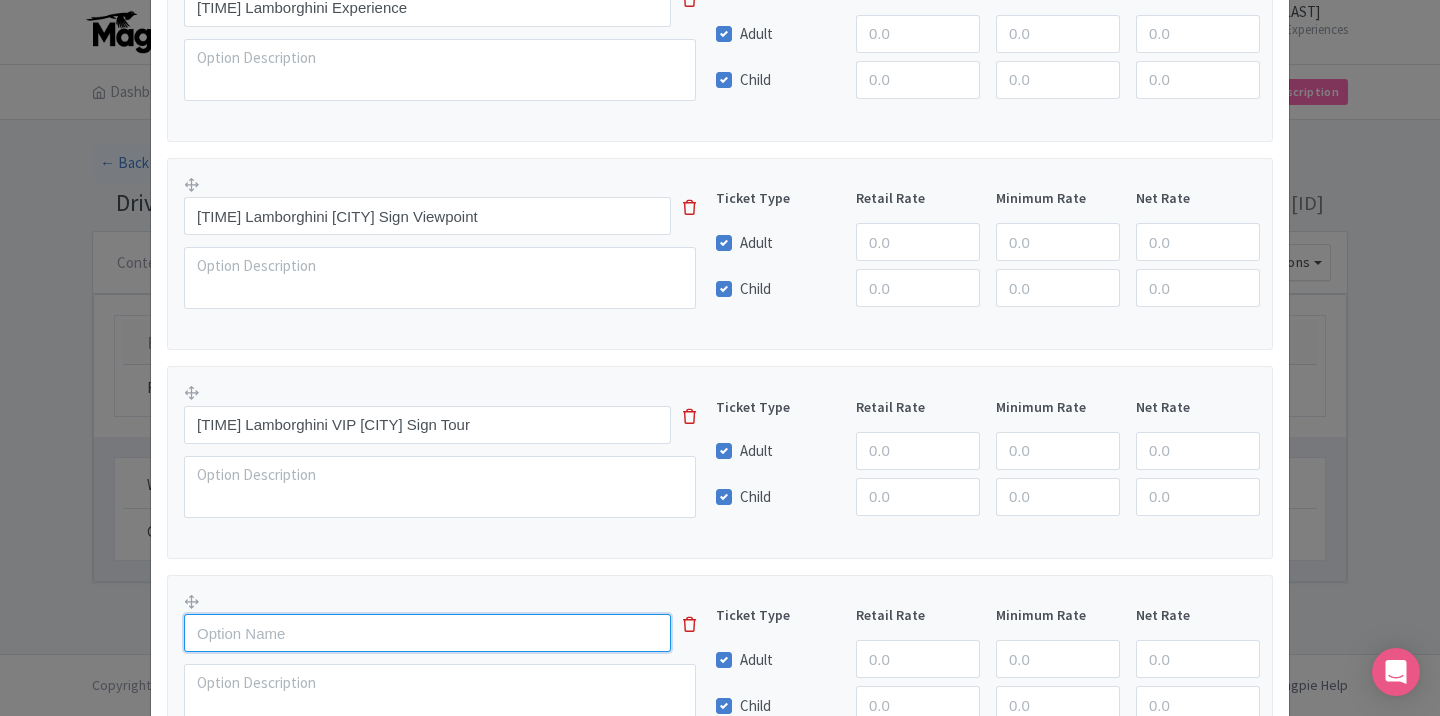 click at bounding box center [427, 633] 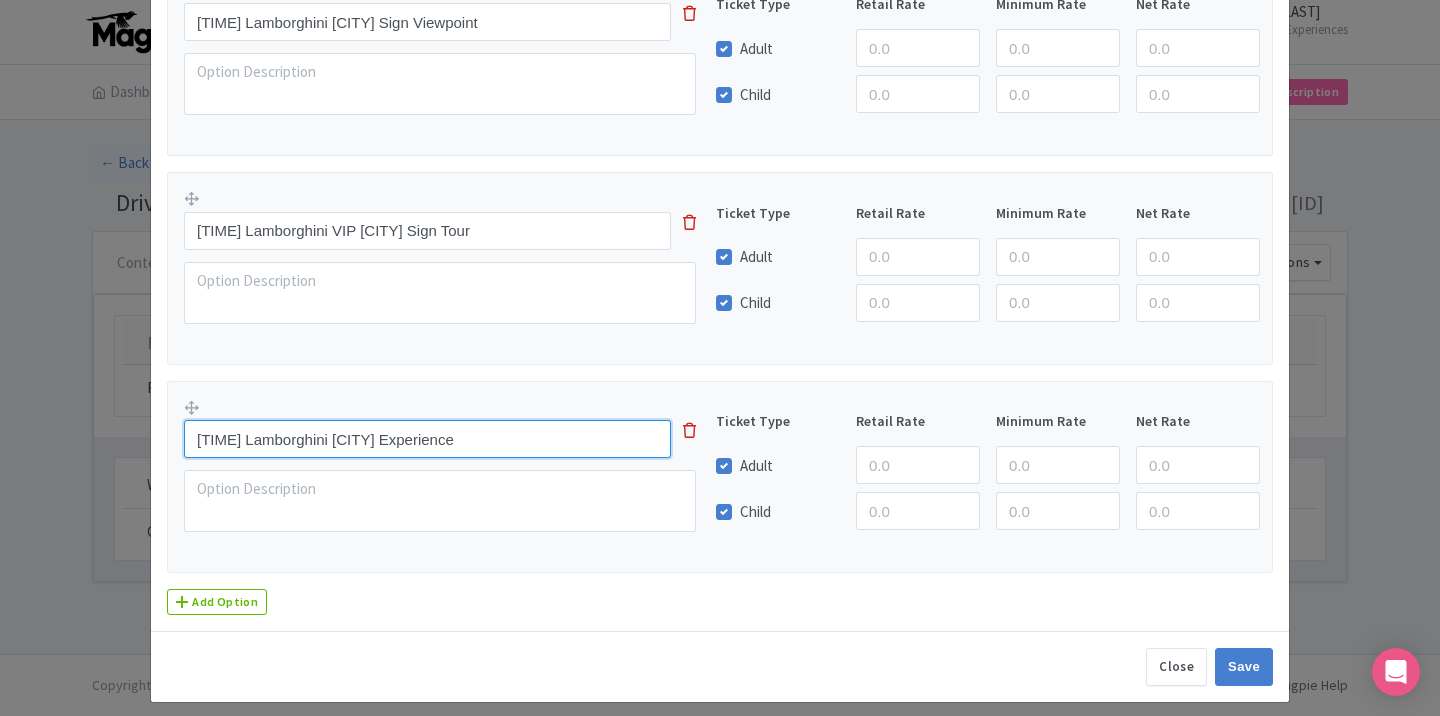 scroll, scrollTop: 365, scrollLeft: 0, axis: vertical 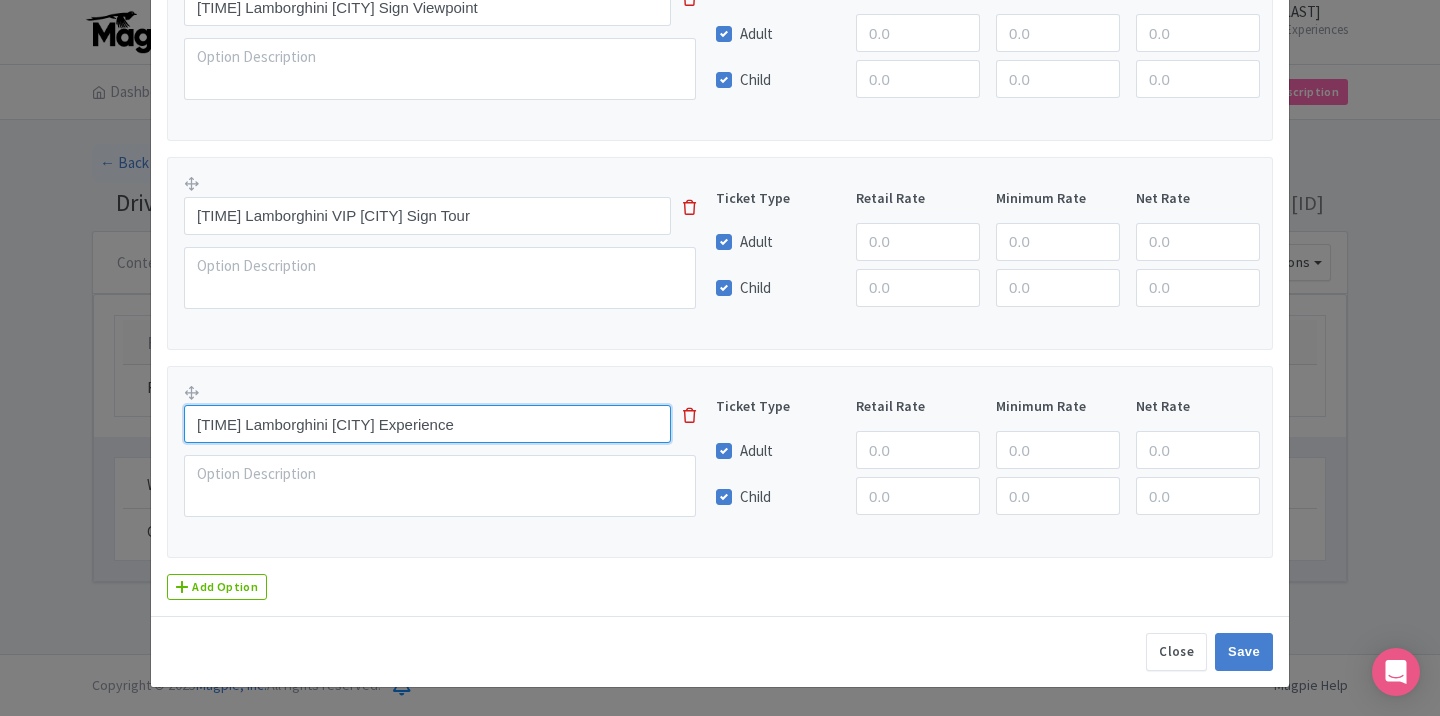 type on "1 Hour Lamborghini Beverly Hills Experience" 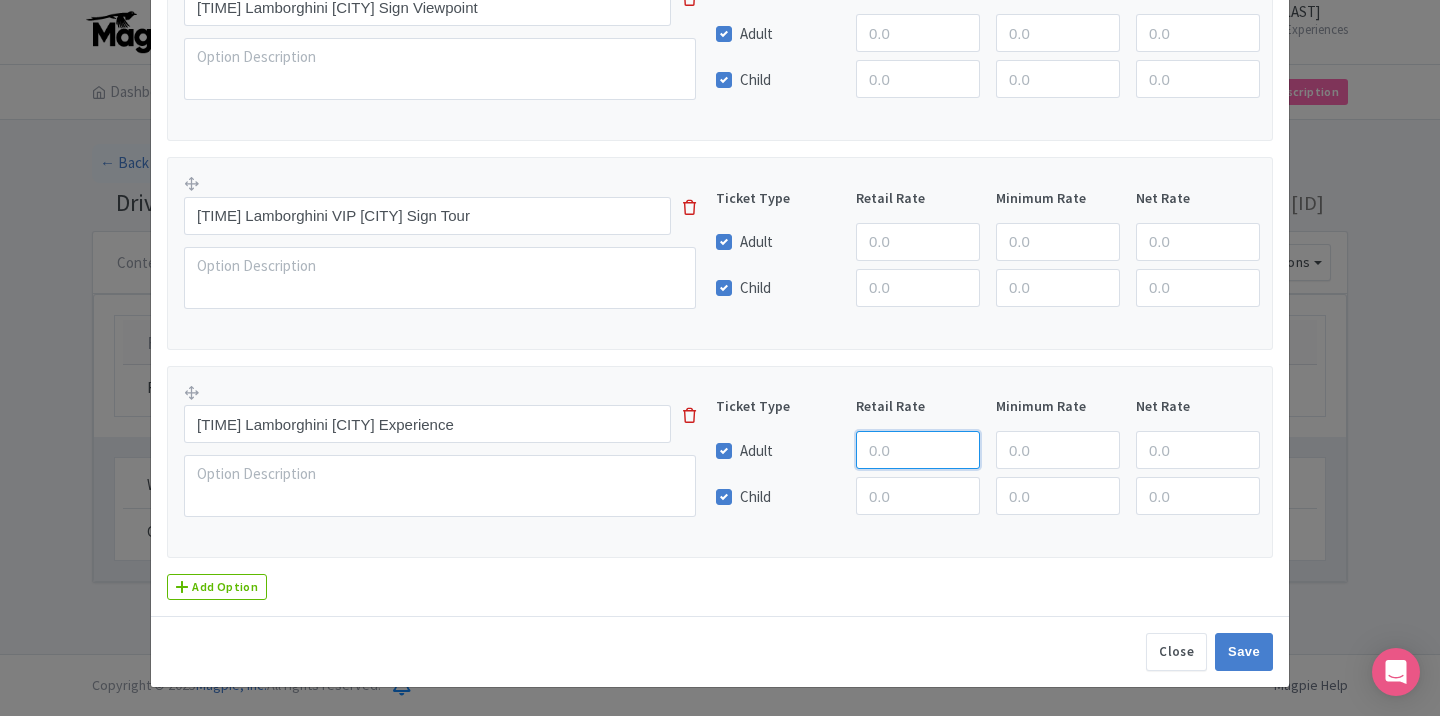click at bounding box center [918, 450] 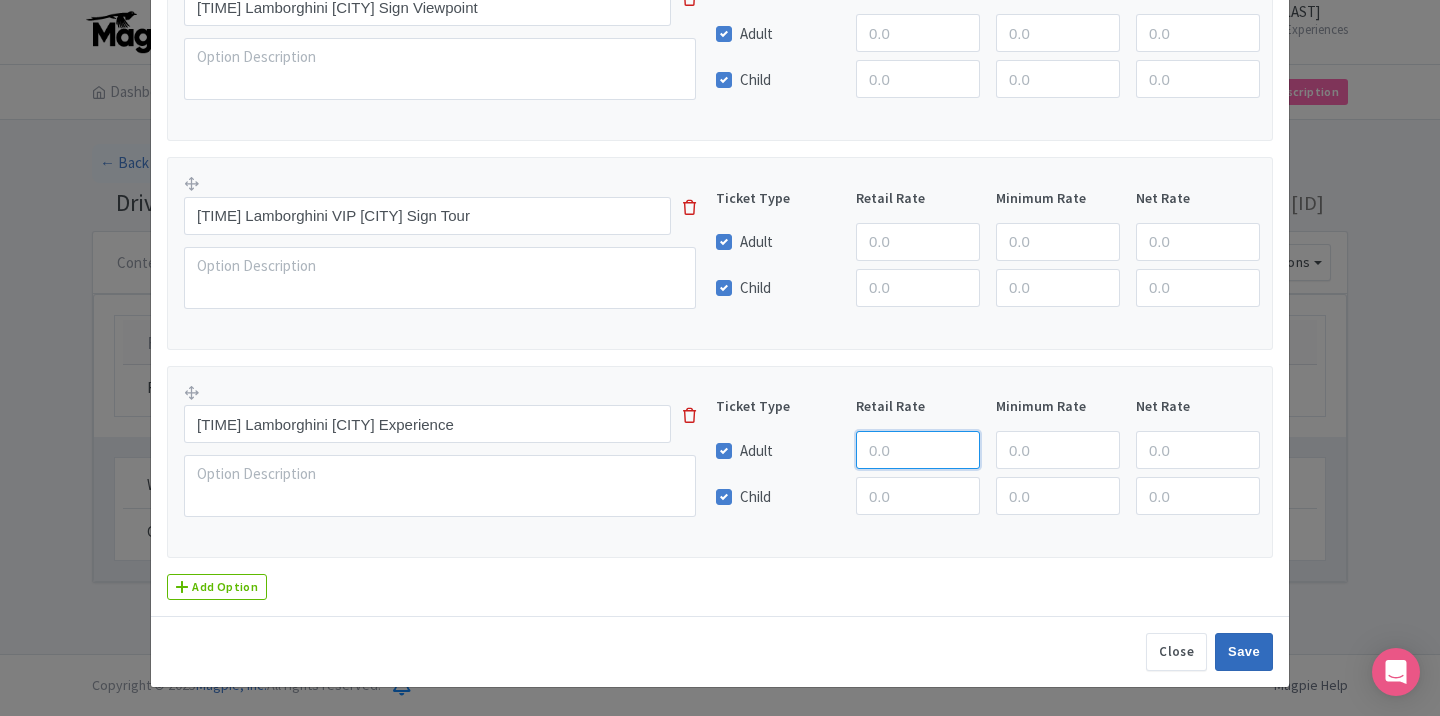 type on "369.94" 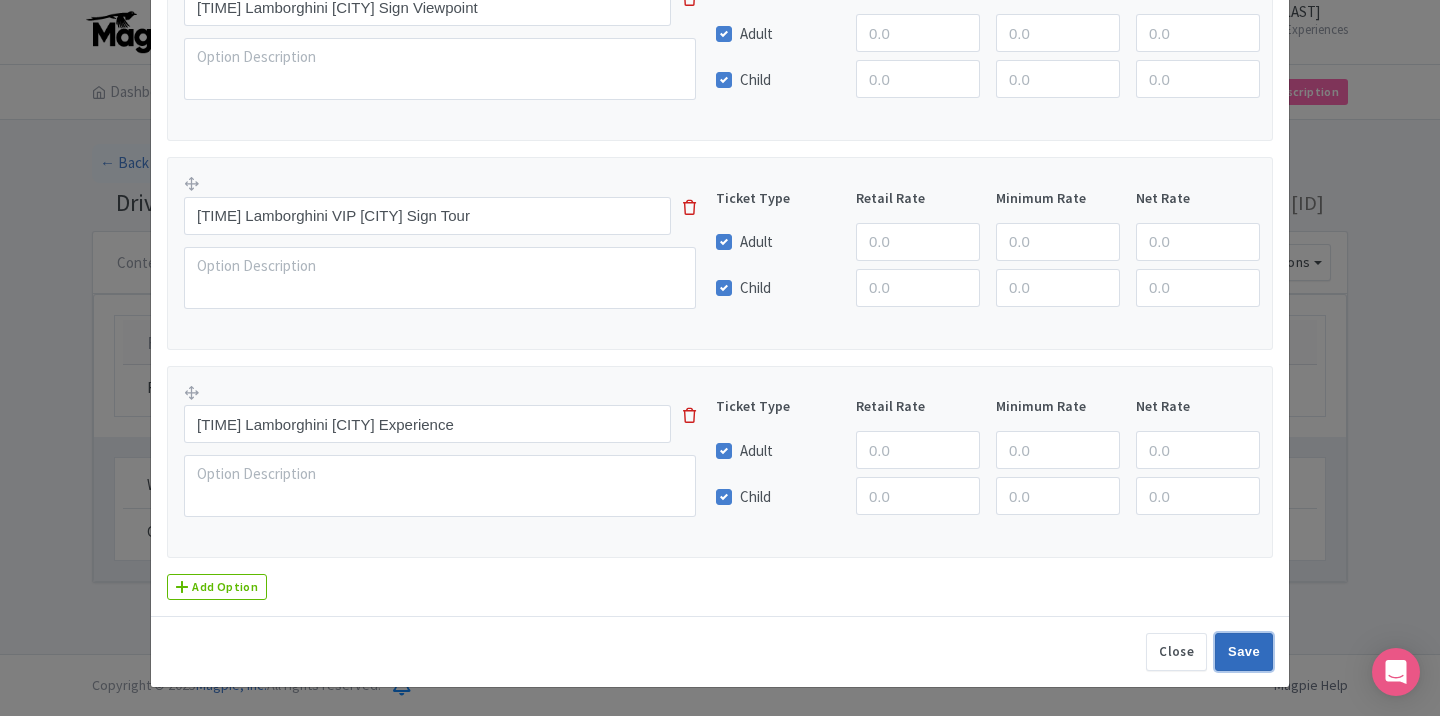 click on "Save" at bounding box center (1244, 652) 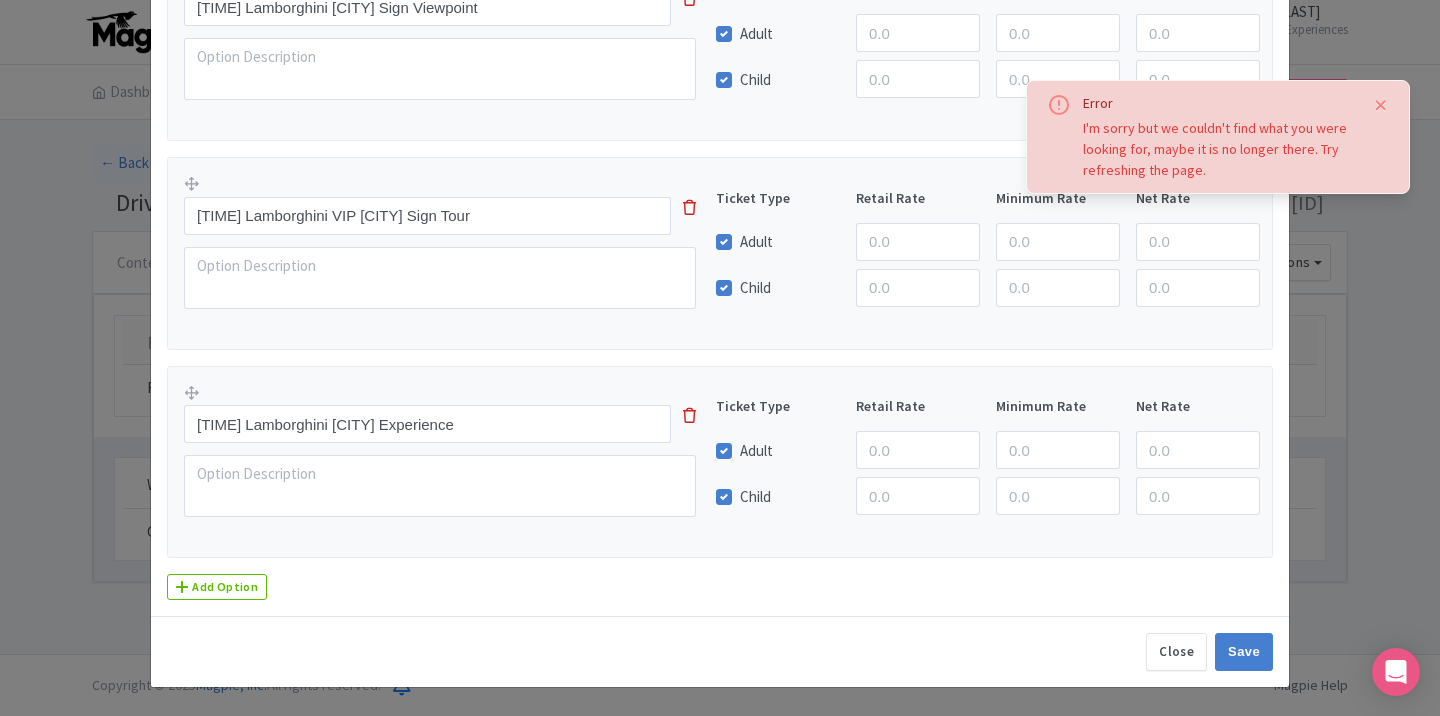 click at bounding box center (1381, 105) 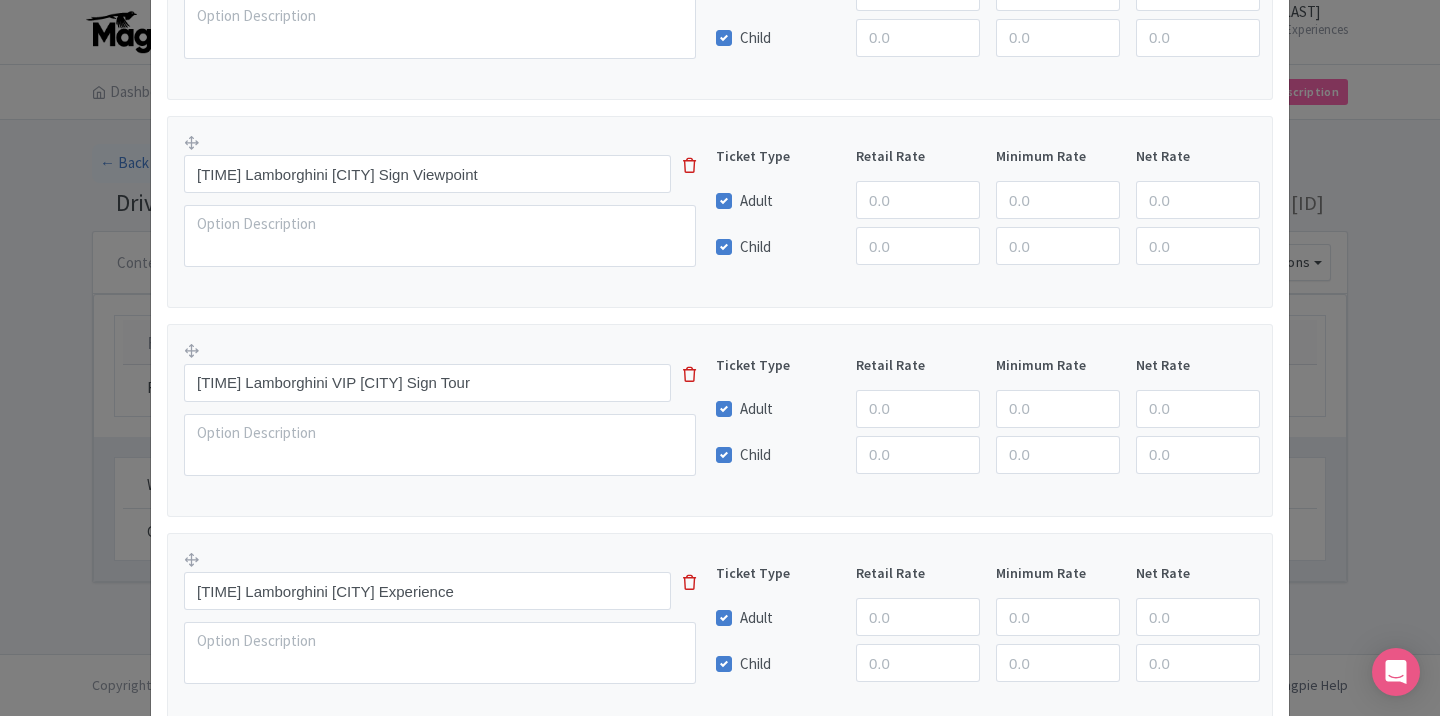 scroll, scrollTop: 365, scrollLeft: 0, axis: vertical 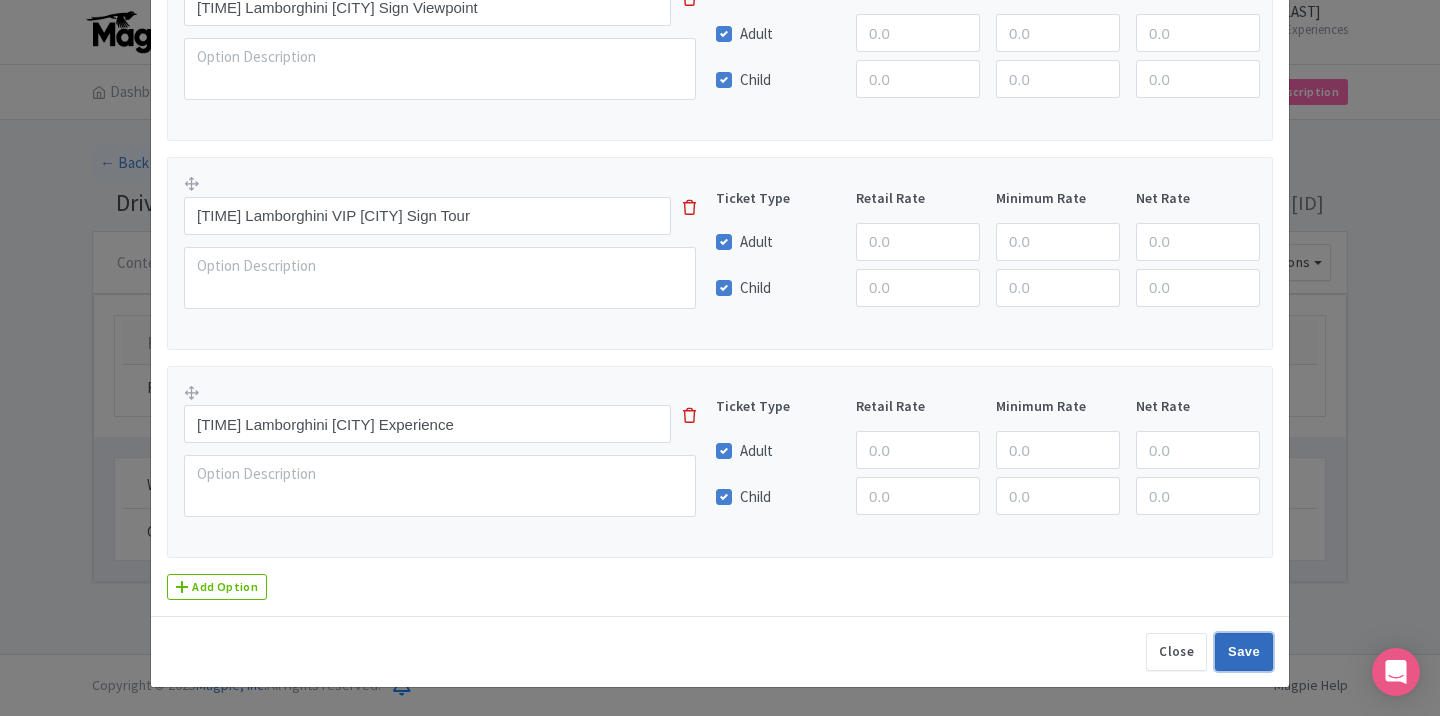 click on "Save" at bounding box center [1244, 652] 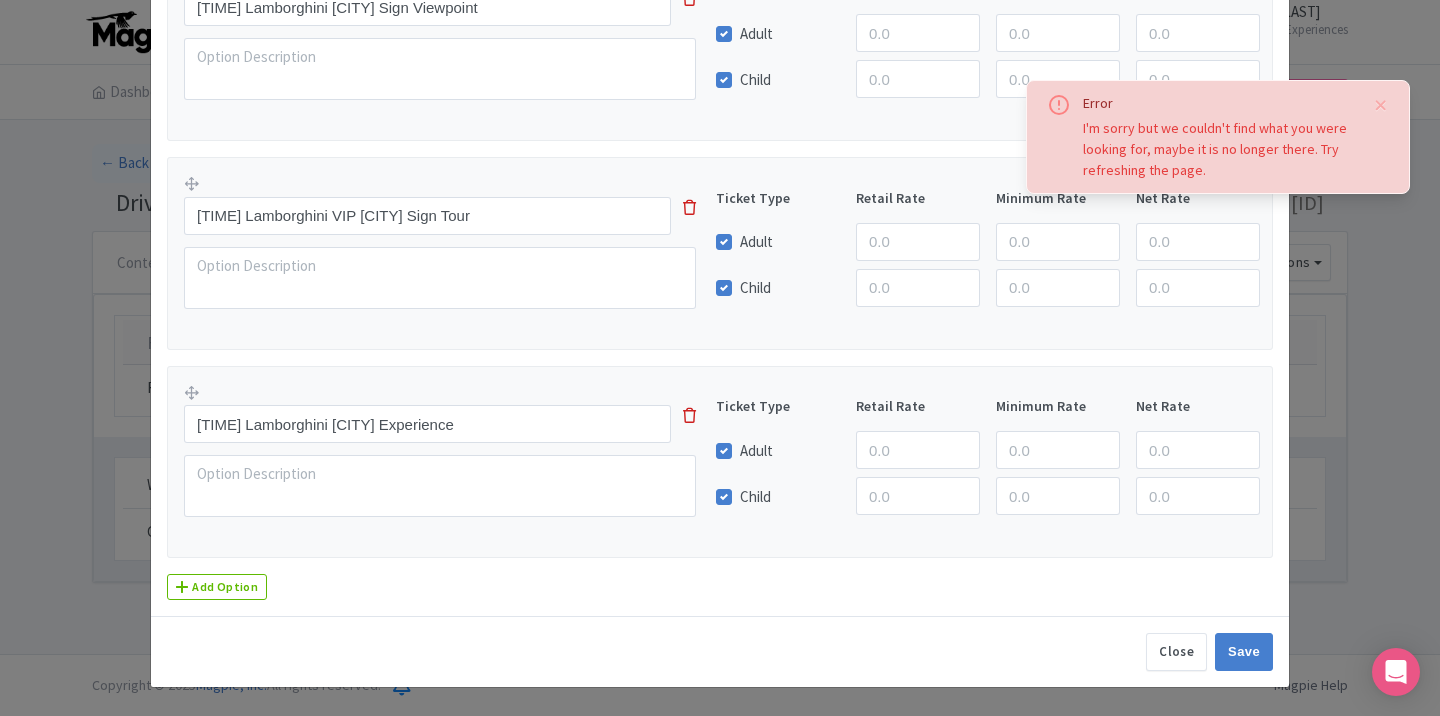 scroll, scrollTop: 0, scrollLeft: 0, axis: both 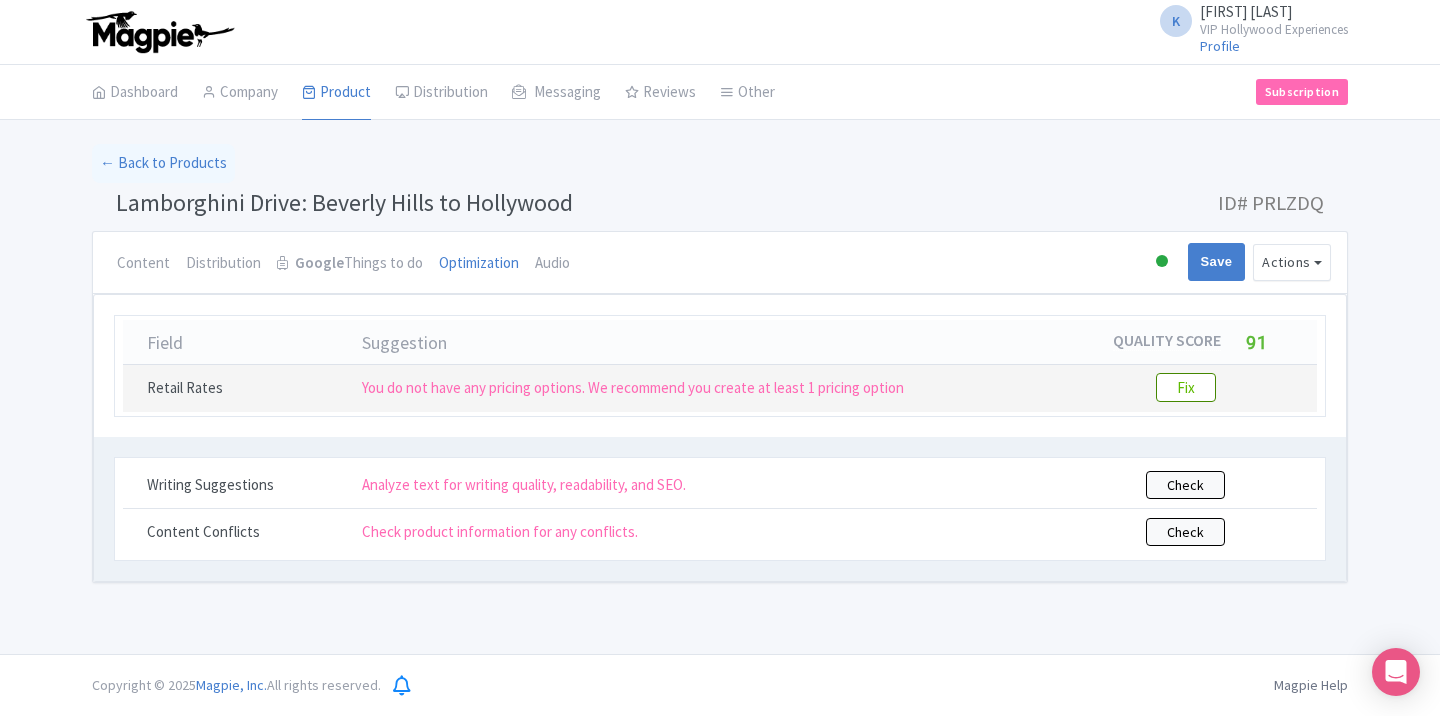 click on "Fix" at bounding box center [1186, 387] 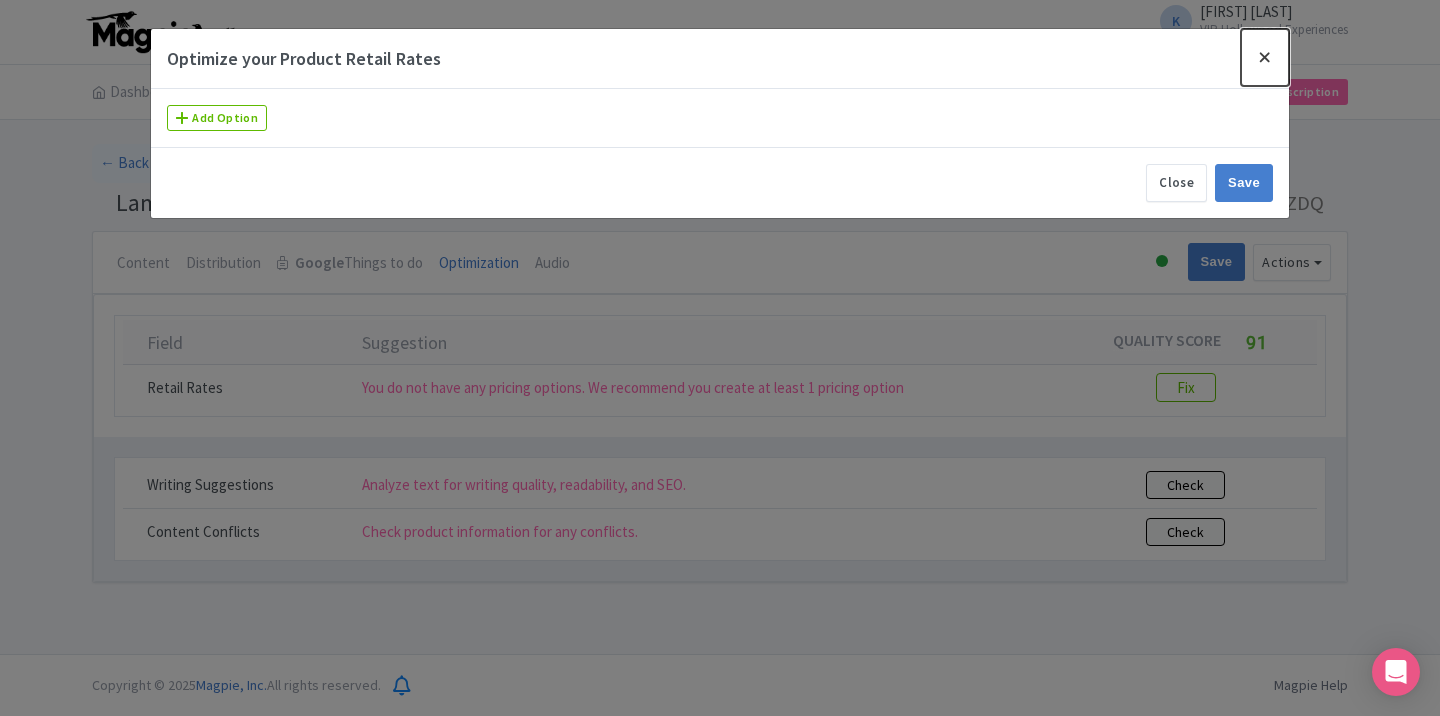 click at bounding box center [1265, 57] 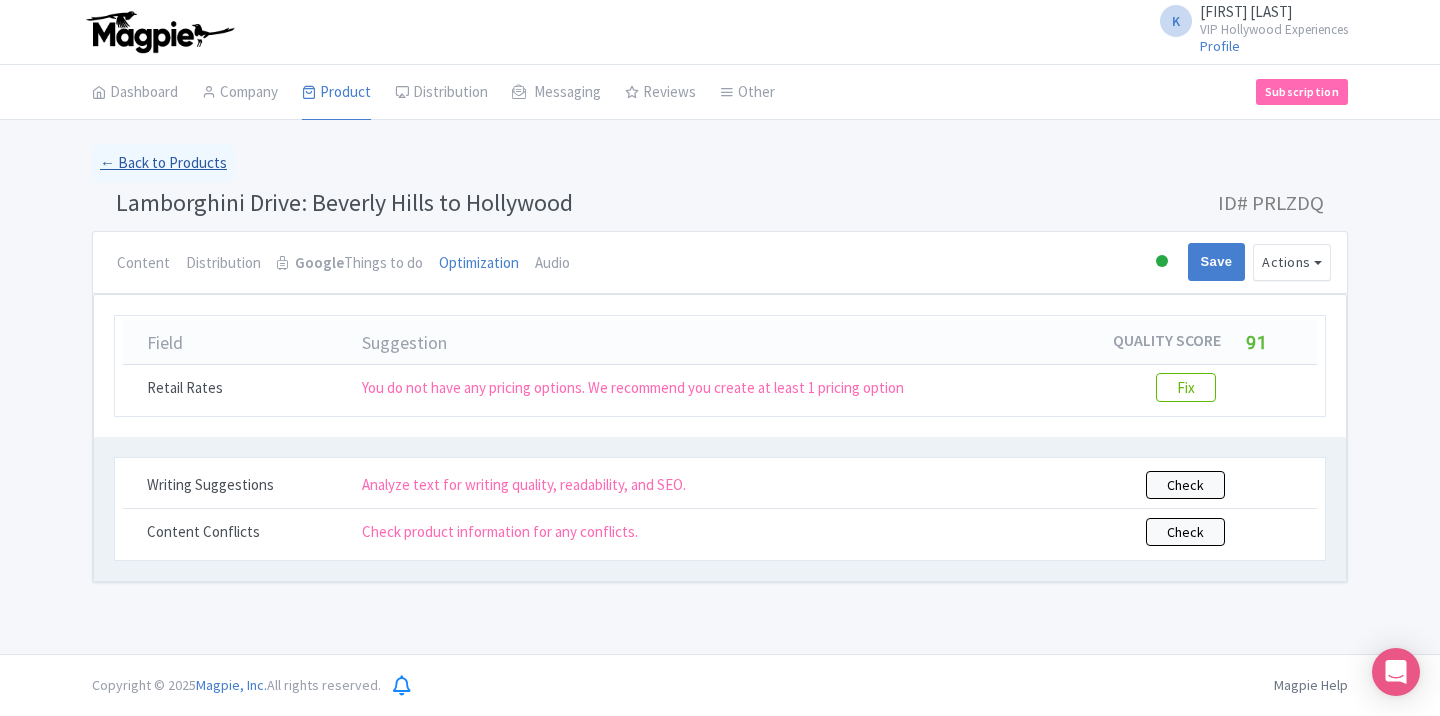 click on "← Back to Products" at bounding box center (163, 163) 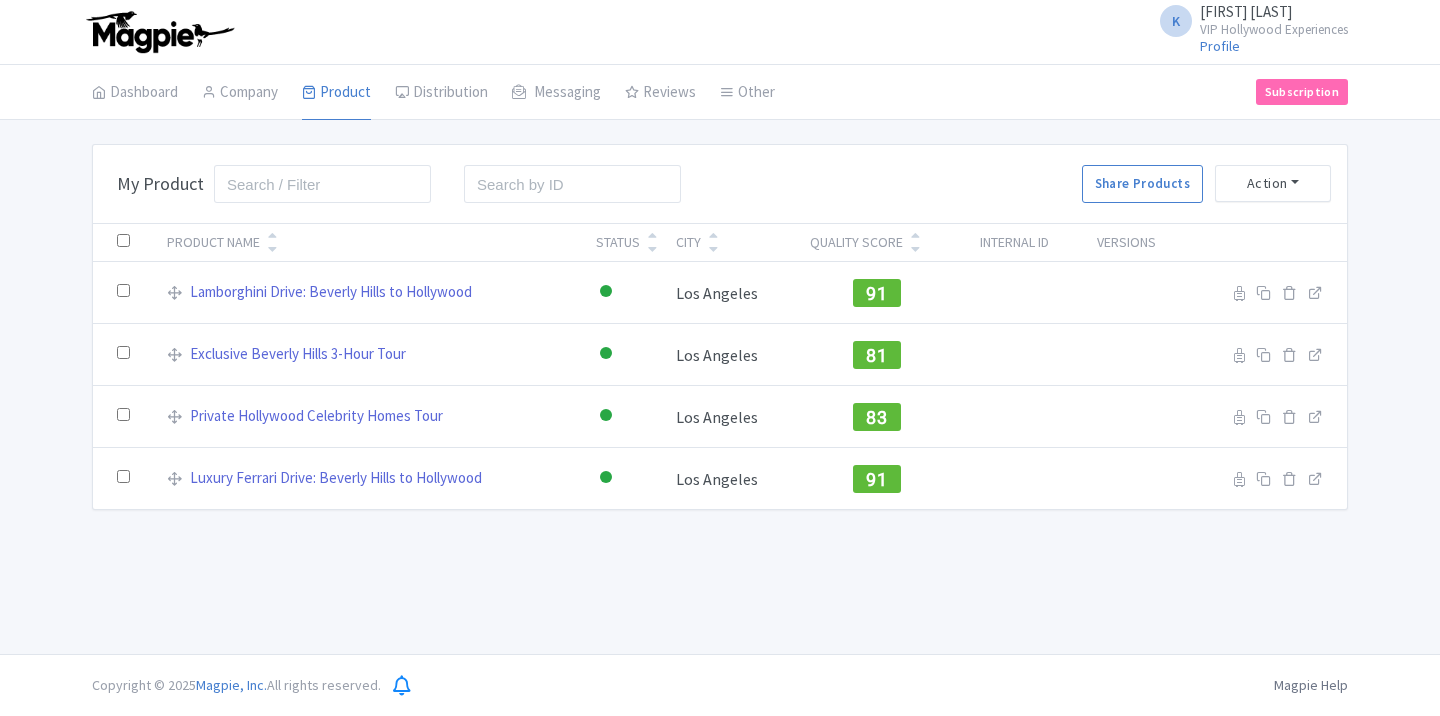 scroll, scrollTop: 0, scrollLeft: 0, axis: both 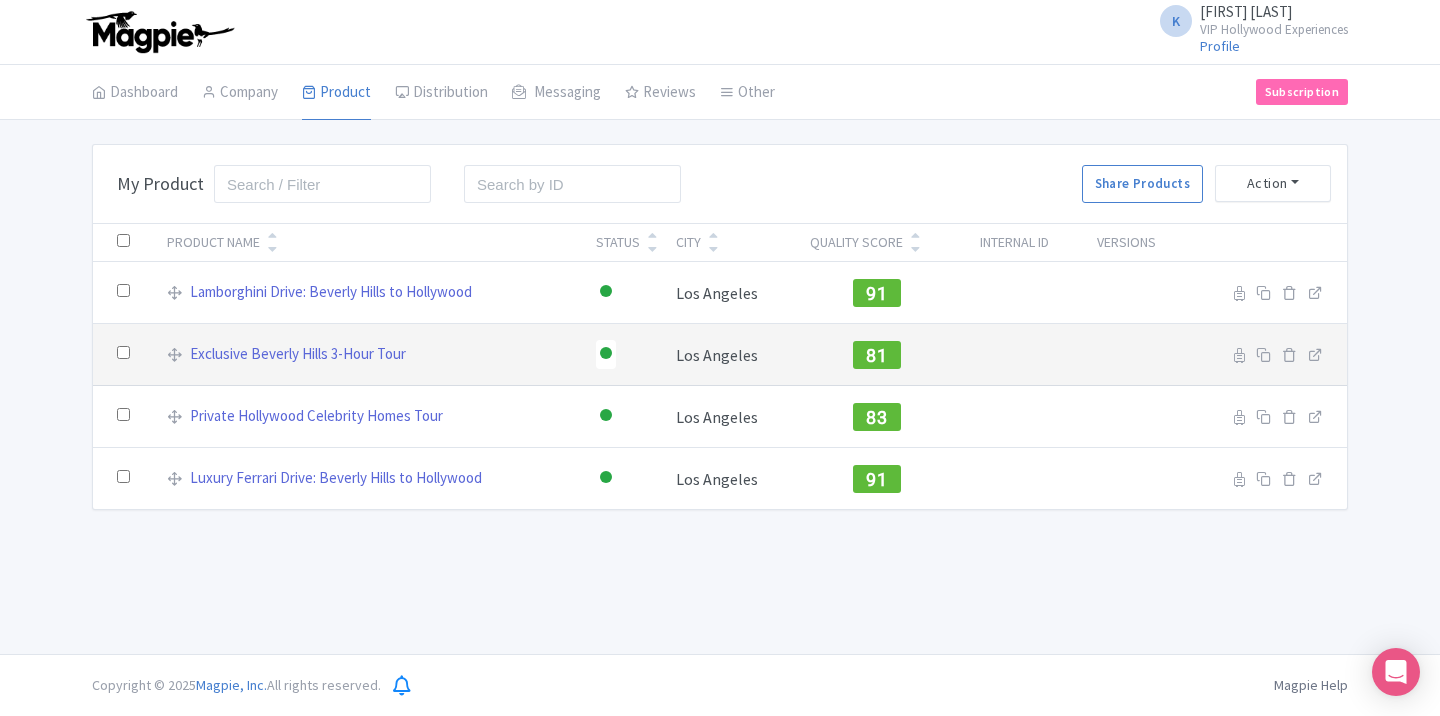 click on "81" at bounding box center (877, 355) 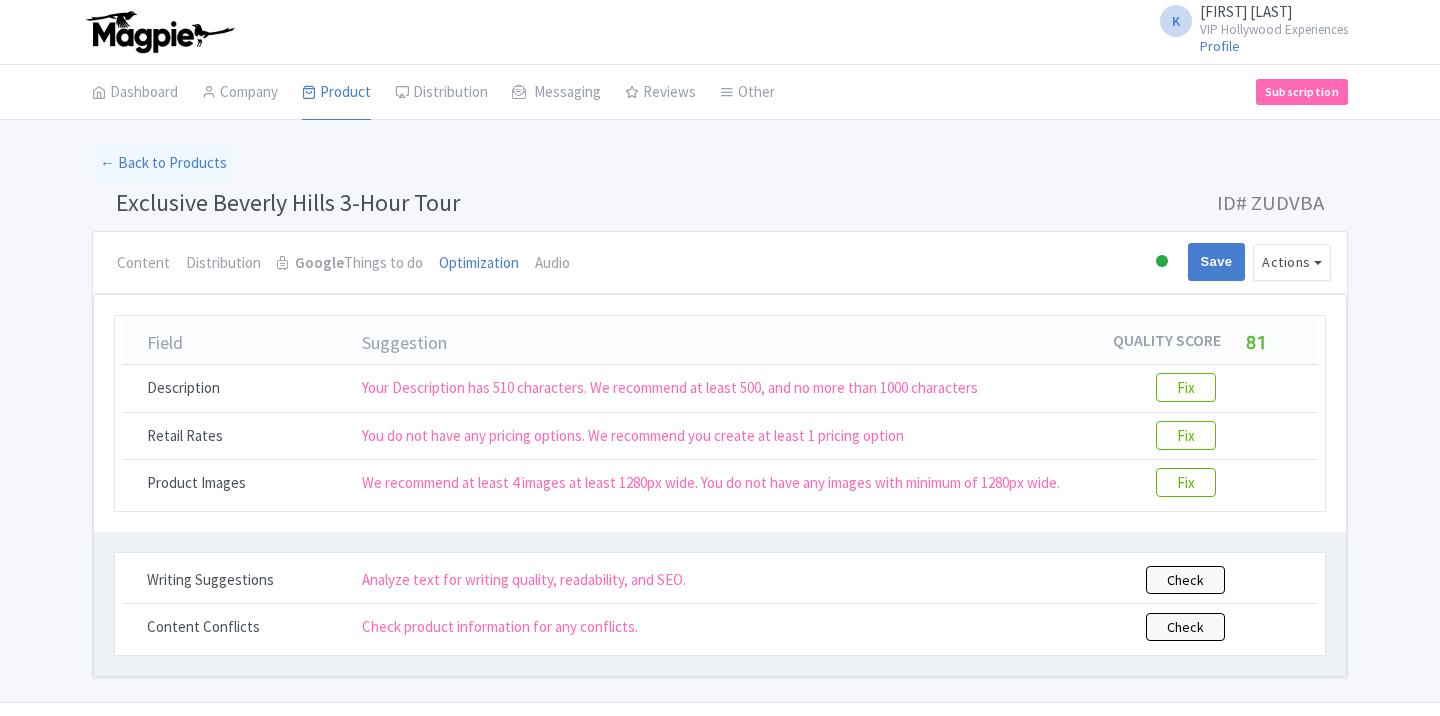scroll, scrollTop: 0, scrollLeft: 0, axis: both 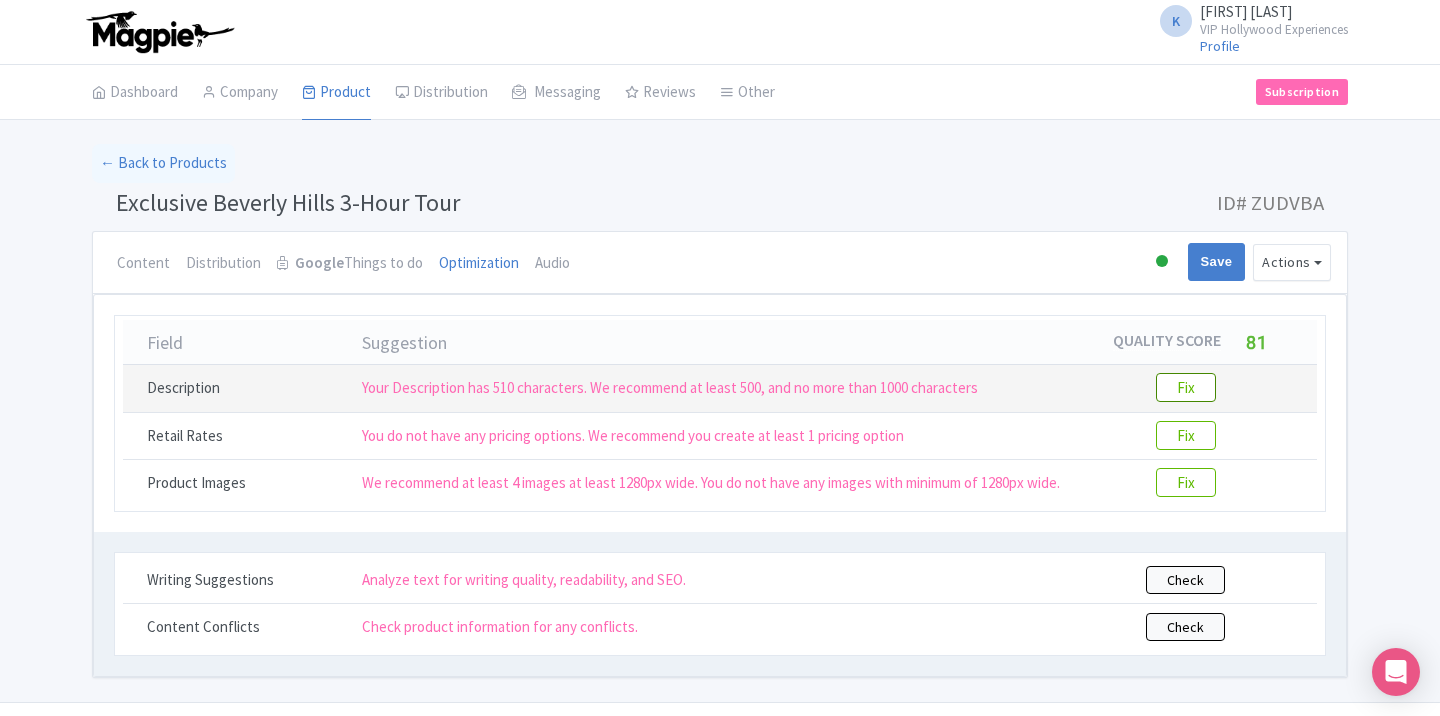 click on "Fix" at bounding box center (1186, 387) 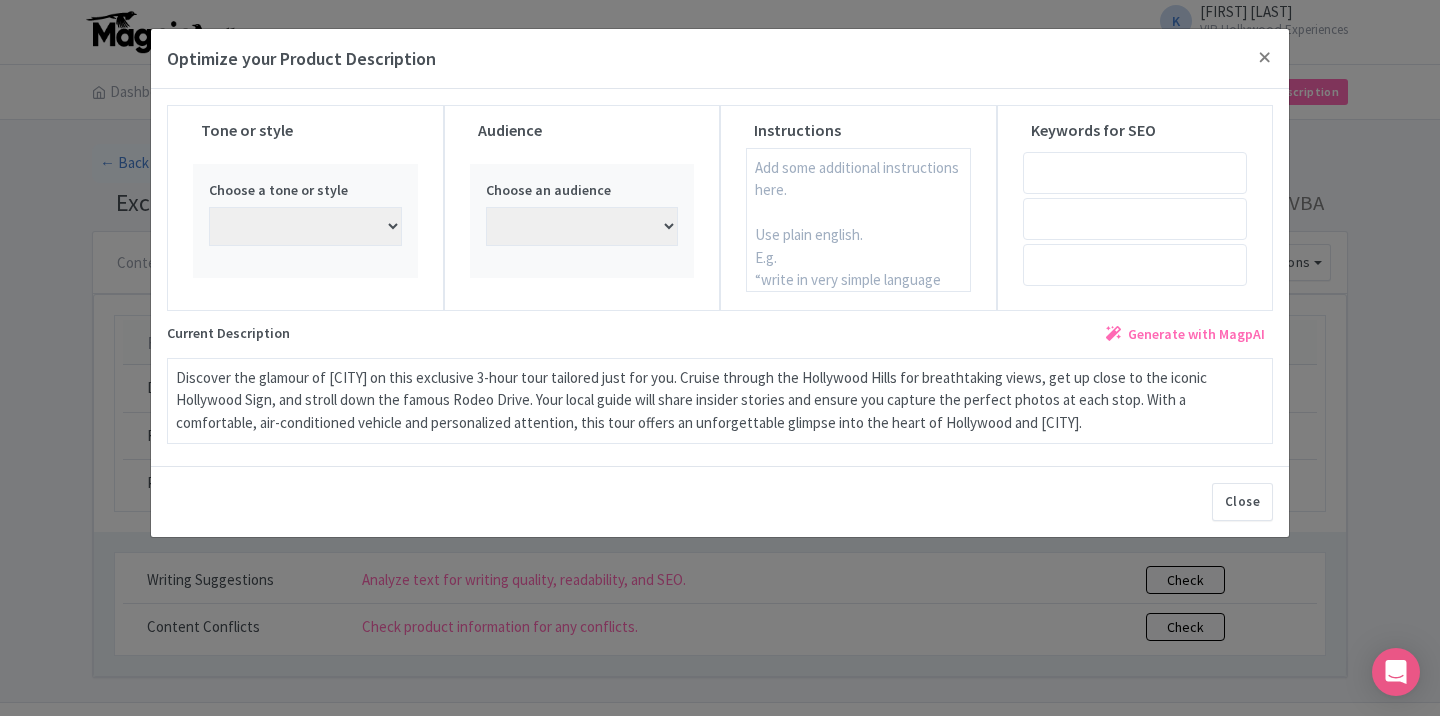click on "Discover the glamour of Los Angeles on this exclusive 3-hour tour tailored just for you. Cruise through the Hollywood Hills for breathtaking views, get up close to the iconic Hollywood Sign, and stroll down the famous Rodeo Drive. Your local guide will share insider stories and ensure you capture the perfect photos at each stop. With a comfortable, air-conditioned vehicle and personalized attention, this tour offers an unforgettable glimpse into the heart of Hollywood and Beverly Hills." at bounding box center (720, 401) 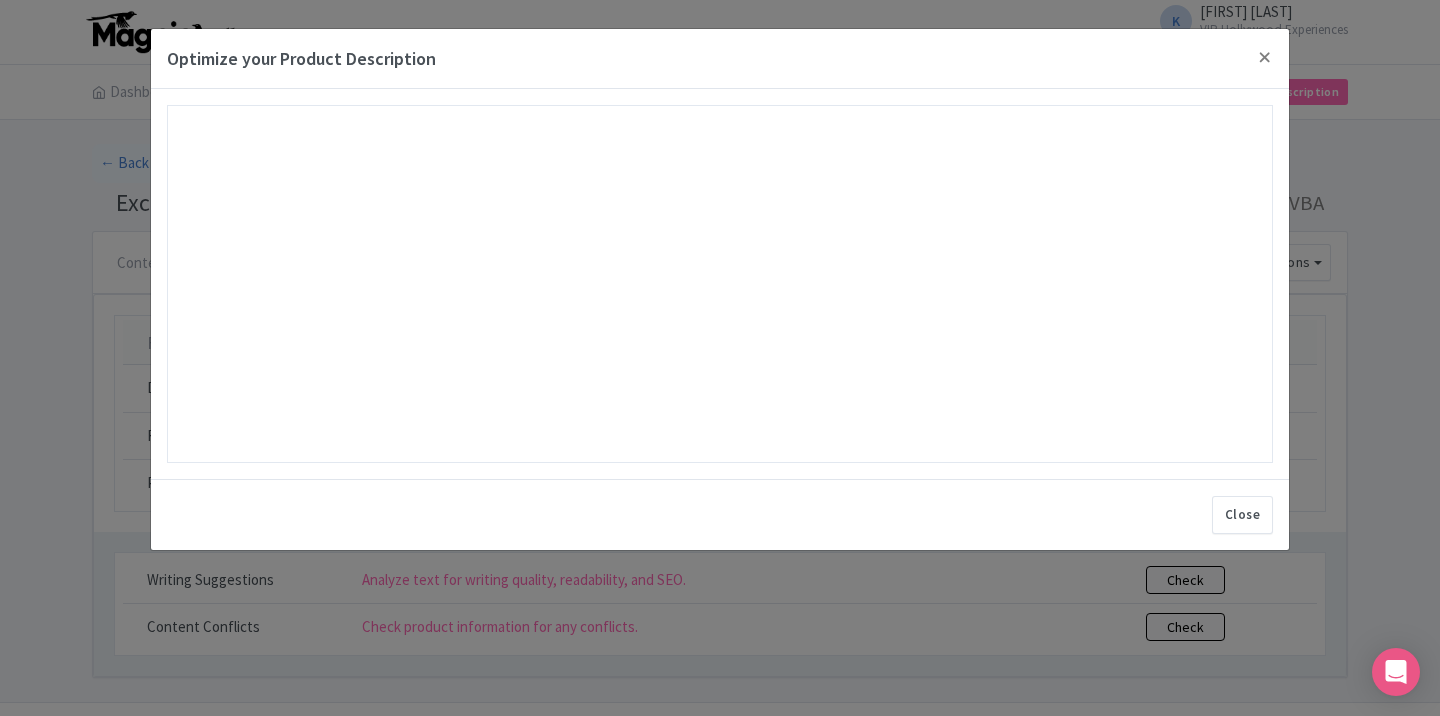 type on "Step into the glamour of [CITY] with the Exclusive [CITY] 3-Hour Tour—the perfect way to discover Hollywood’s dazzling highlights and hidden treasures. Begin your experience with a scenic drive through the Hollywood Hills, where your expert local guide will take you up close for an unbeatable view of the iconic Hollywood Sign. Cruising along legendary [STREET], take in panoramic city vistas before heading to [CITY]. Enjoy a leisurely stroll down [STREET], lined with world-famous boutiques, and explore the vibrant [AREA], home to music history and celebrity hotspots. Capture memorable photos at the famous [CITY] Sign, all while traveling in a comfortable, air-conditioned vehicle. Personalized attention, insider stories, and picture-perfect stops make this exclusive tour the ideal way to immerse yourself in the luxury, excitement, and classic sights of [CITY]—all in just three unforgettable hours. Book your [CITY] adventure today!" 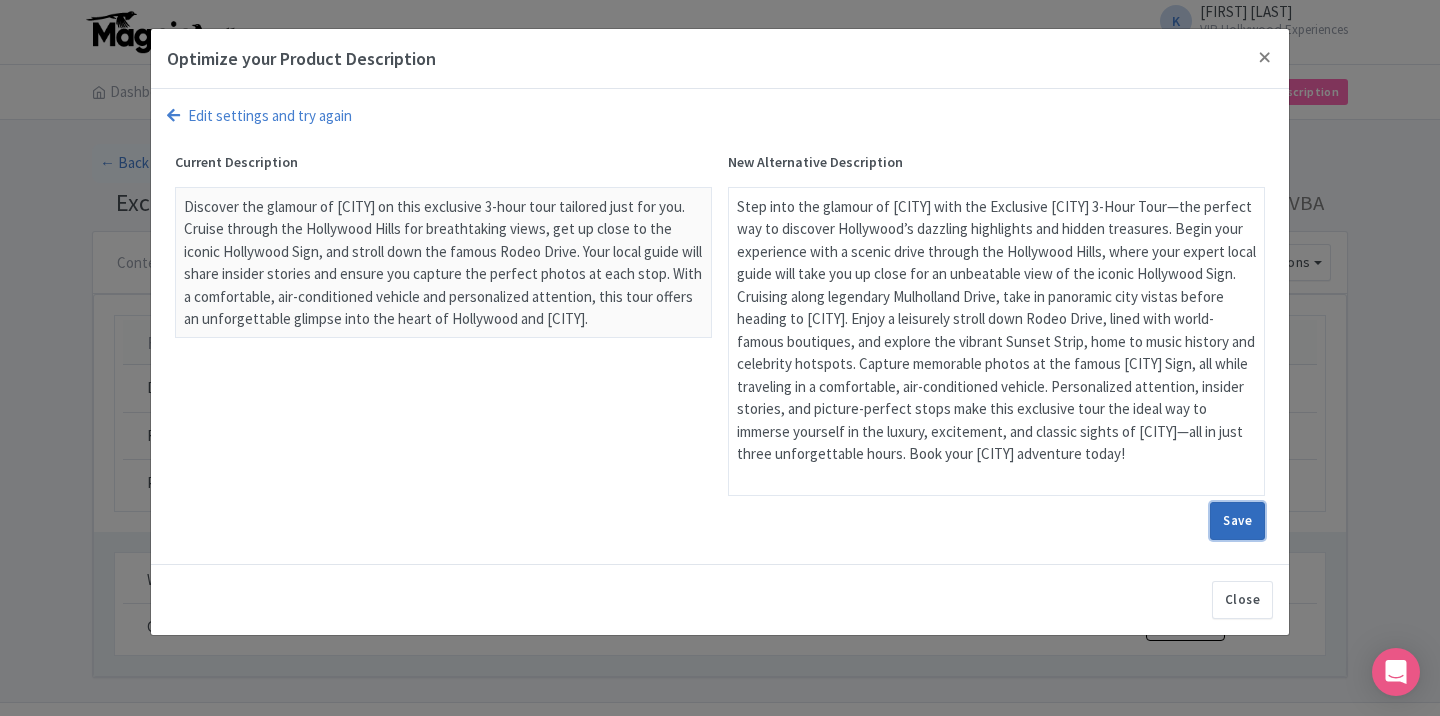 click on "Save" at bounding box center (1237, 521) 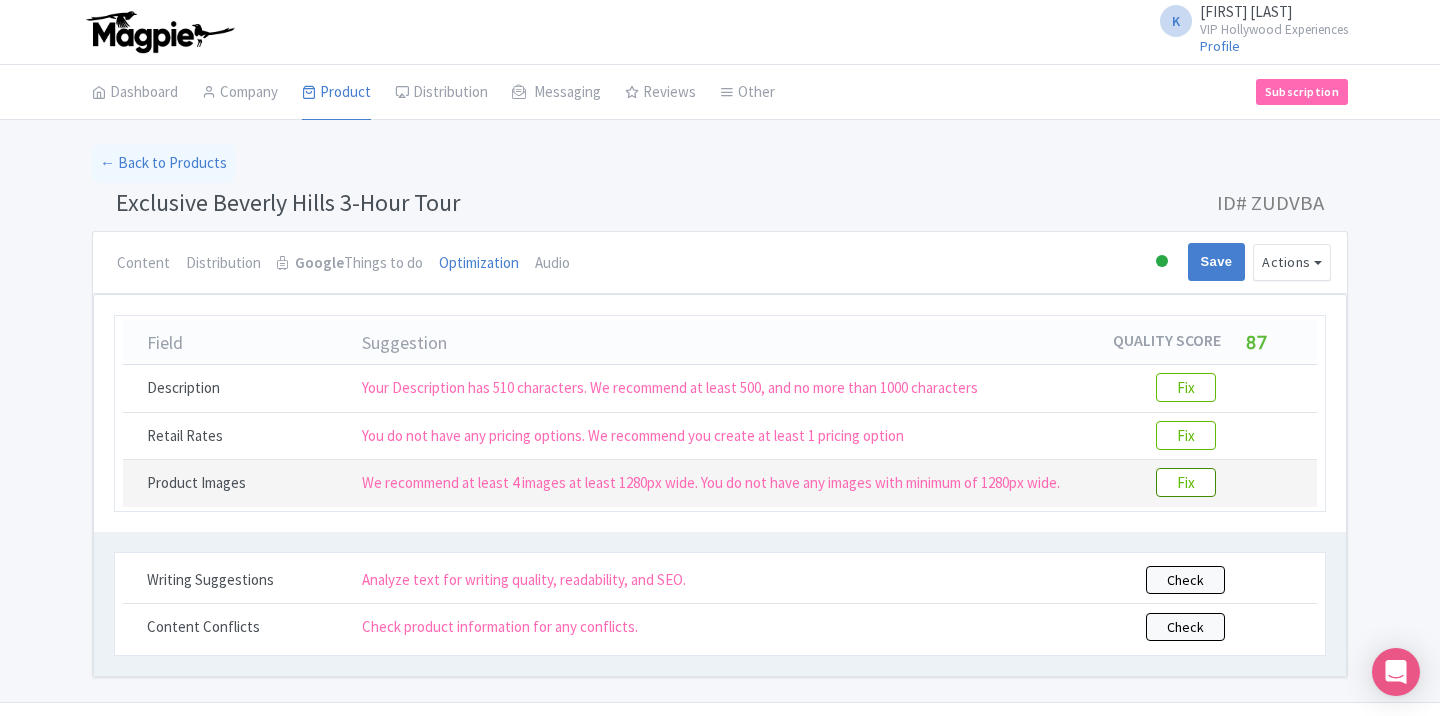 click on "Fix" at bounding box center (1186, 482) 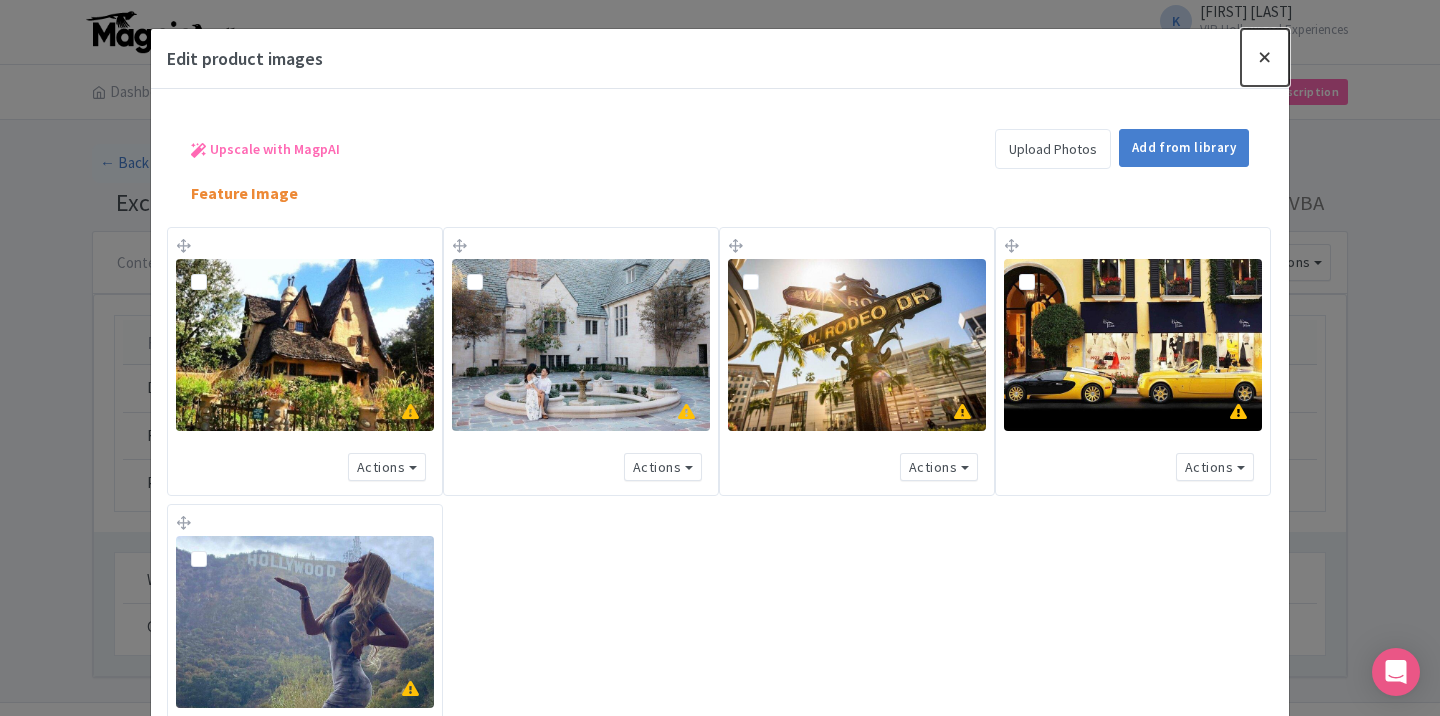 click at bounding box center (1265, 57) 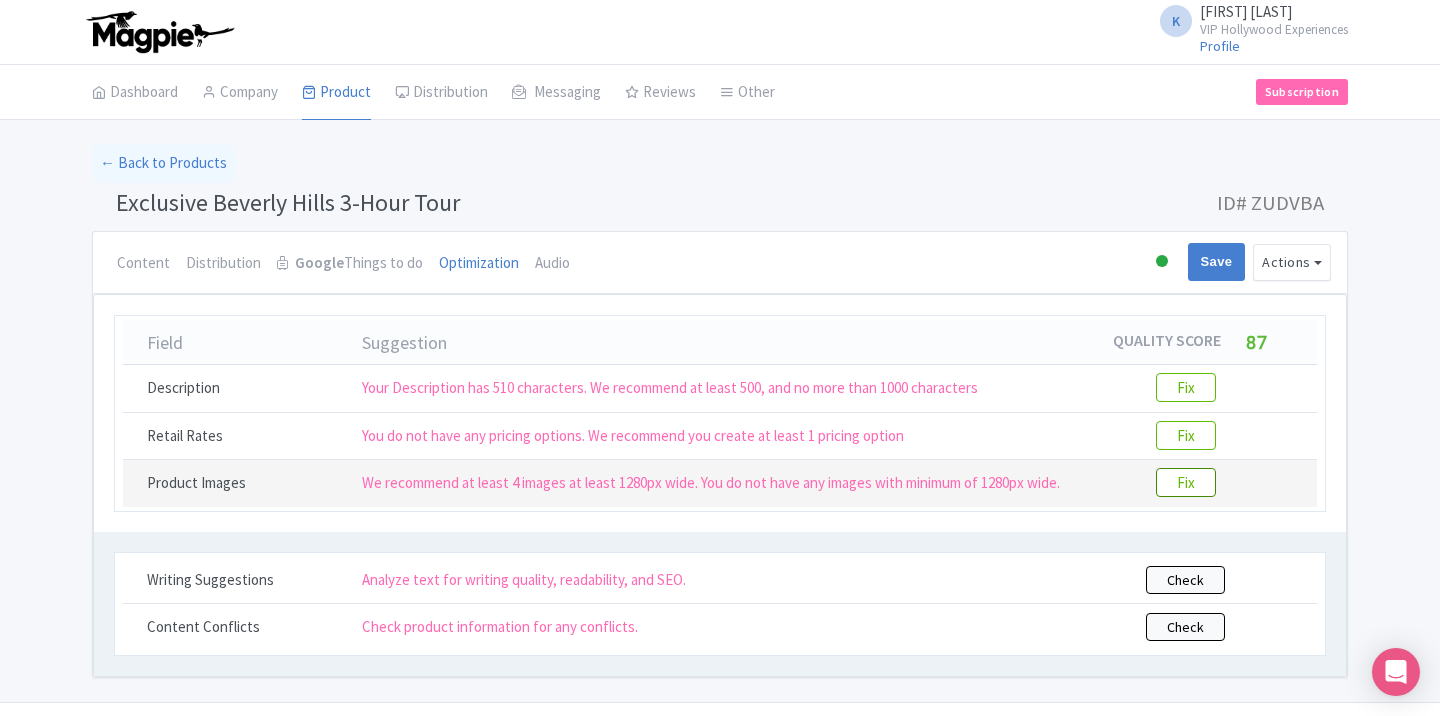 click on "Fix" at bounding box center (1186, 482) 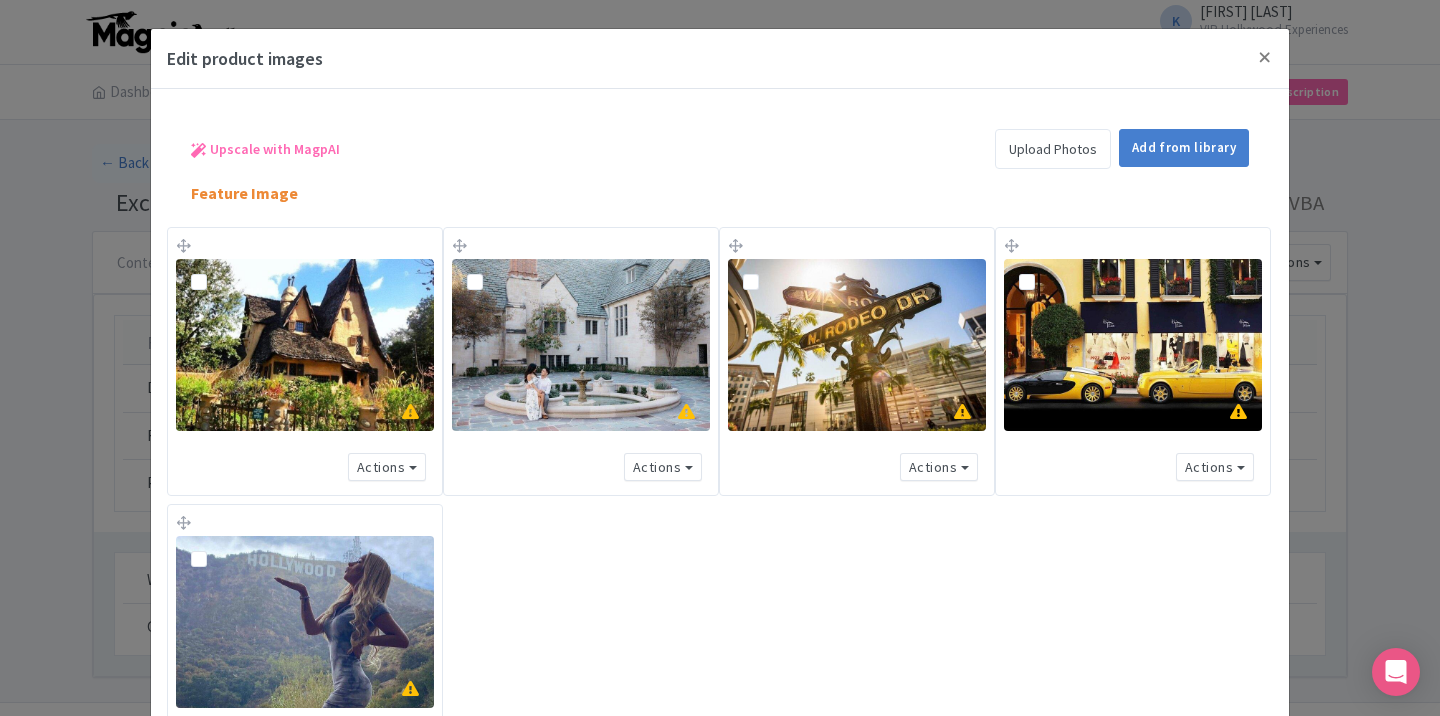 click on "Upload Photos" at bounding box center (1053, 149) 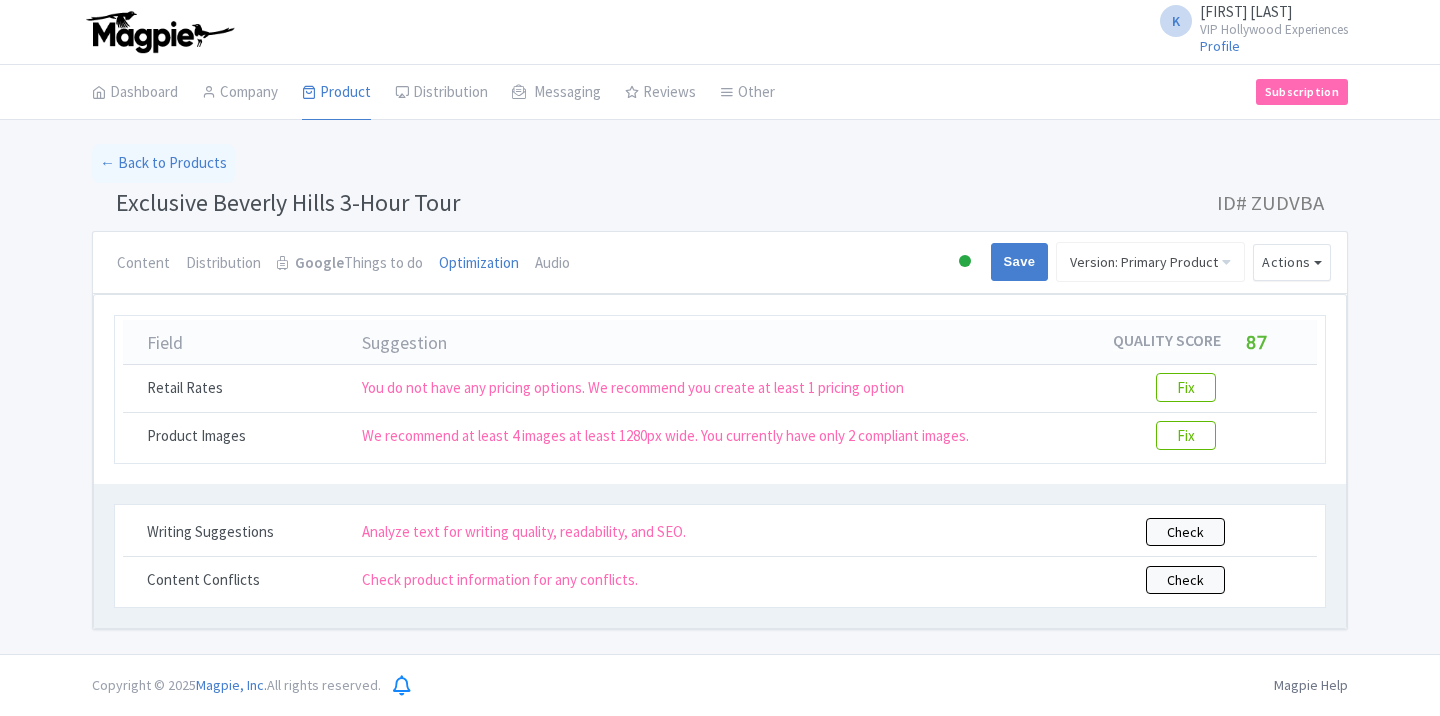 scroll, scrollTop: 0, scrollLeft: 0, axis: both 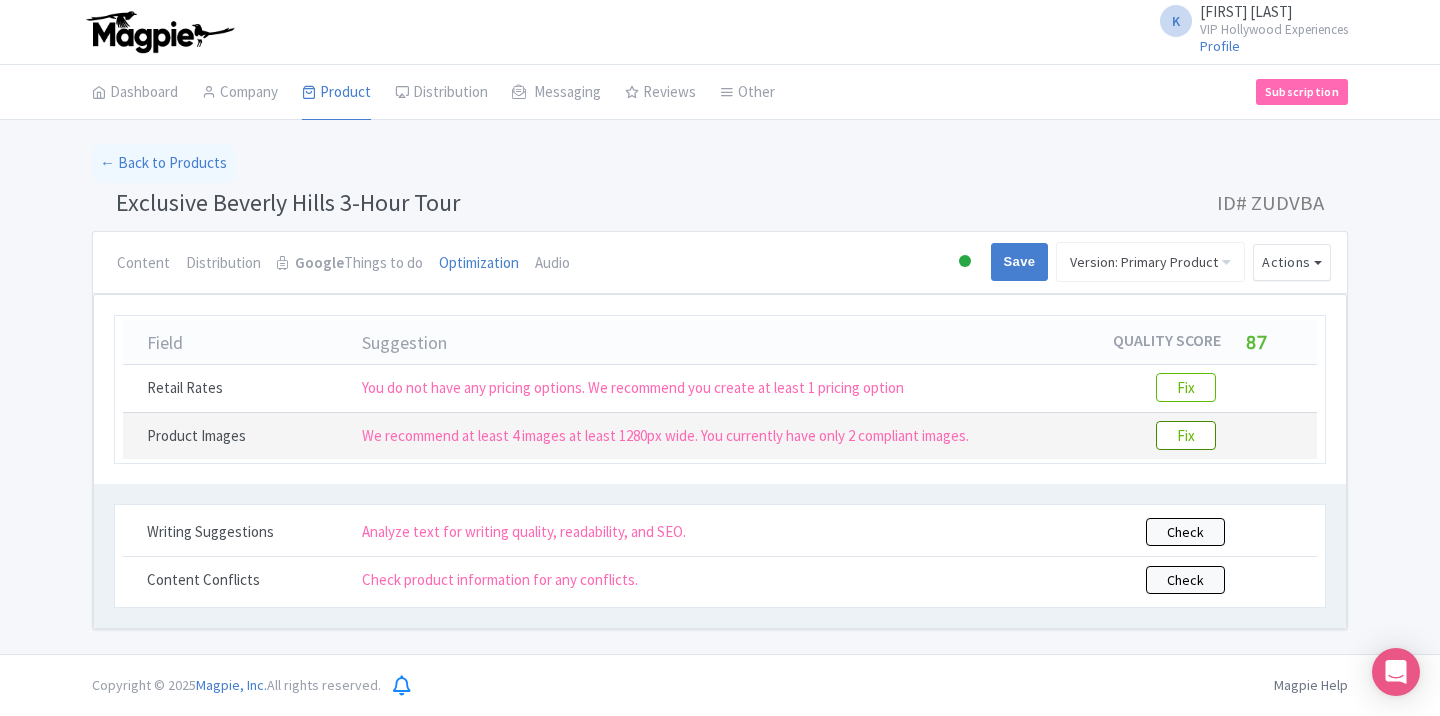 click on "Fix" at bounding box center (1186, 435) 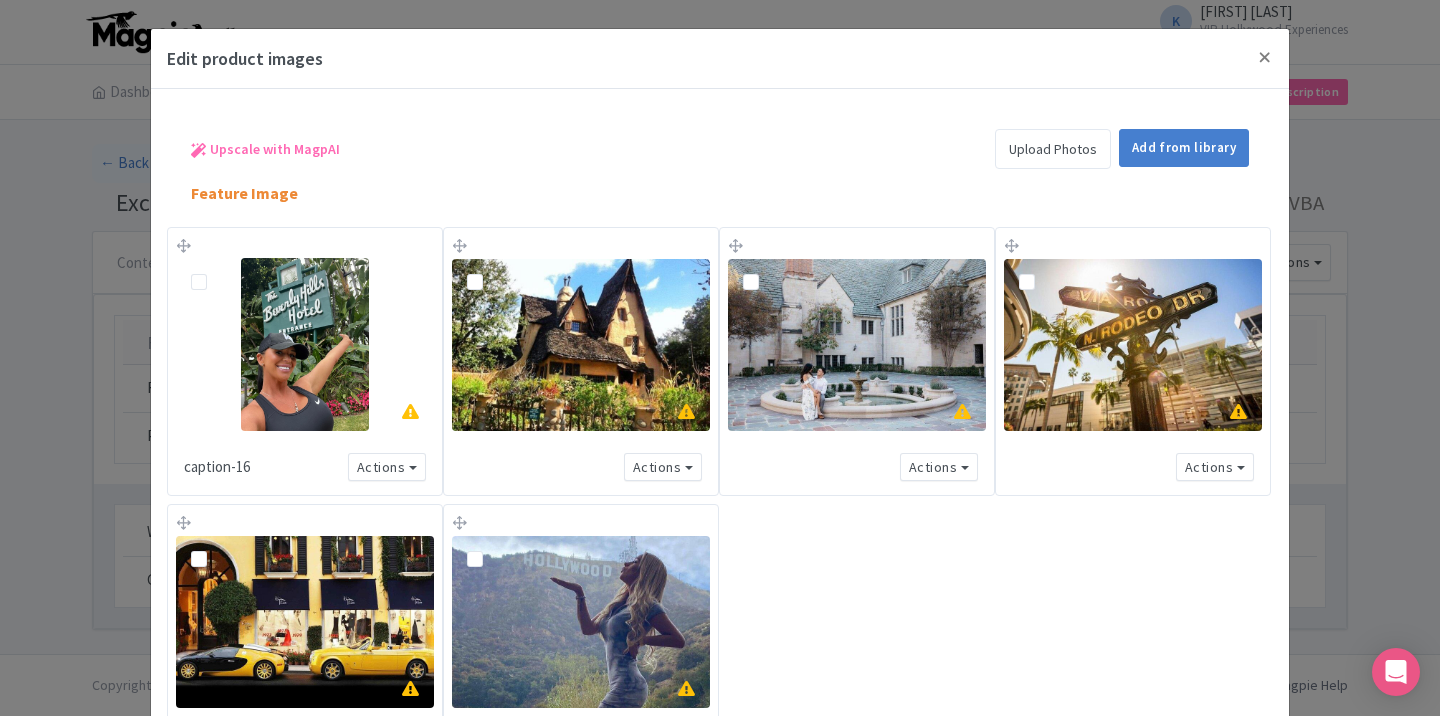 click at bounding box center [203, 269] 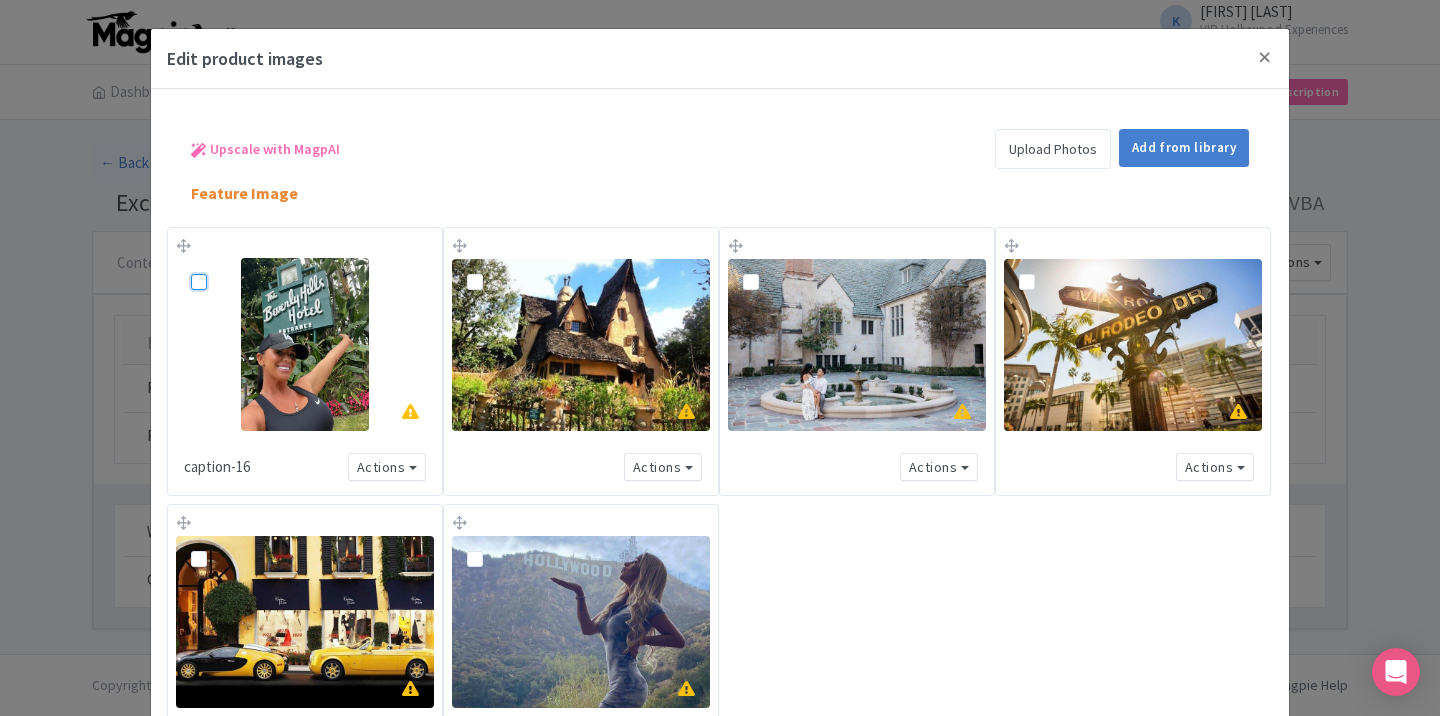 click at bounding box center (221, 264) 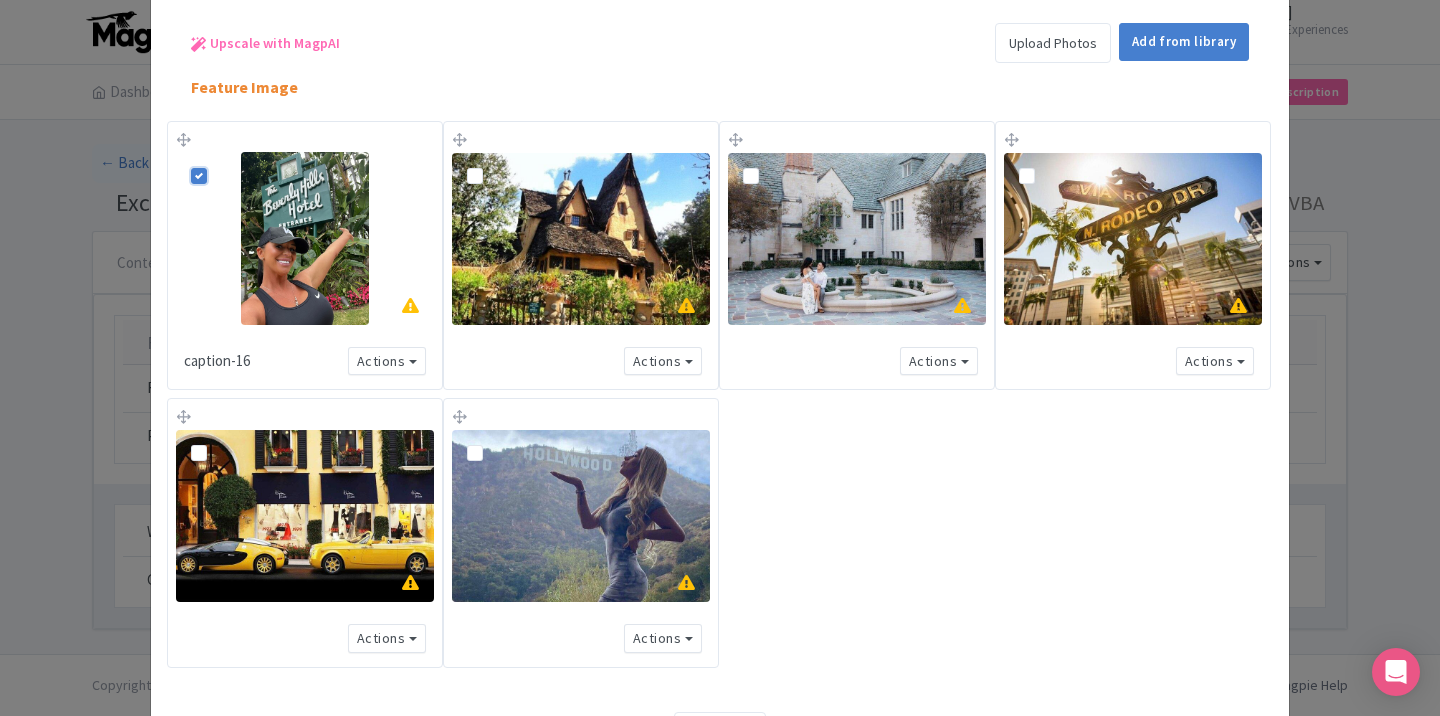 scroll, scrollTop: 109, scrollLeft: 0, axis: vertical 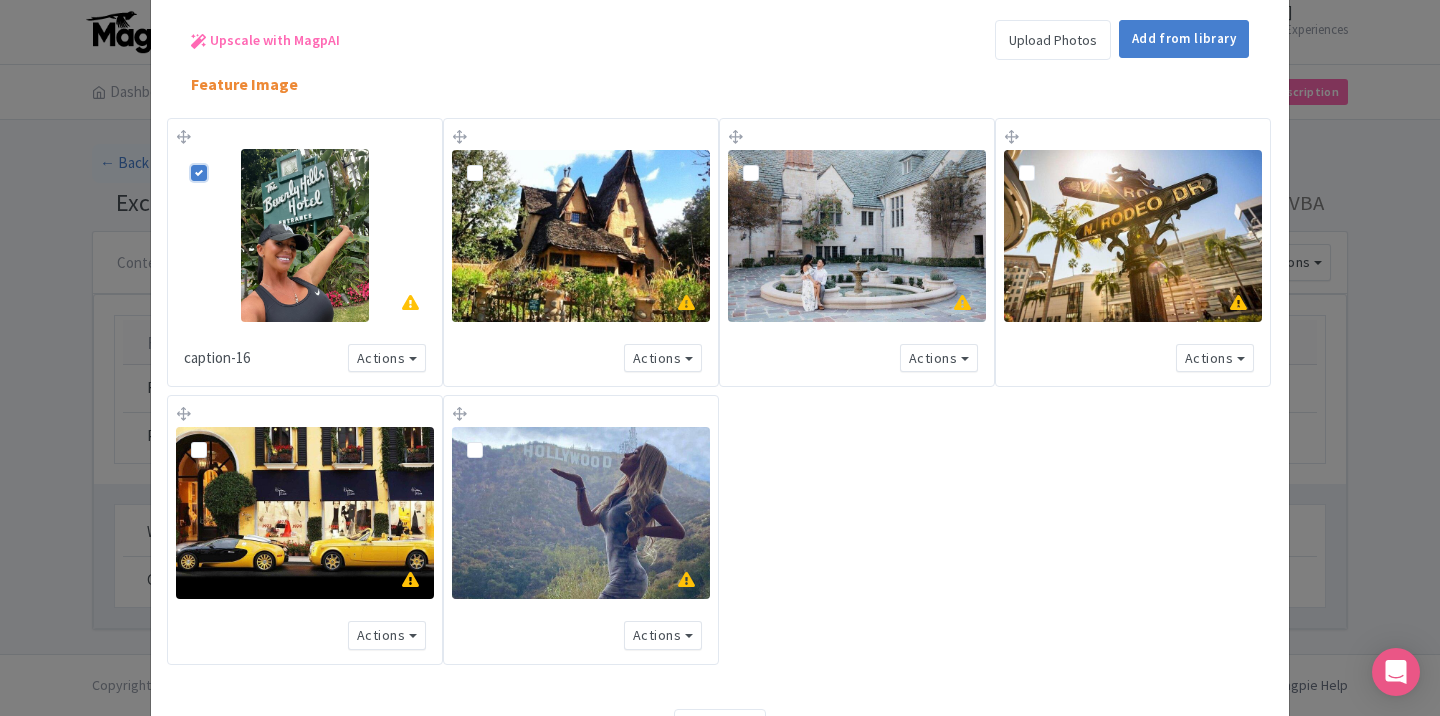 click at bounding box center (1043, 161) 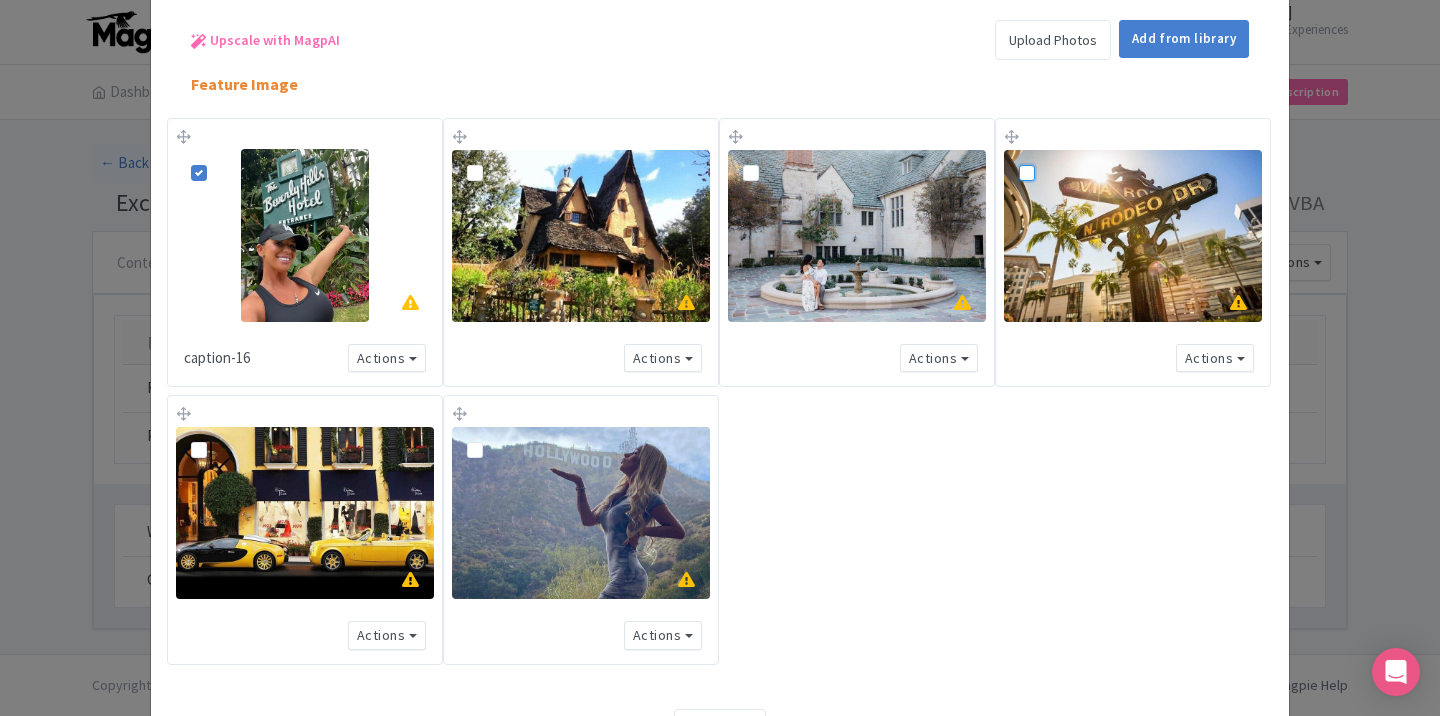 click at bounding box center [1049, 155] 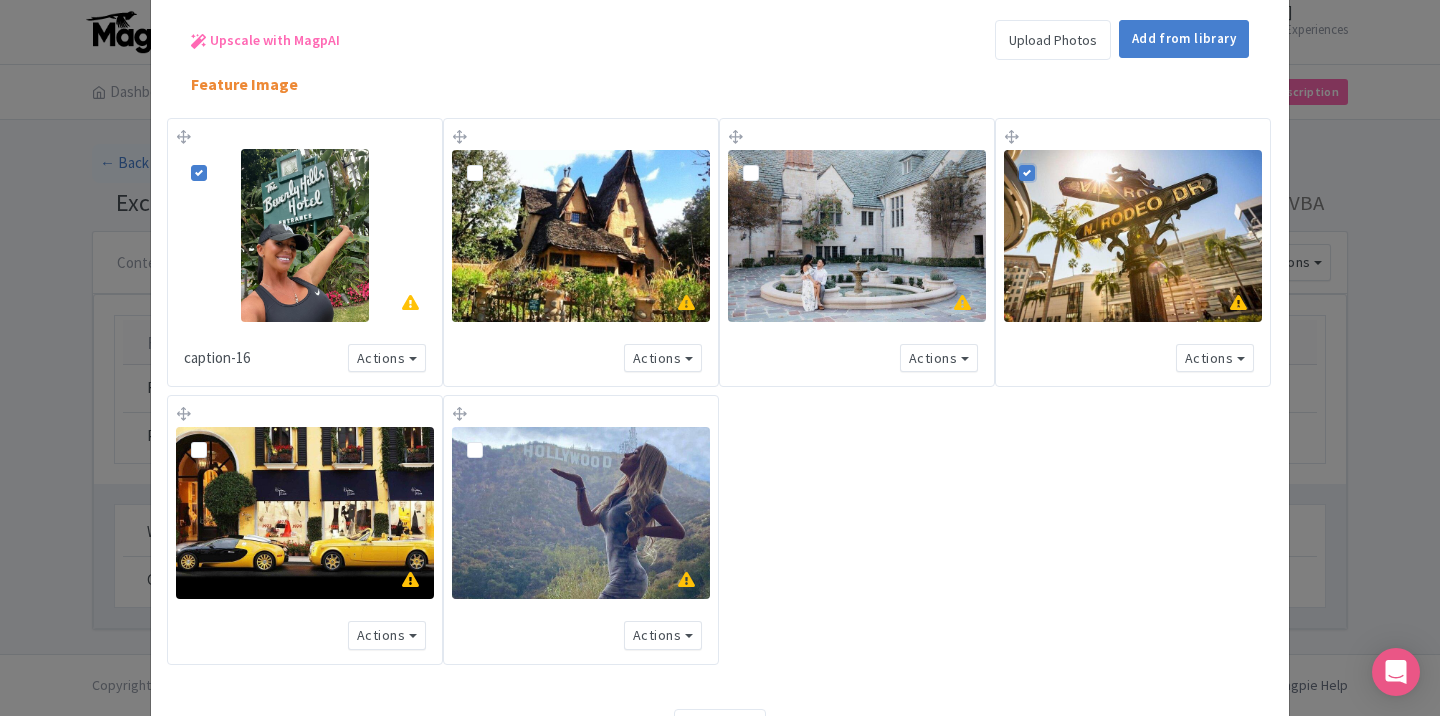 scroll, scrollTop: 0, scrollLeft: 0, axis: both 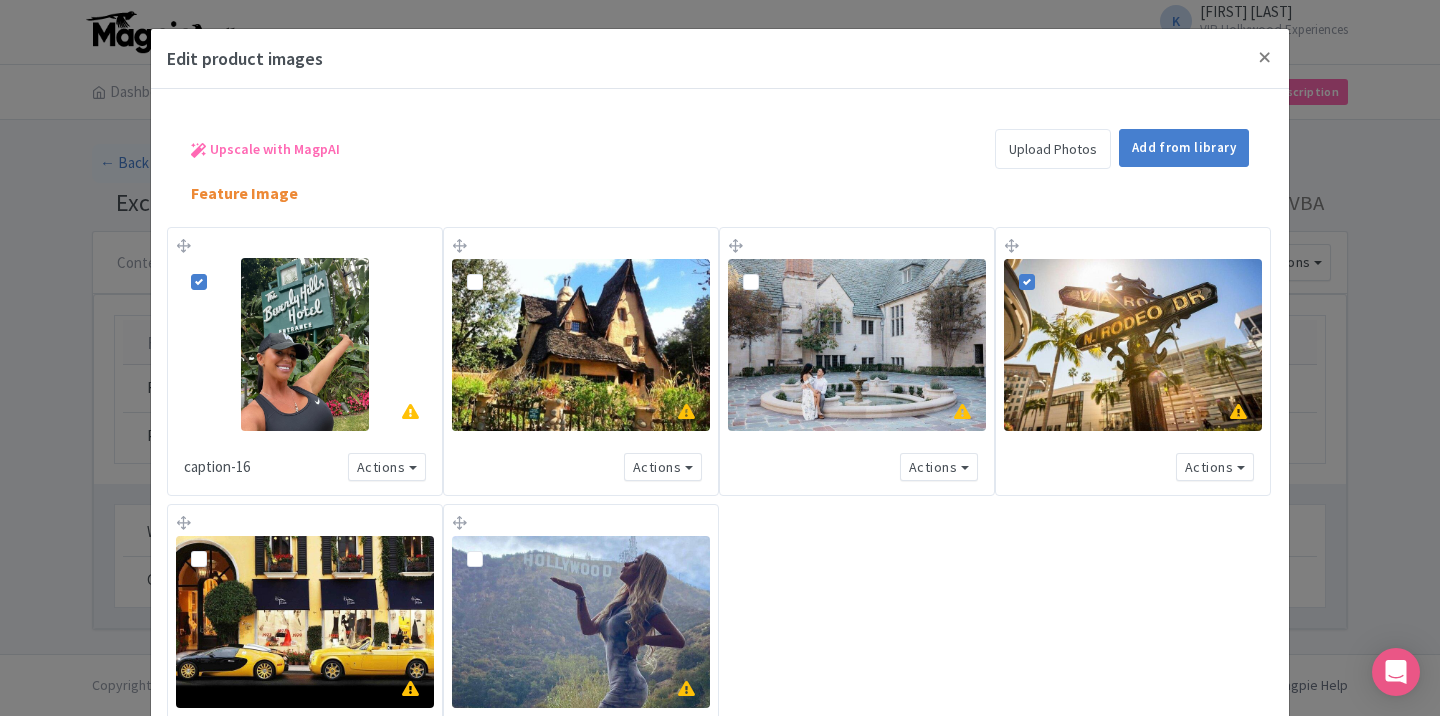click on "Upload Photos" at bounding box center [1053, 149] 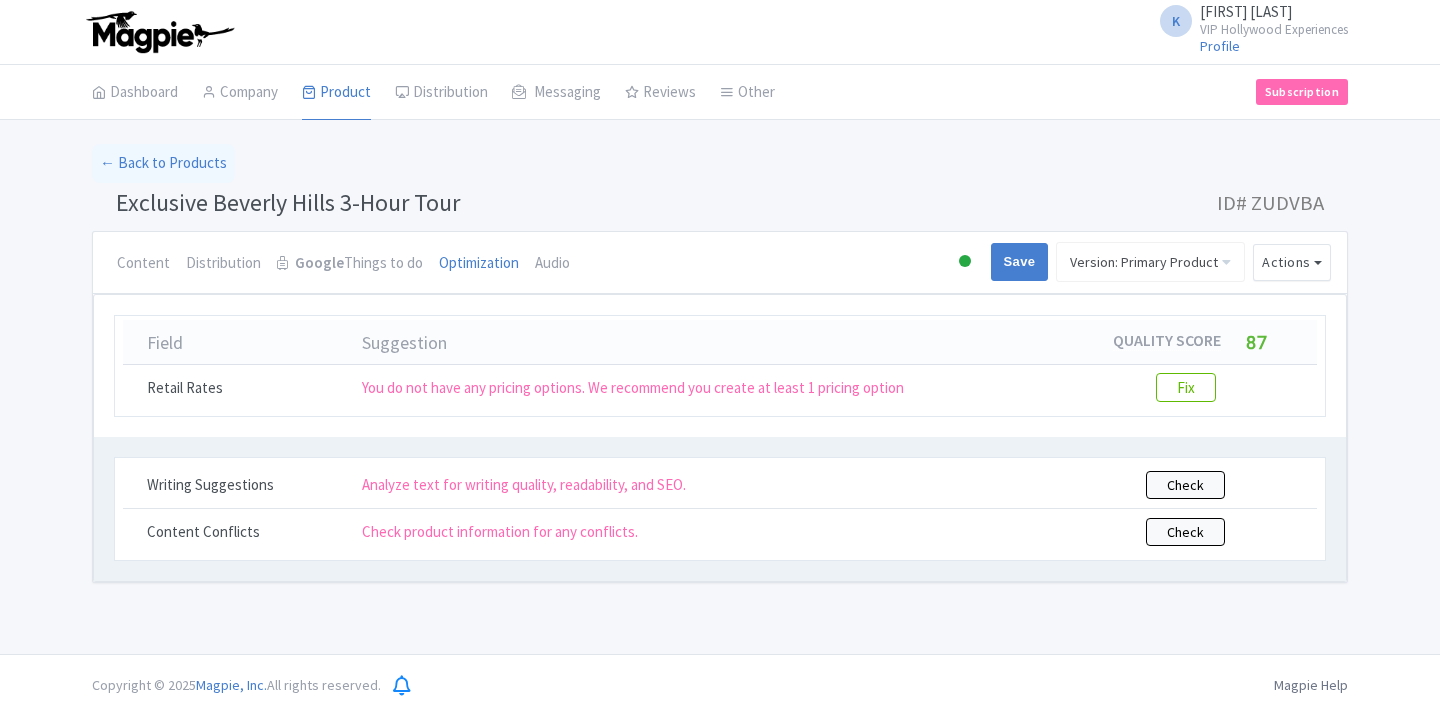 scroll, scrollTop: 0, scrollLeft: 0, axis: both 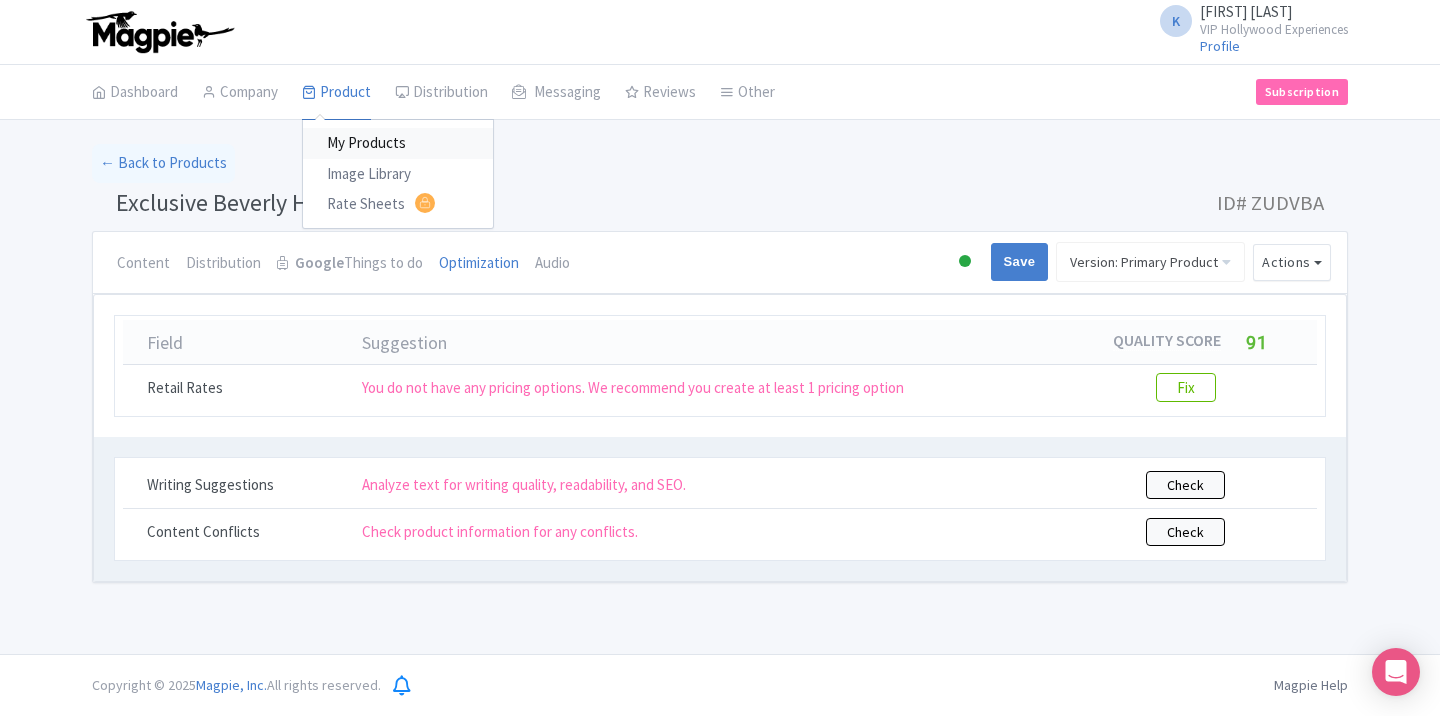 click on "My Products" at bounding box center [398, 143] 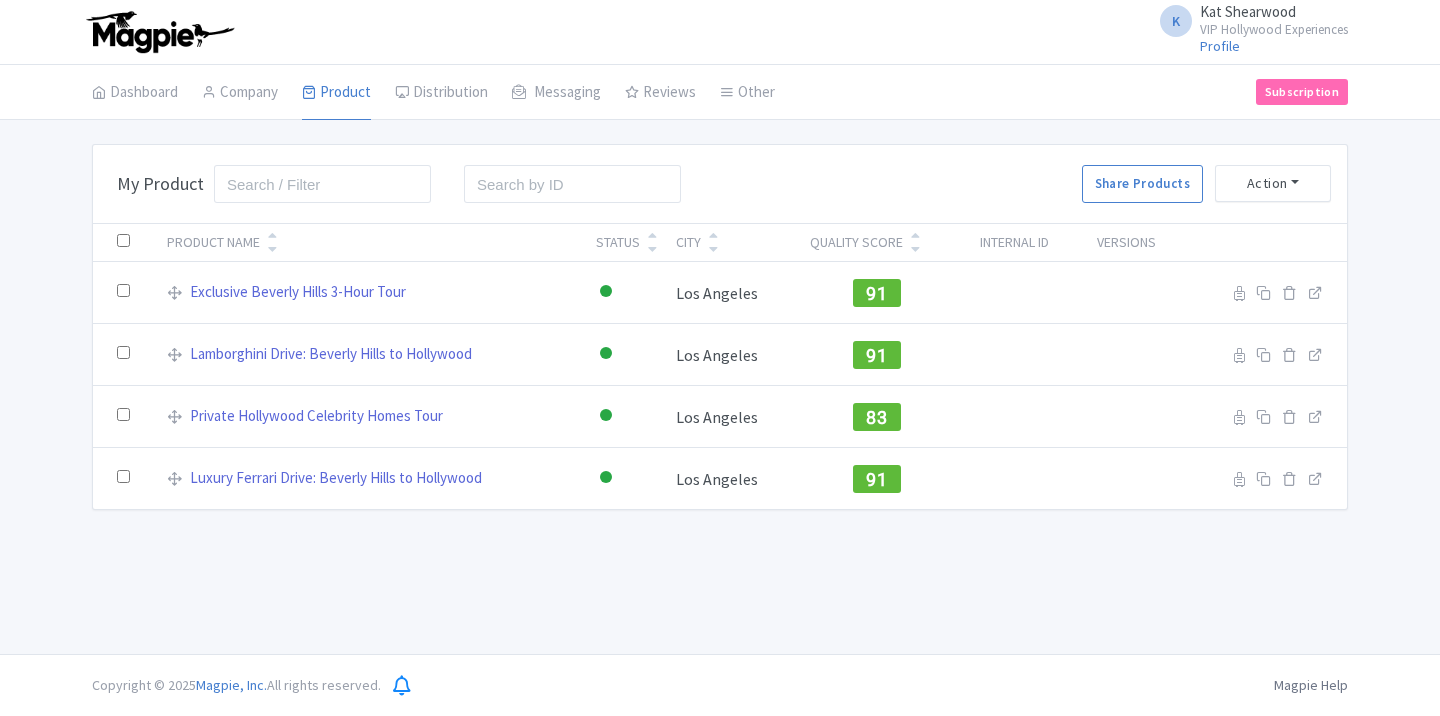 scroll, scrollTop: 0, scrollLeft: 0, axis: both 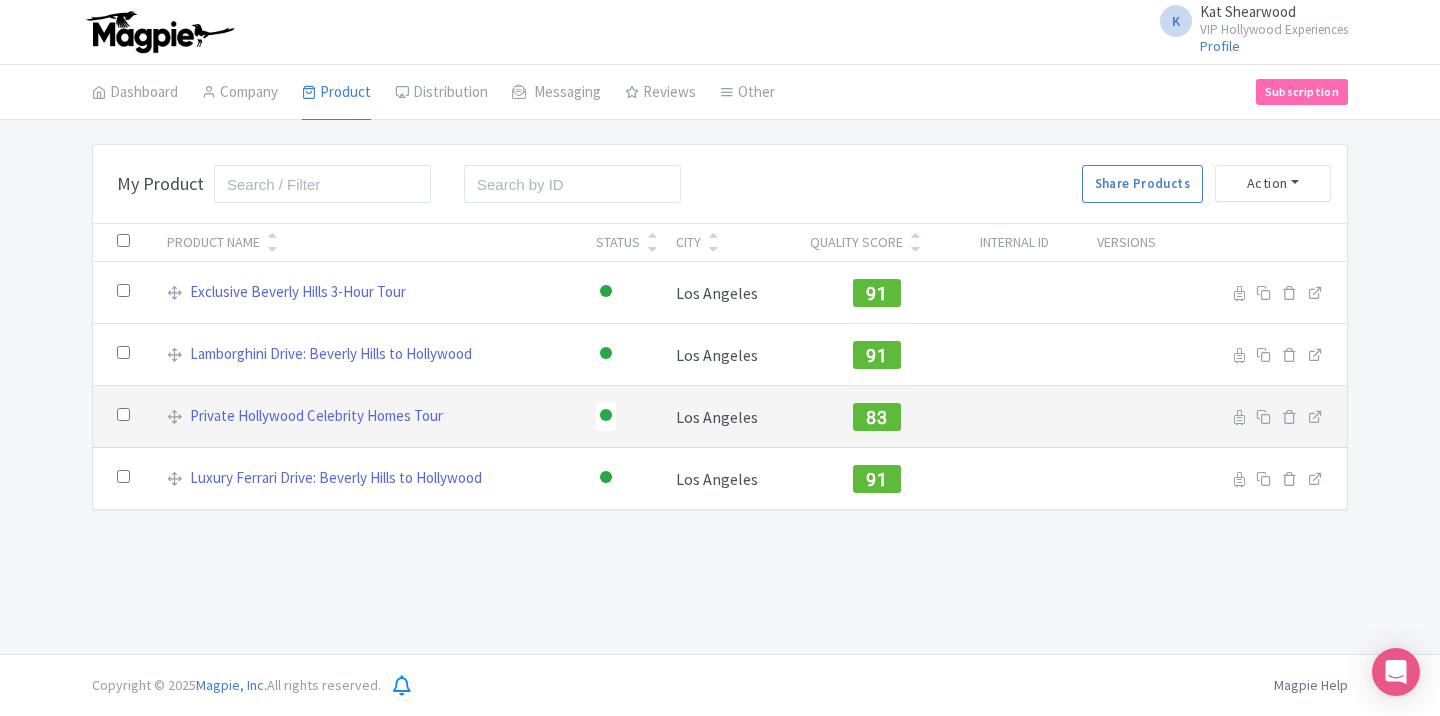click on "83" at bounding box center (876, 417) 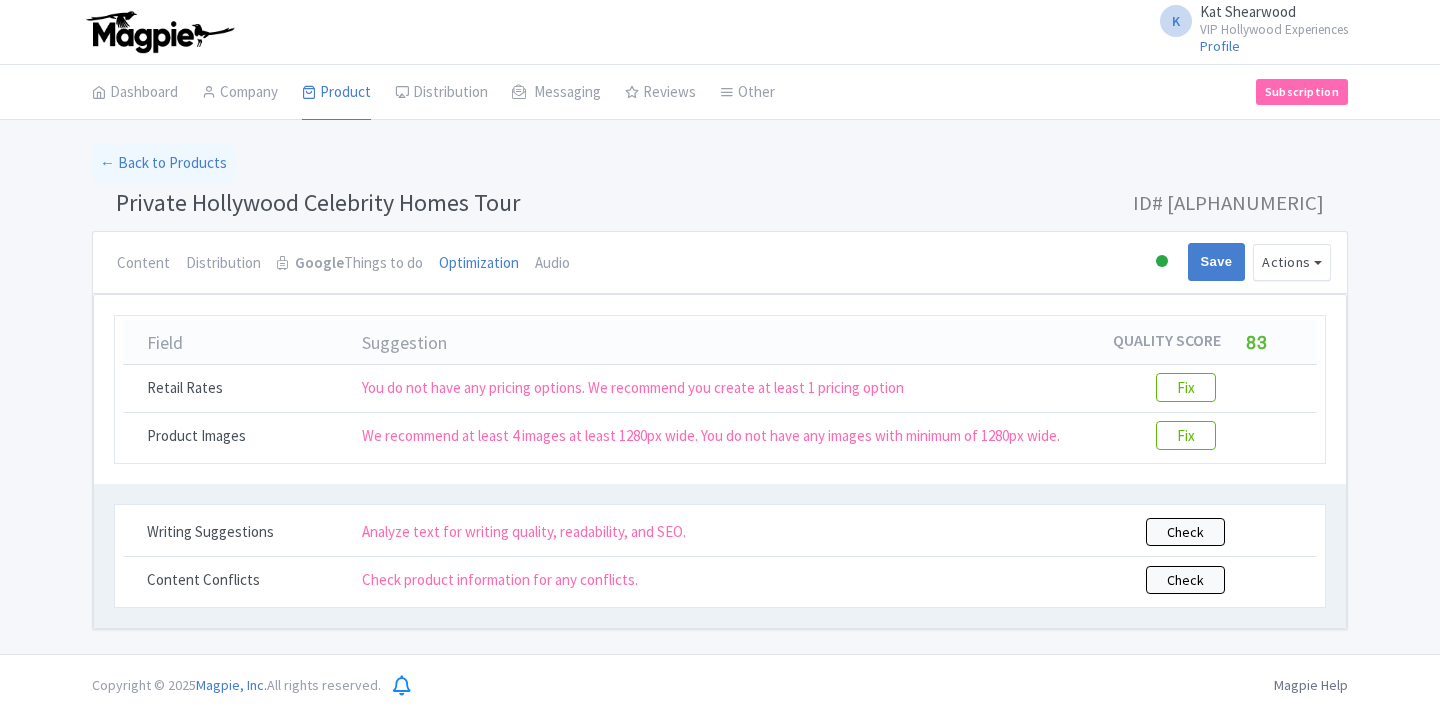 scroll, scrollTop: 0, scrollLeft: 0, axis: both 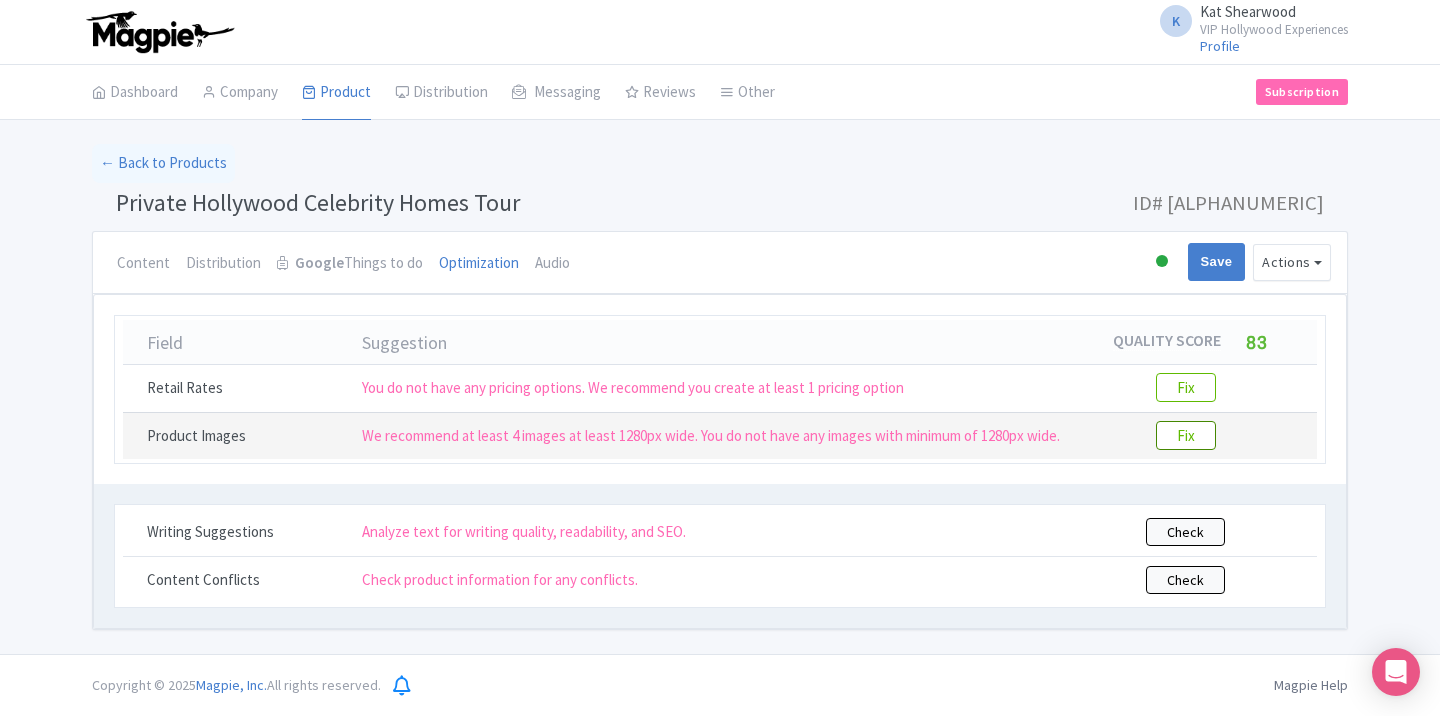 click on "Fix" at bounding box center [1186, 435] 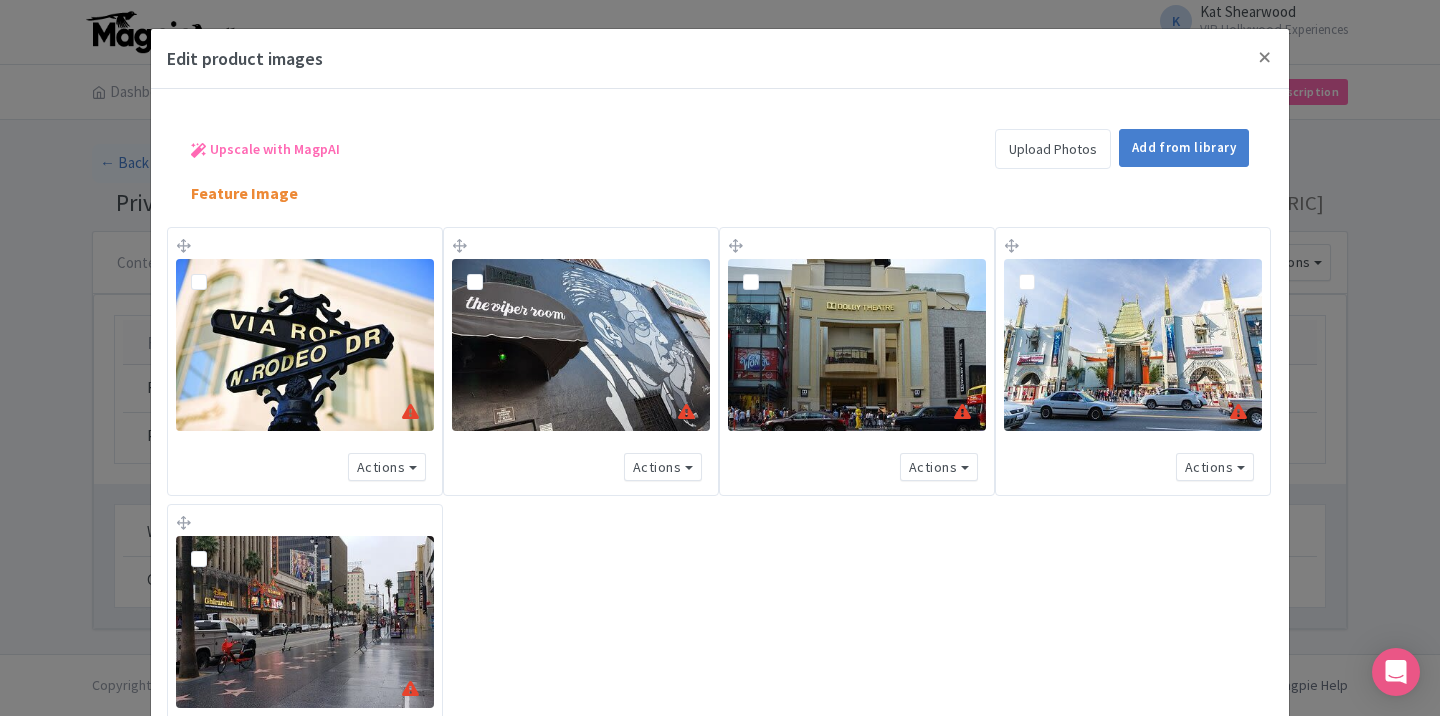 click at bounding box center (305, 345) 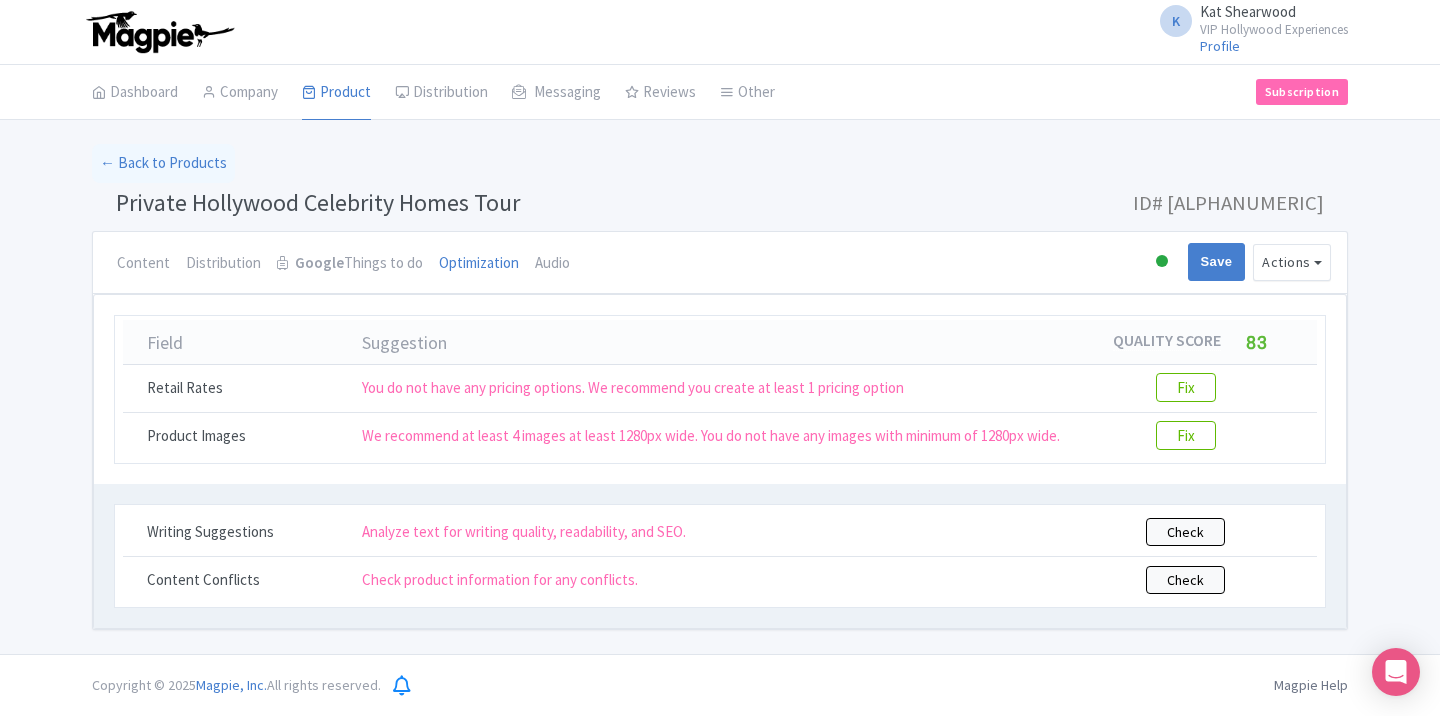 click at bounding box center (720, 358) 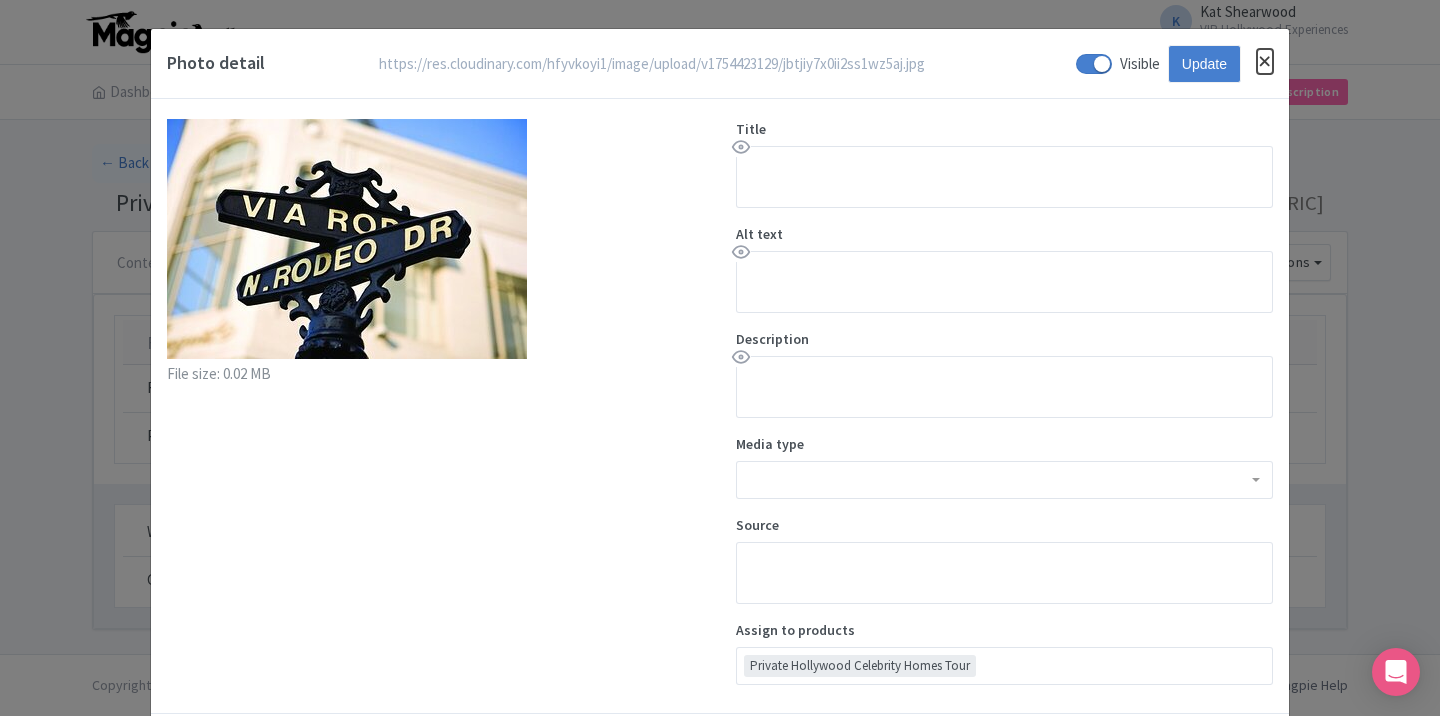 click at bounding box center (1265, 61) 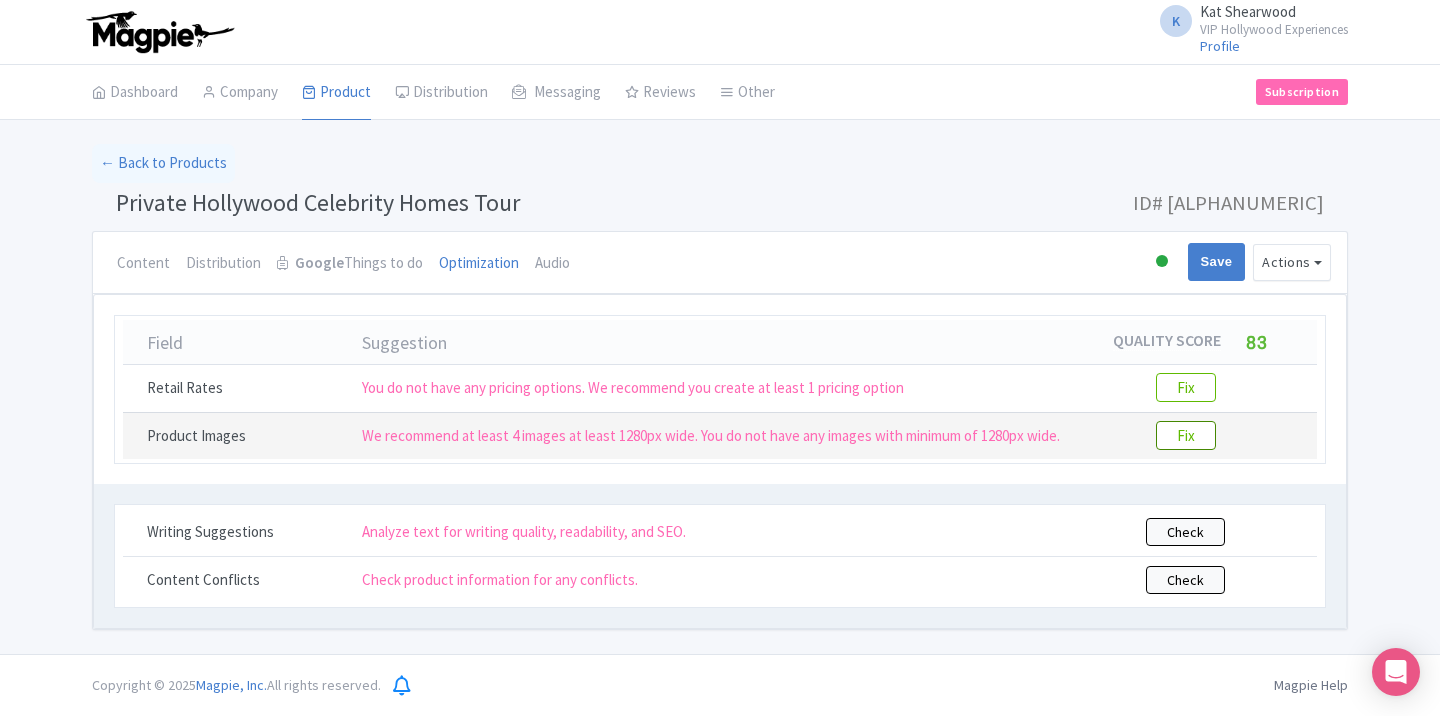 click on "Fix" at bounding box center [1186, 435] 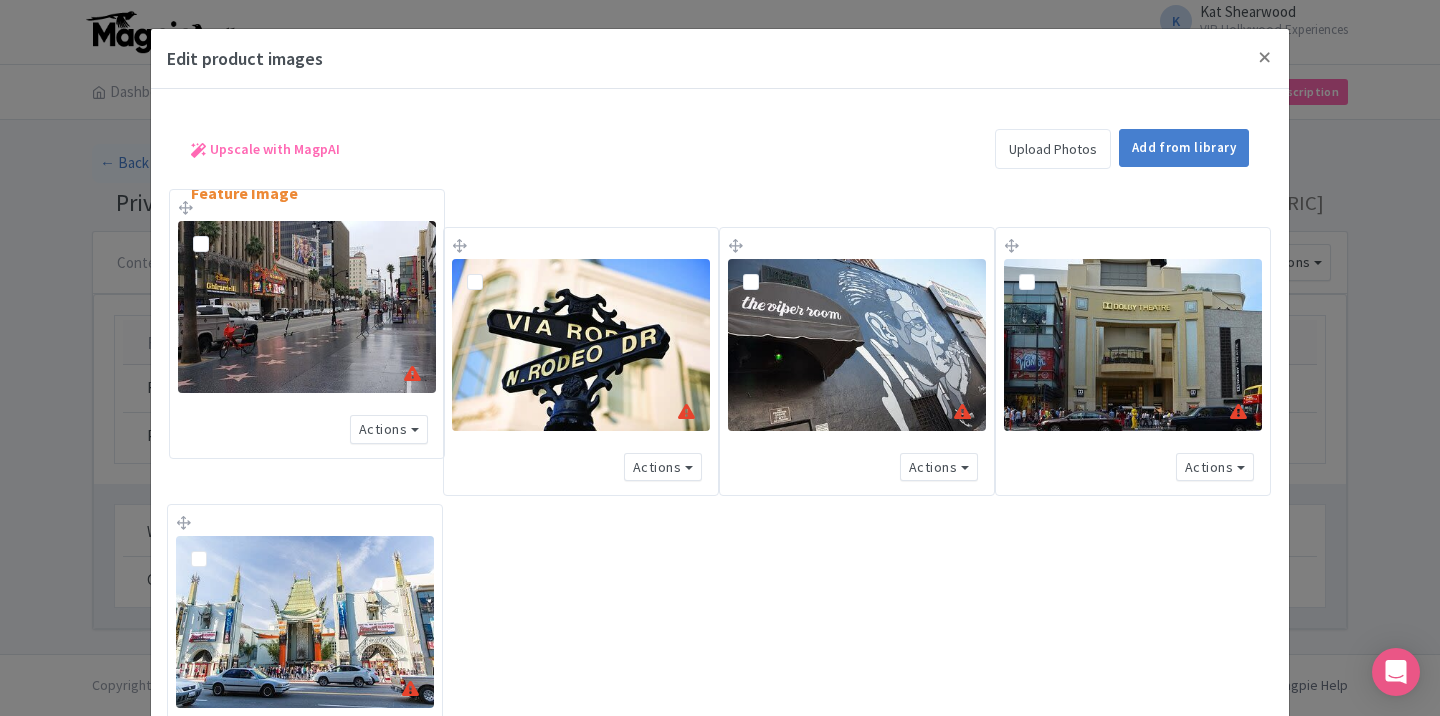 drag, startPoint x: 252, startPoint y: 667, endPoint x: 257, endPoint y: 356, distance: 311.0402 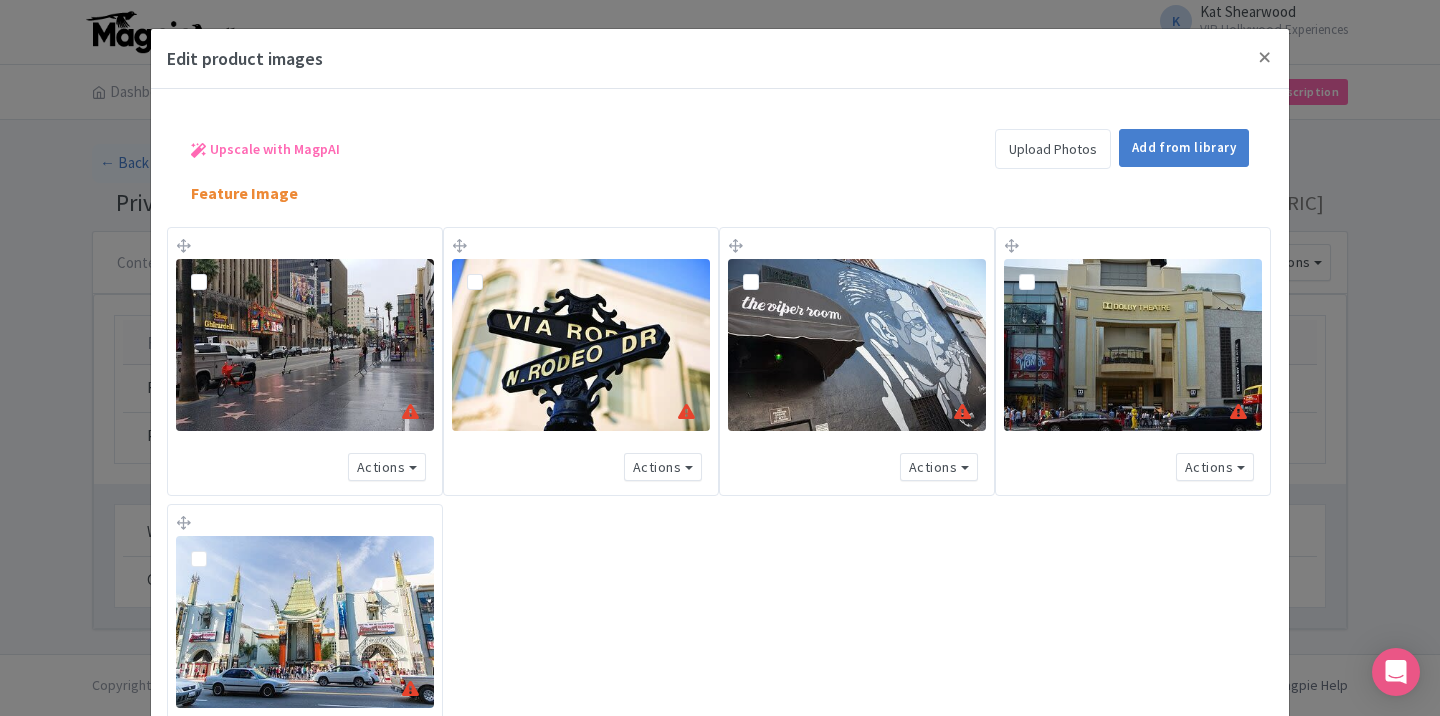 click at bounding box center [215, 270] 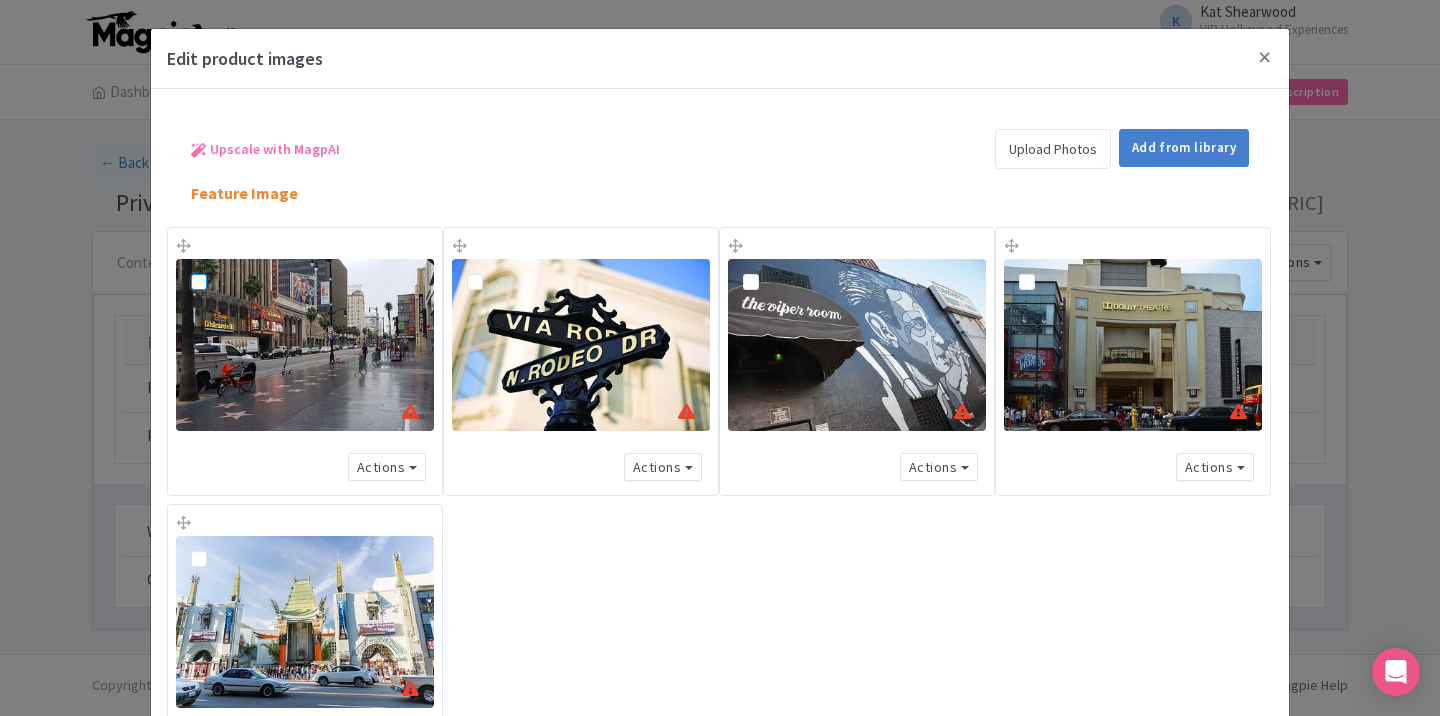 click at bounding box center [221, 264] 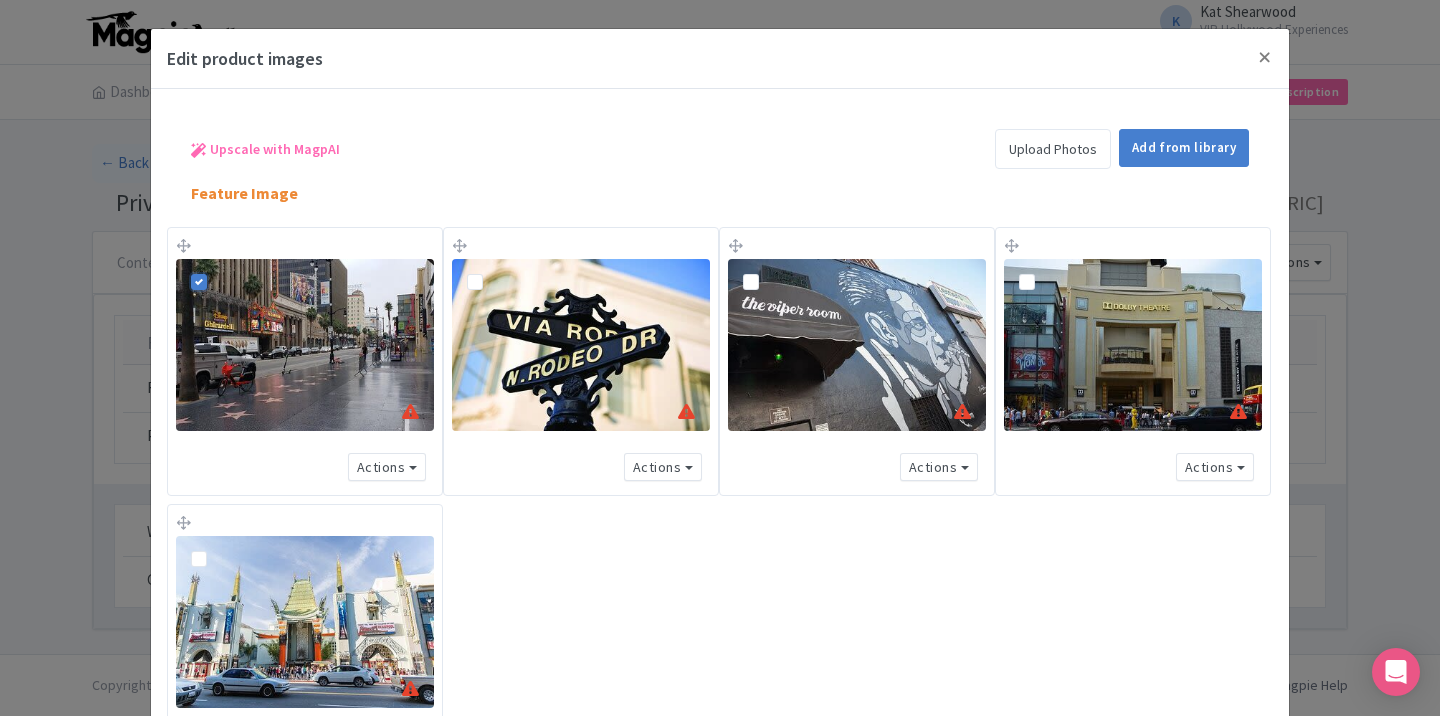 click at bounding box center [491, 270] 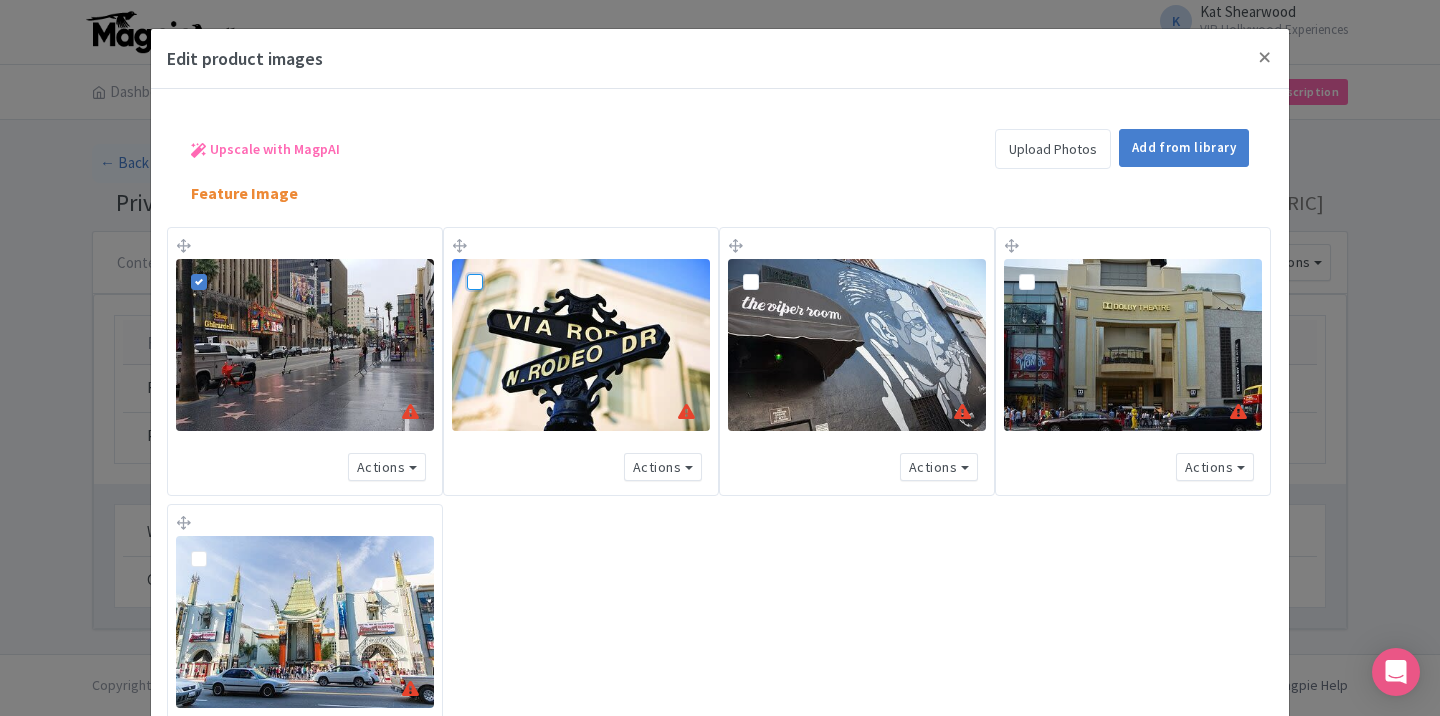 click at bounding box center [497, 264] 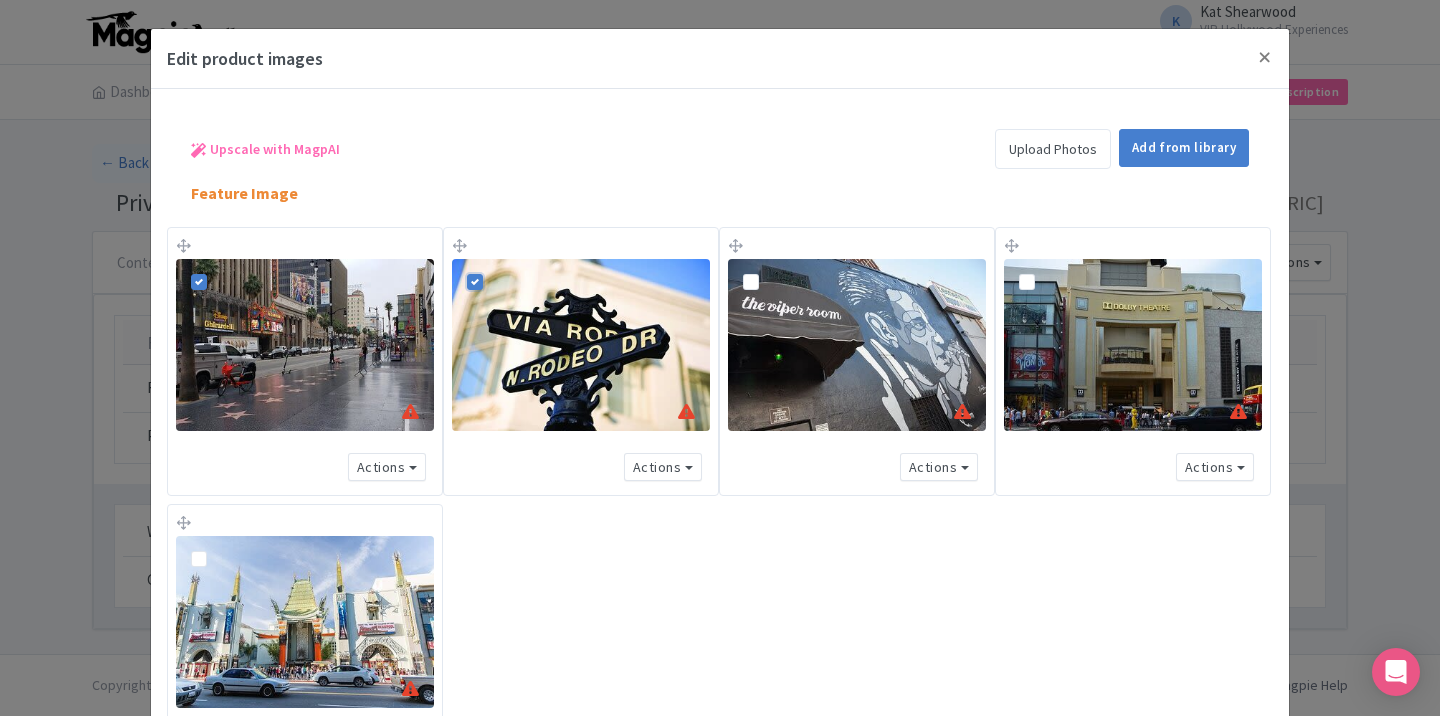 click at bounding box center [1043, 270] 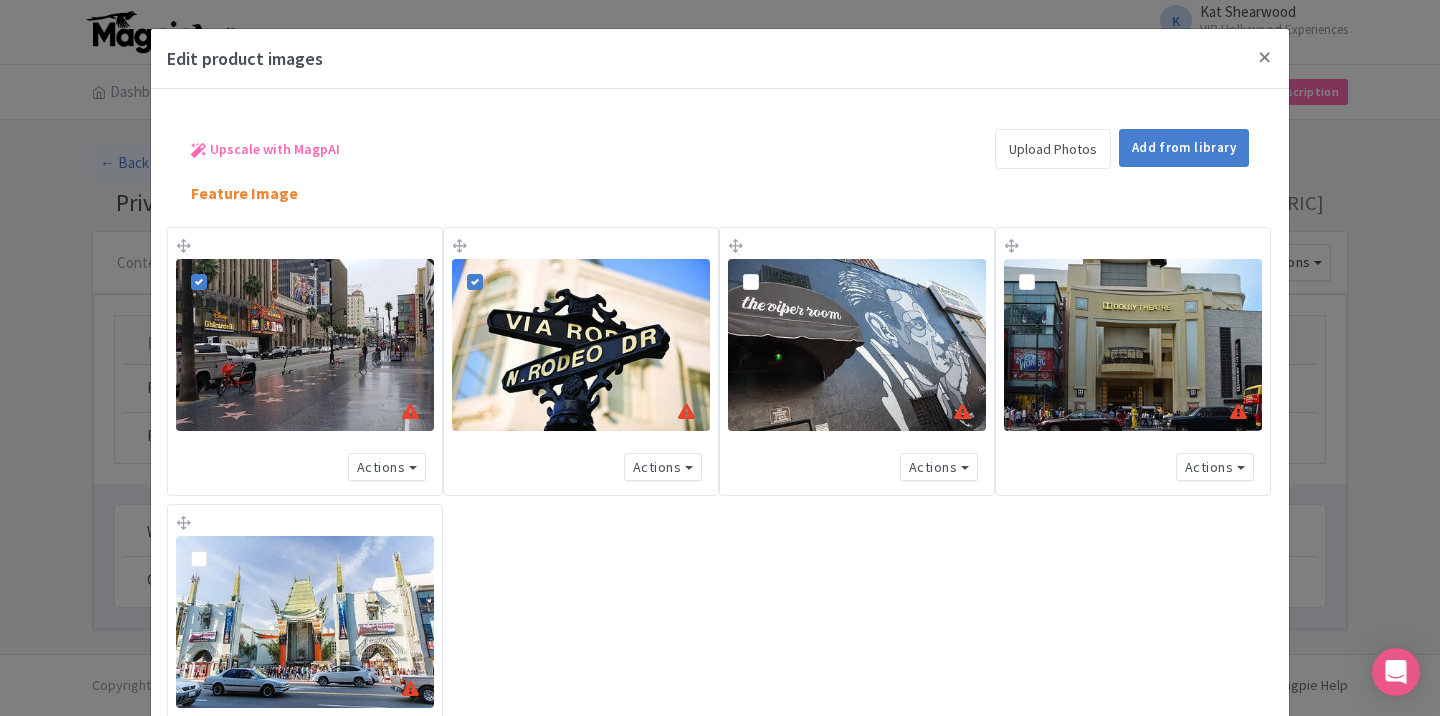 click at bounding box center [1049, 264] 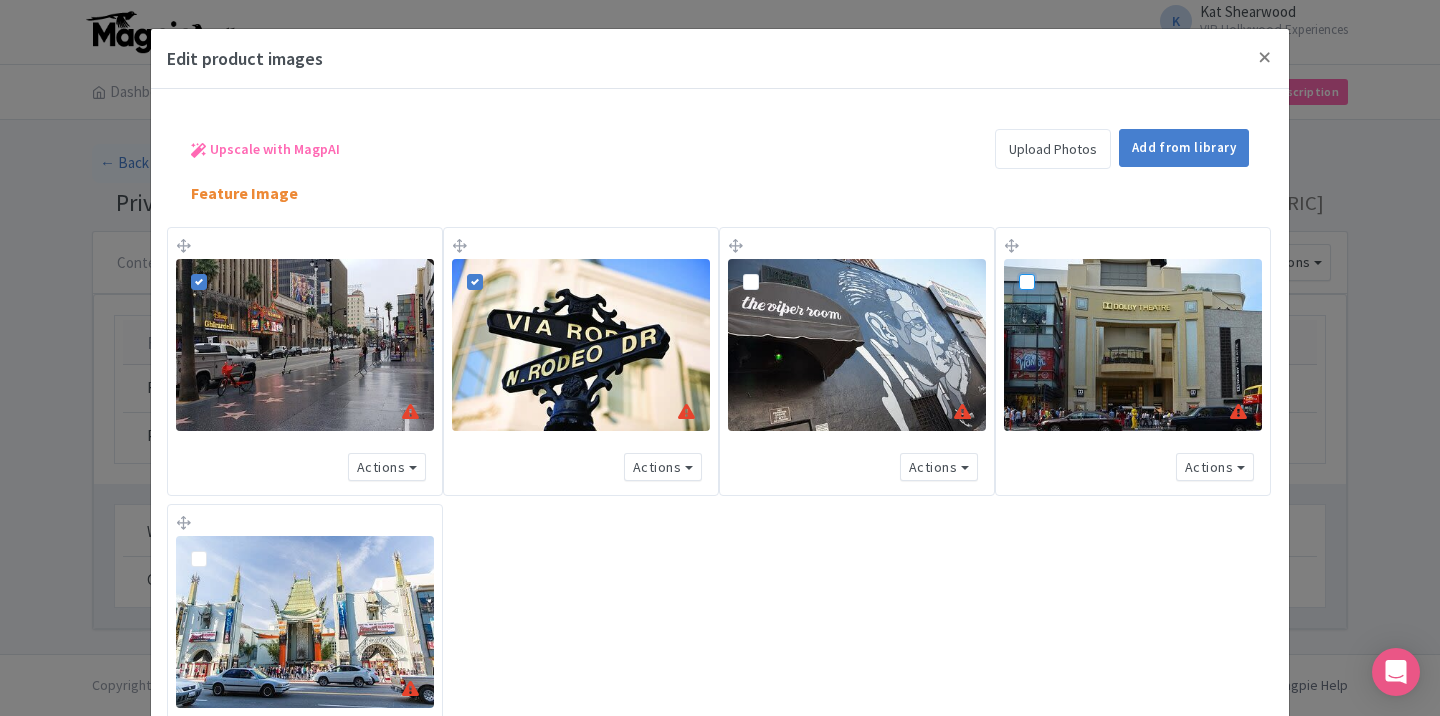 checkbox on "true" 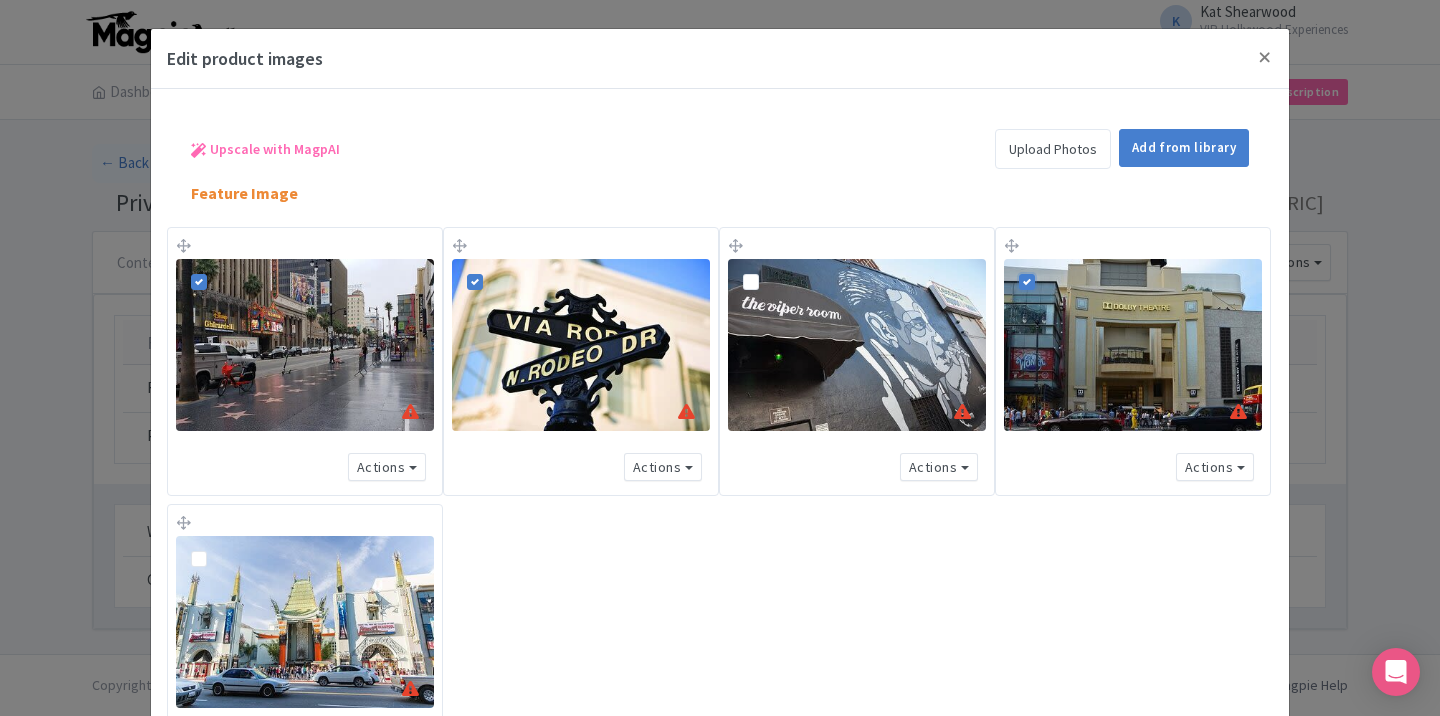 click at bounding box center [215, 548] 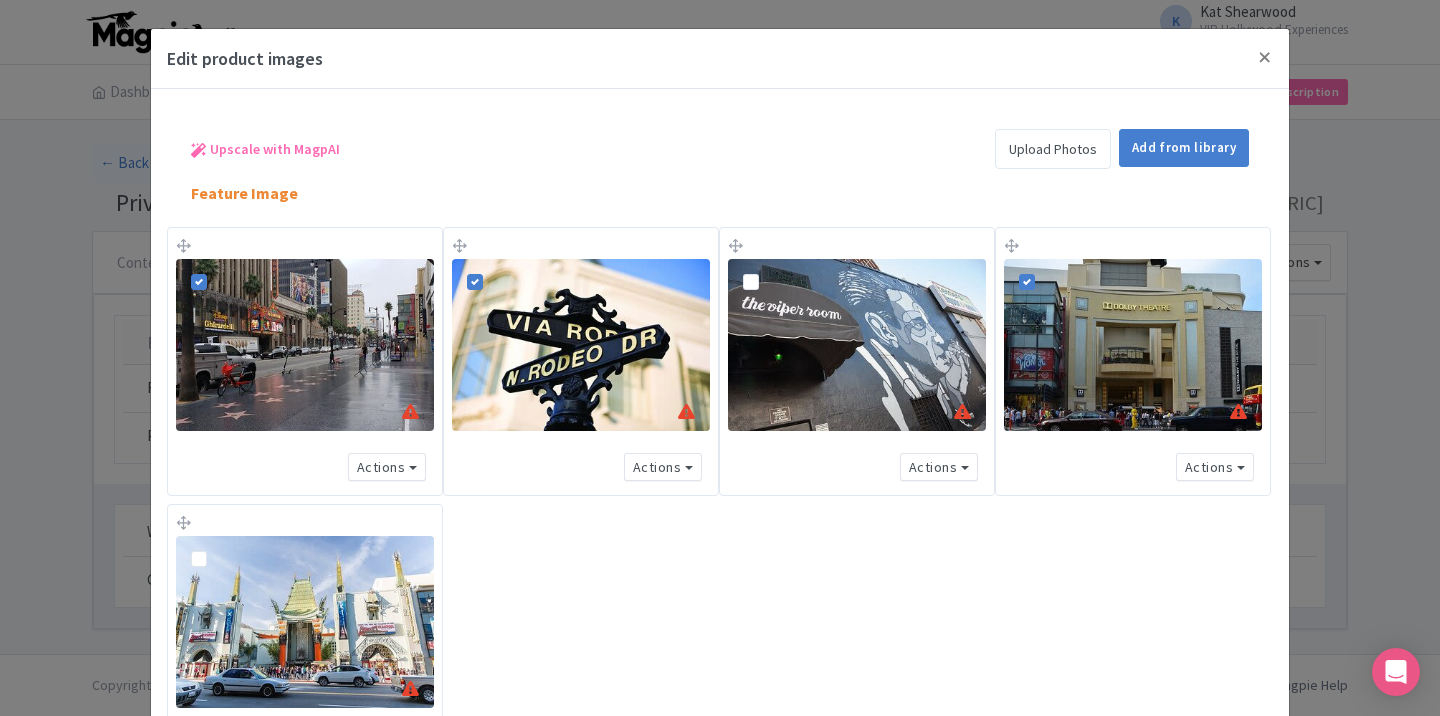 click at bounding box center [221, 542] 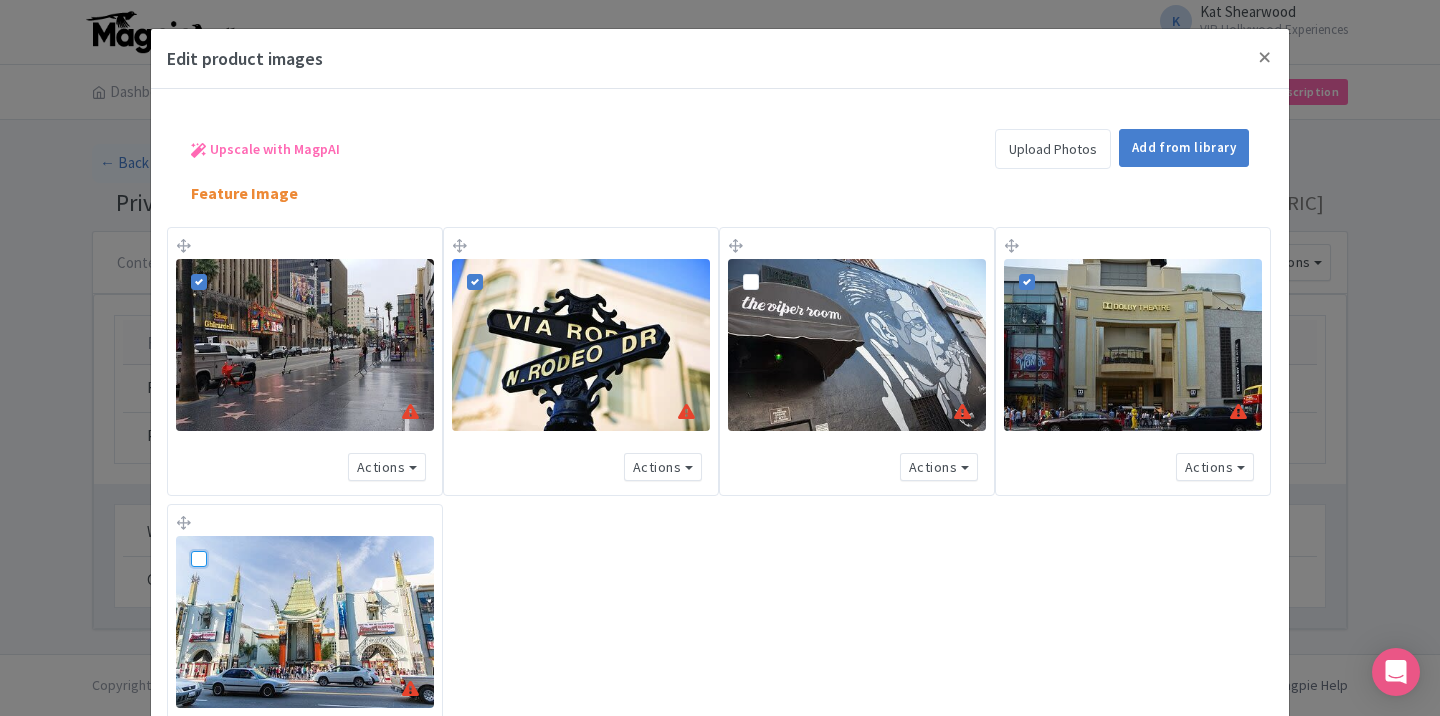 checkbox on "true" 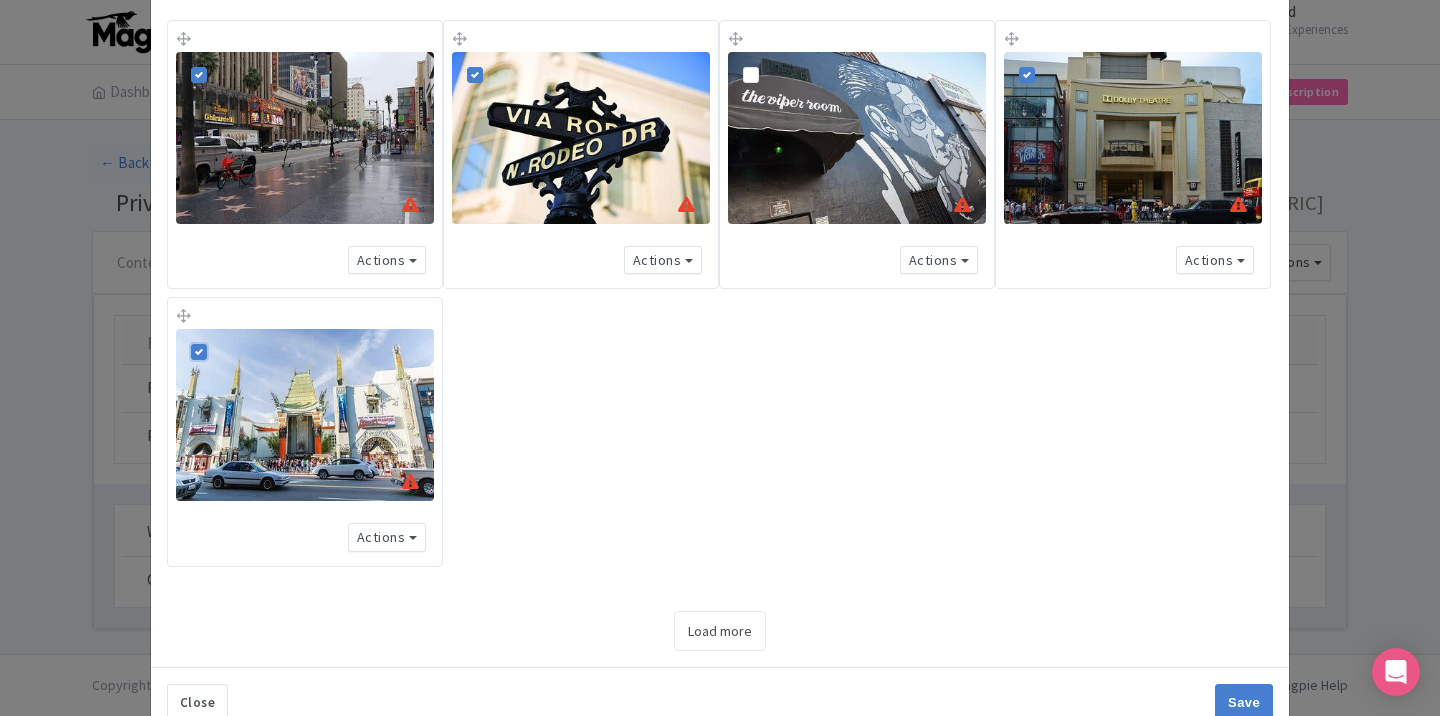 scroll, scrollTop: 257, scrollLeft: 0, axis: vertical 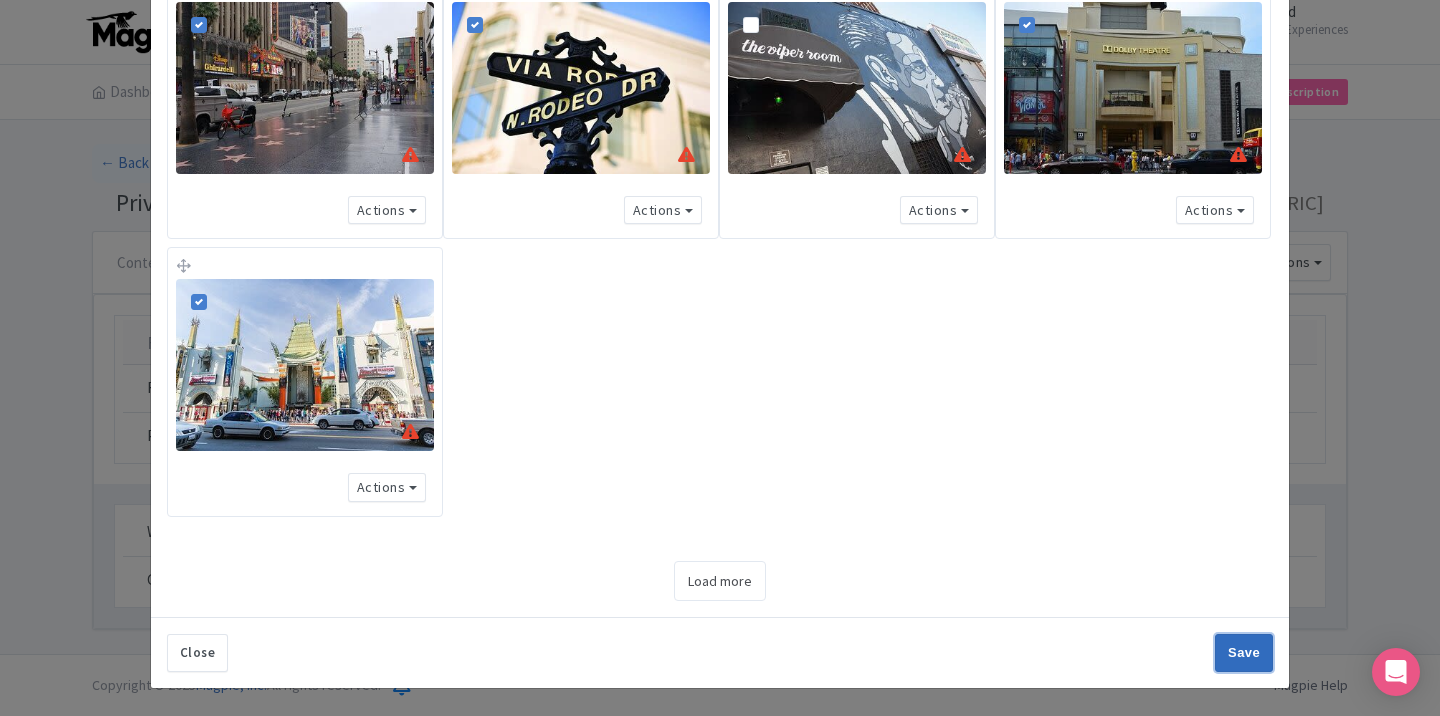 click on "Save" at bounding box center (1244, 653) 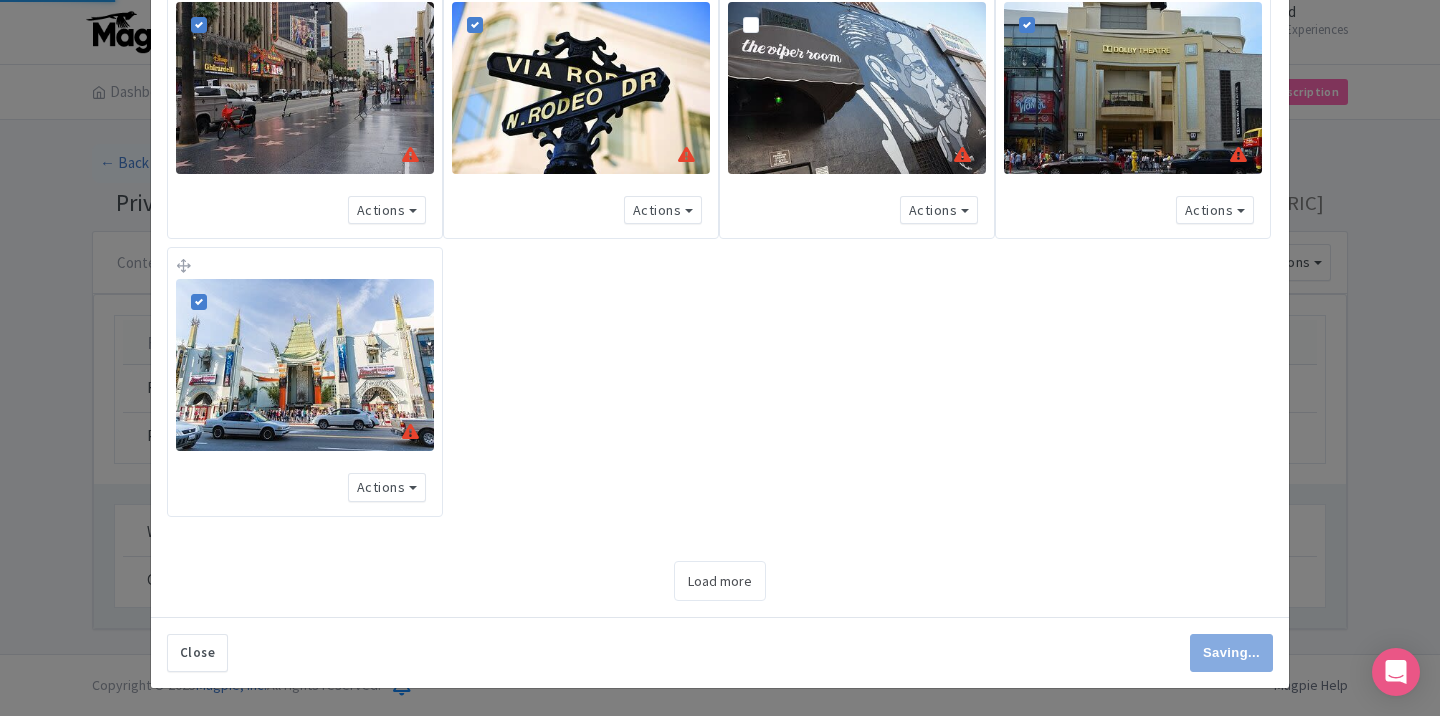 type on "Save" 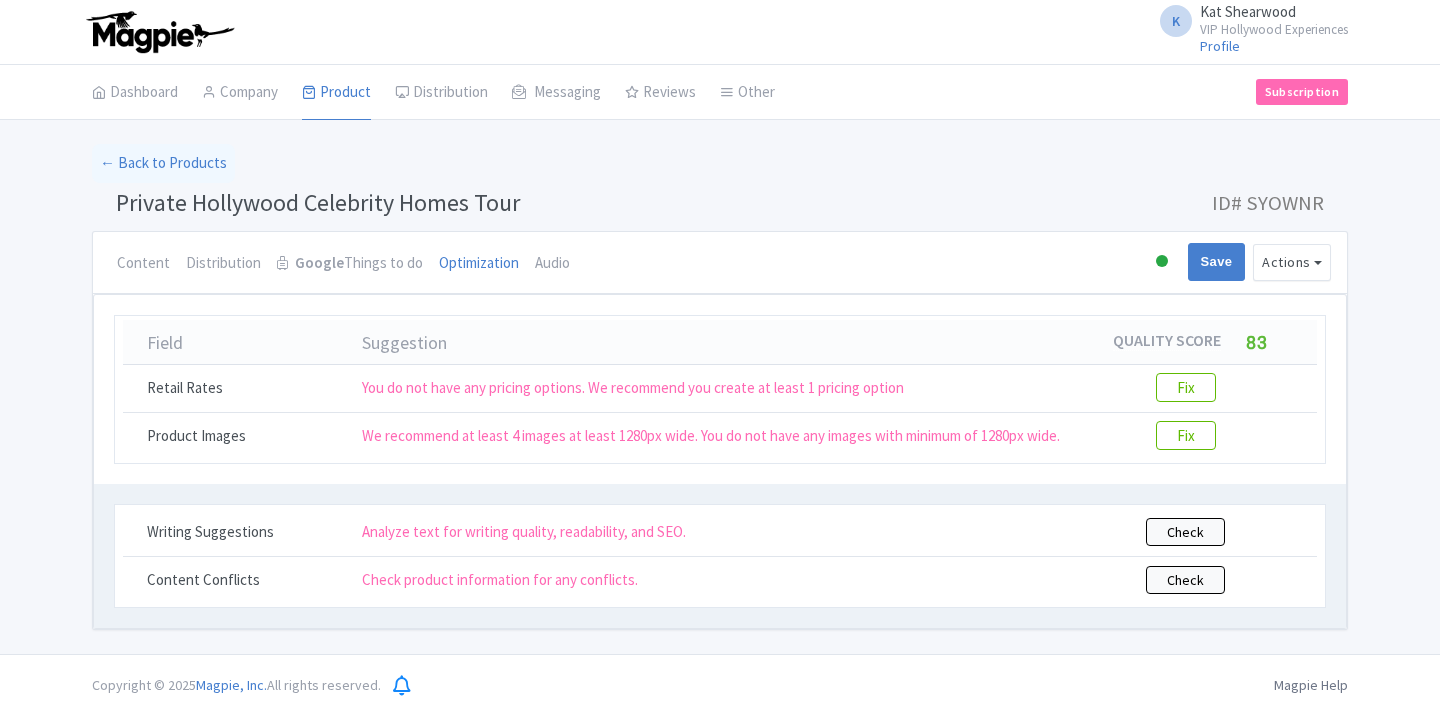 scroll, scrollTop: 0, scrollLeft: 0, axis: both 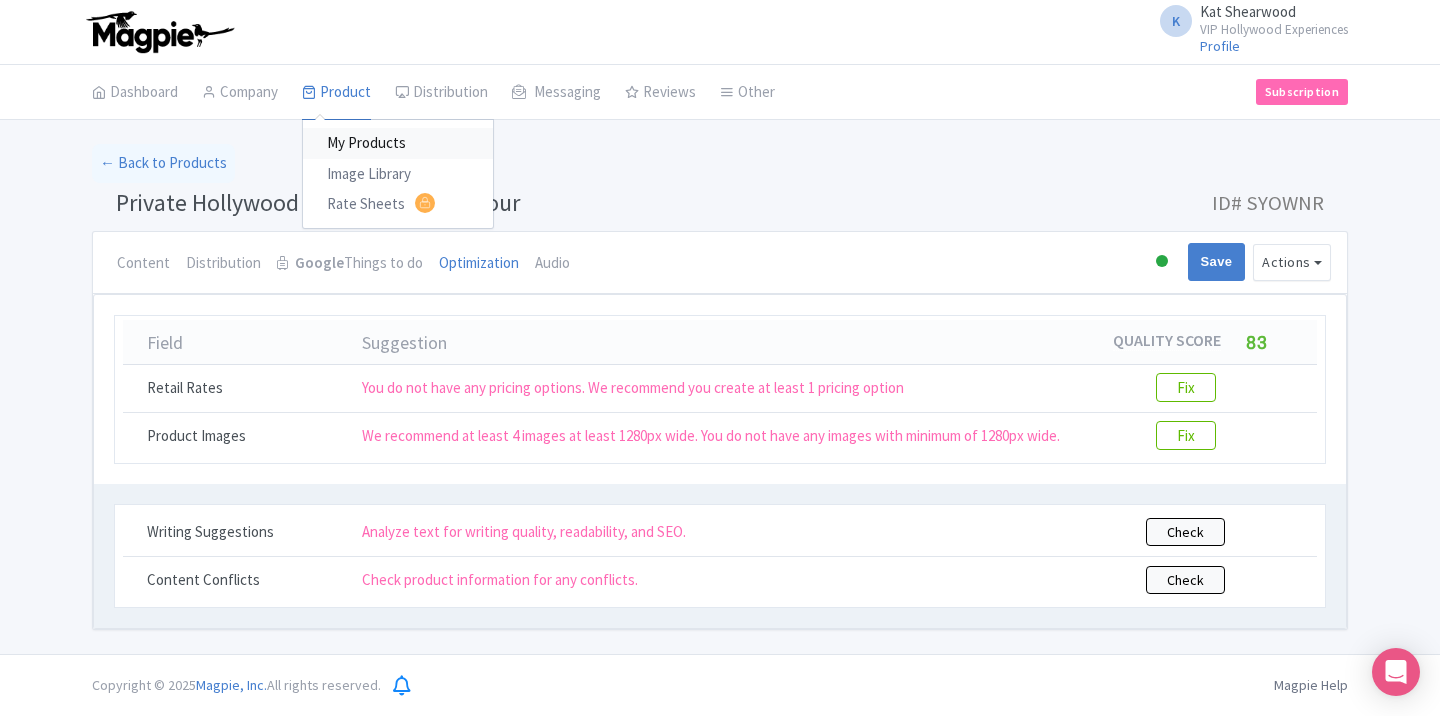 click on "My Products" at bounding box center (398, 143) 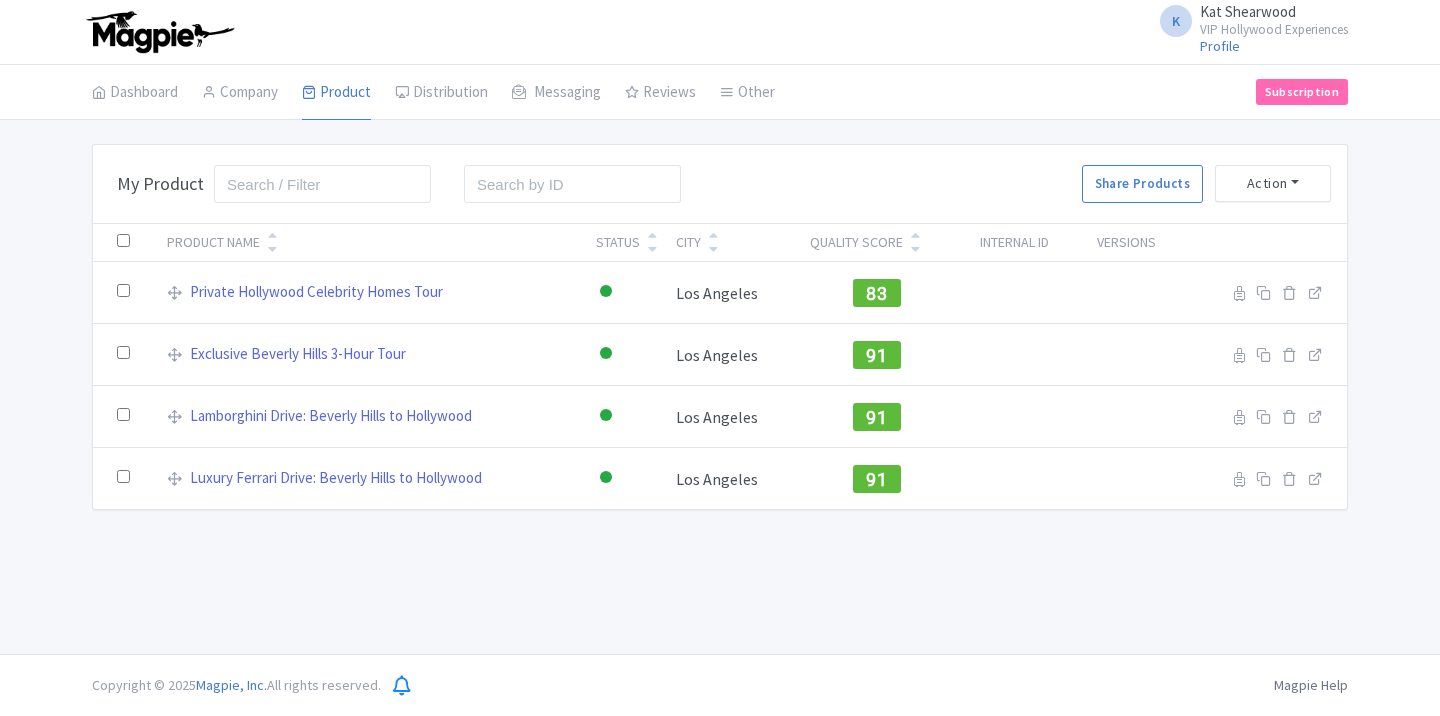 scroll, scrollTop: 0, scrollLeft: 0, axis: both 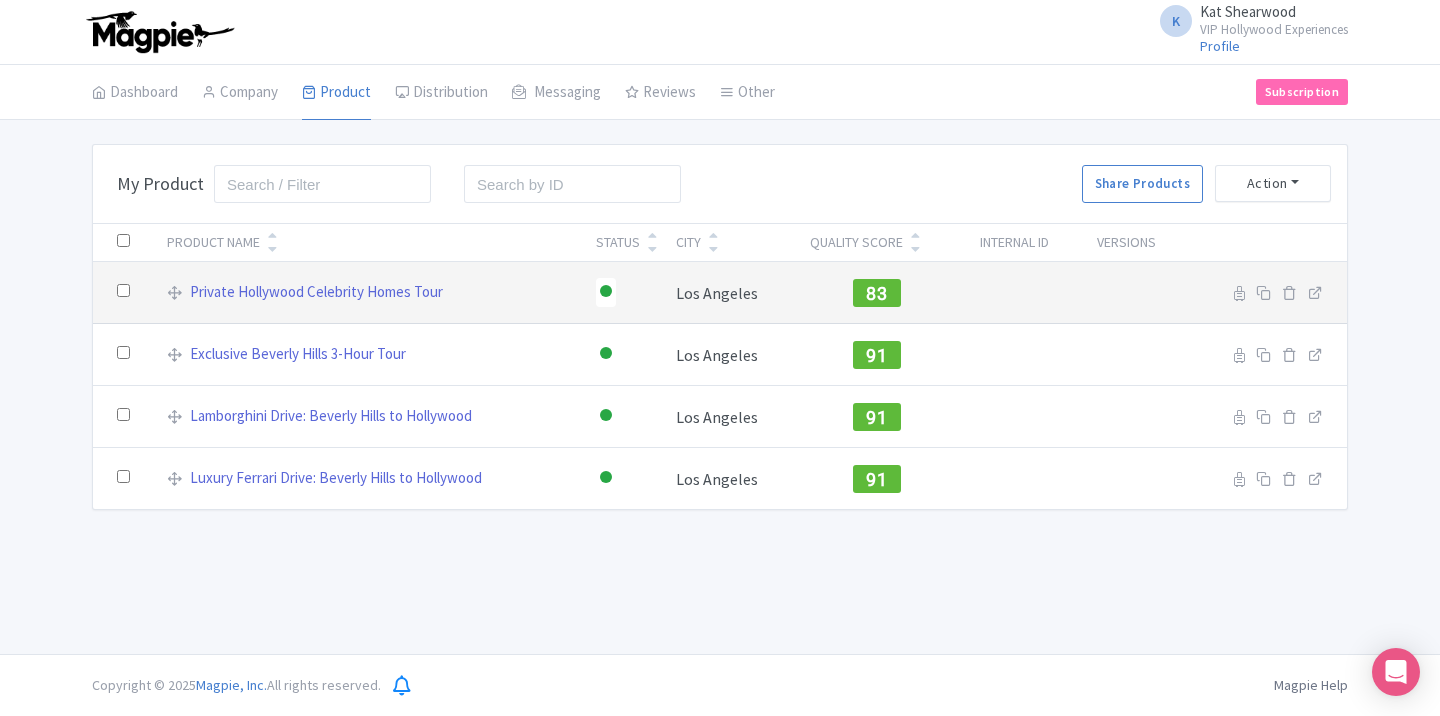 click on "83" at bounding box center [876, 293] 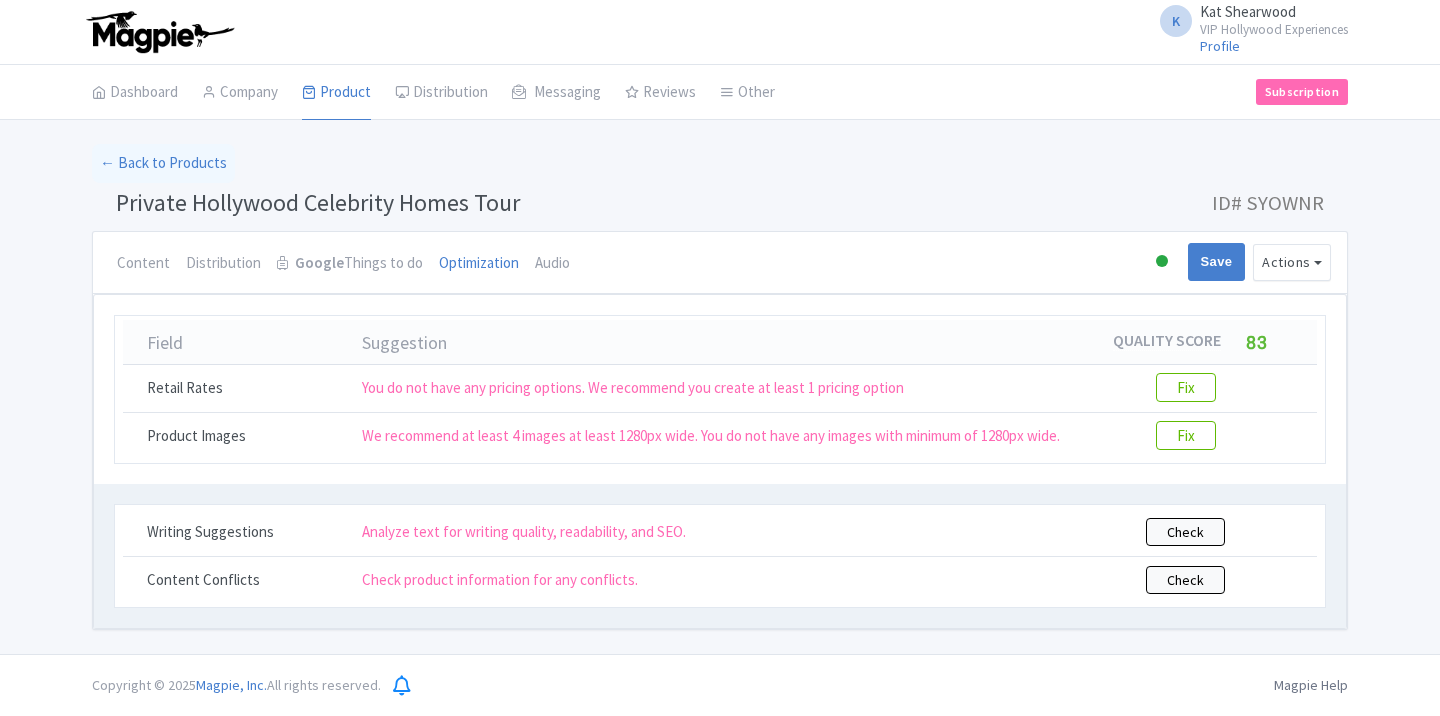 scroll, scrollTop: 0, scrollLeft: 0, axis: both 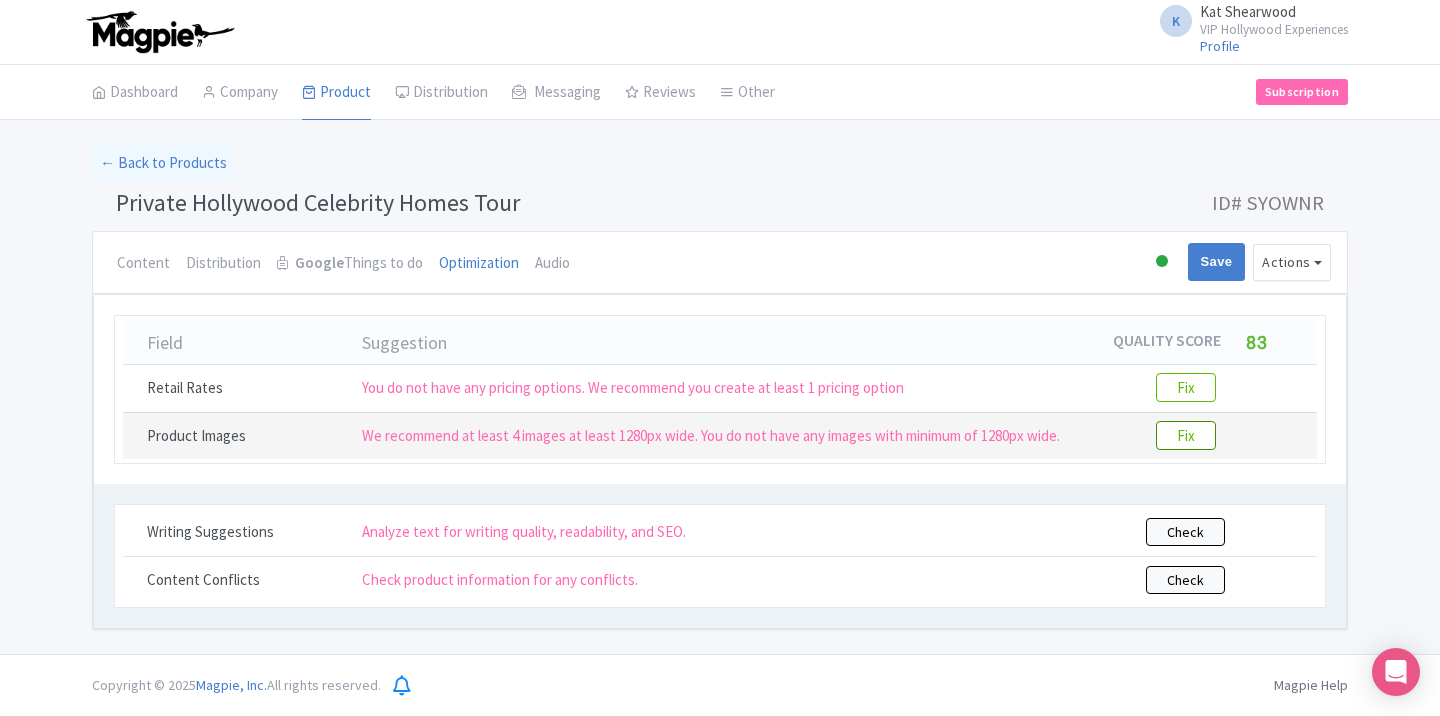 click on "Fix" at bounding box center [1186, 435] 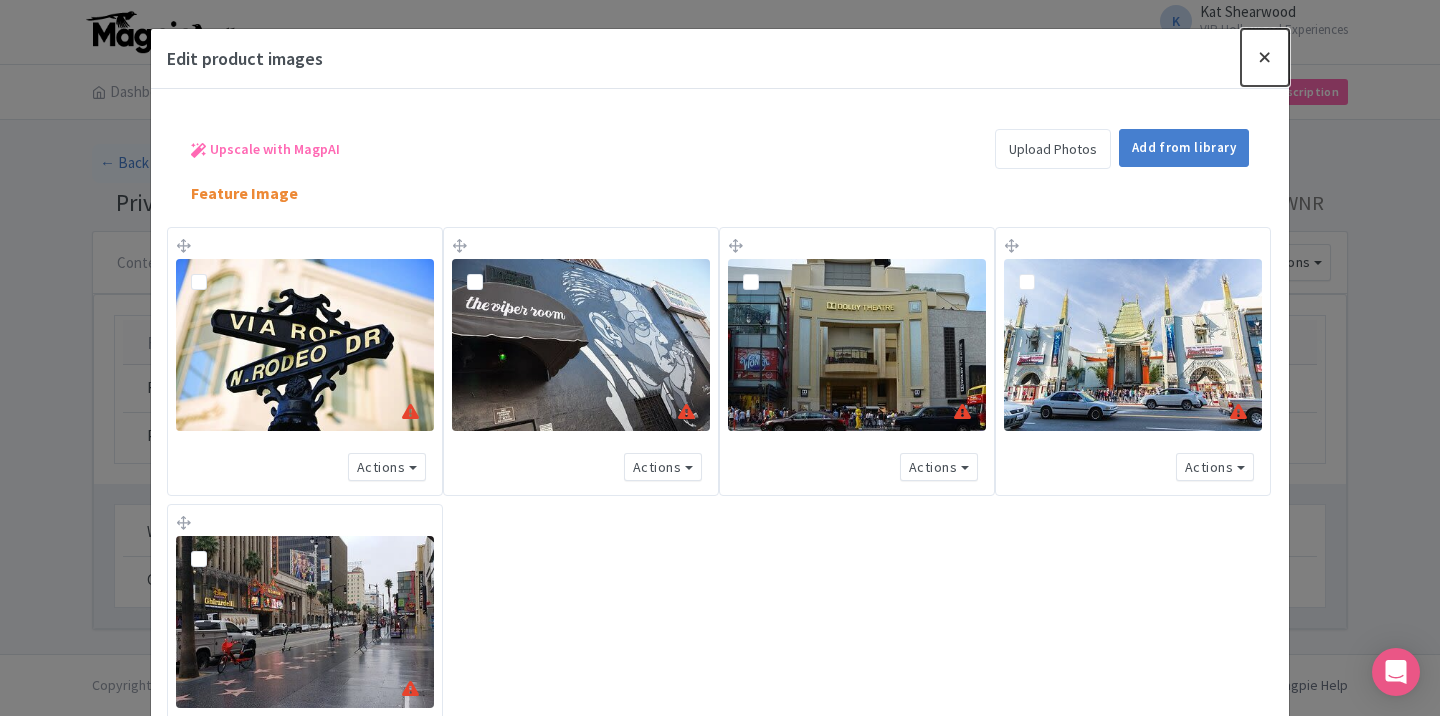 click at bounding box center [1265, 57] 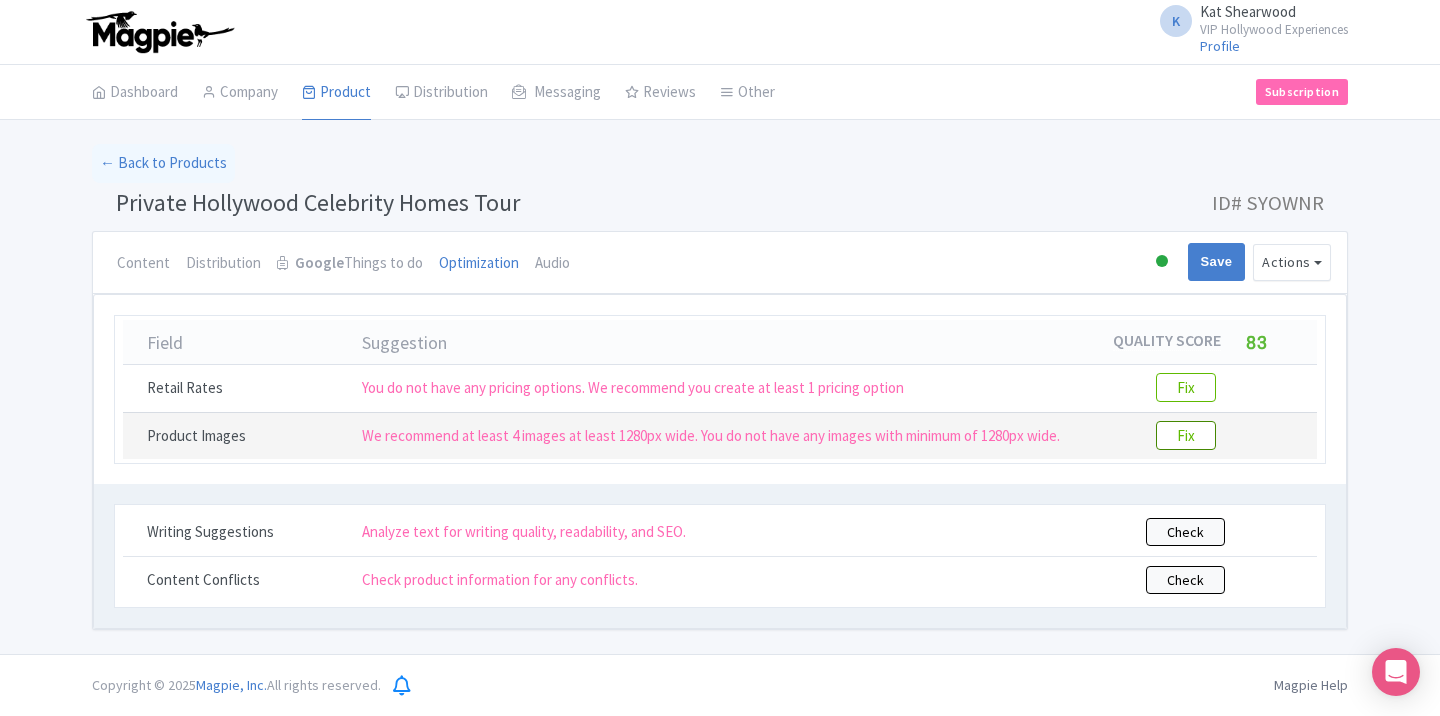 click on "Fix" at bounding box center [1186, 435] 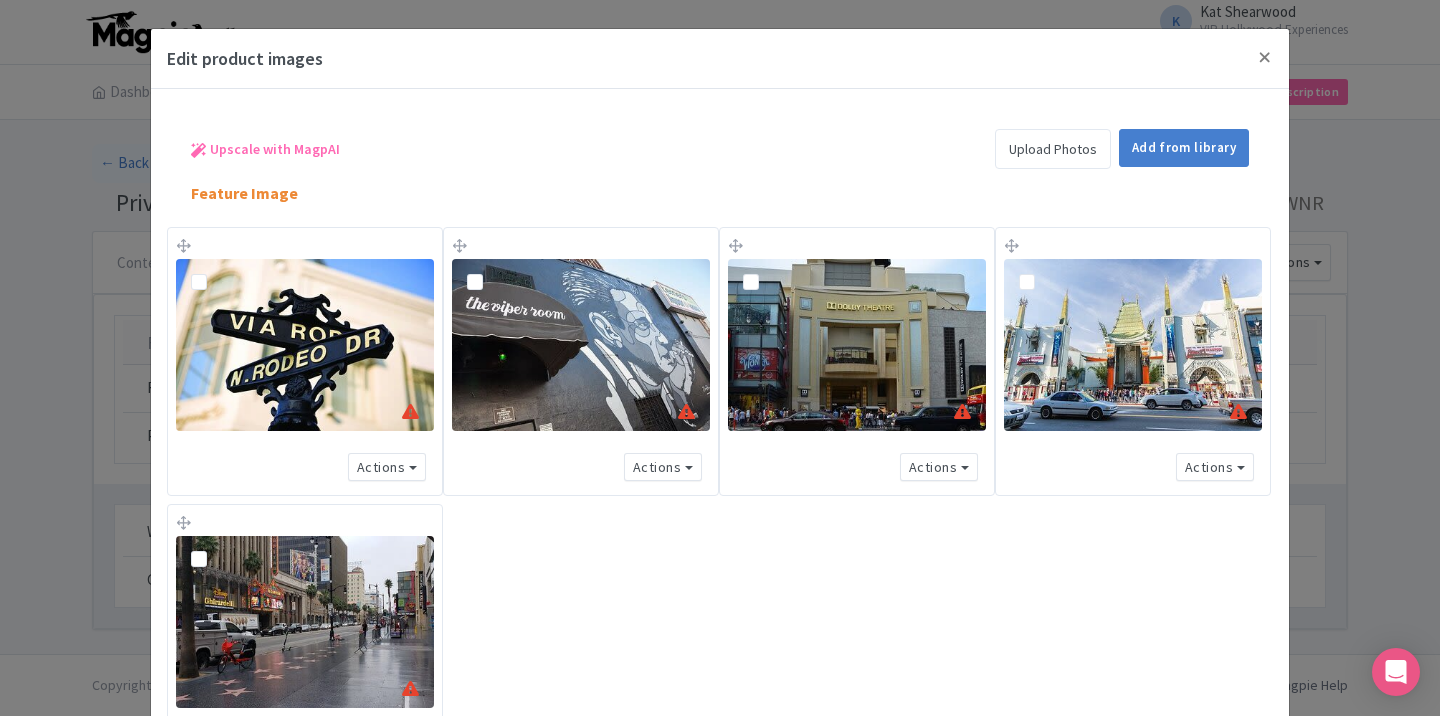 click on "Upload Photos" at bounding box center (1053, 149) 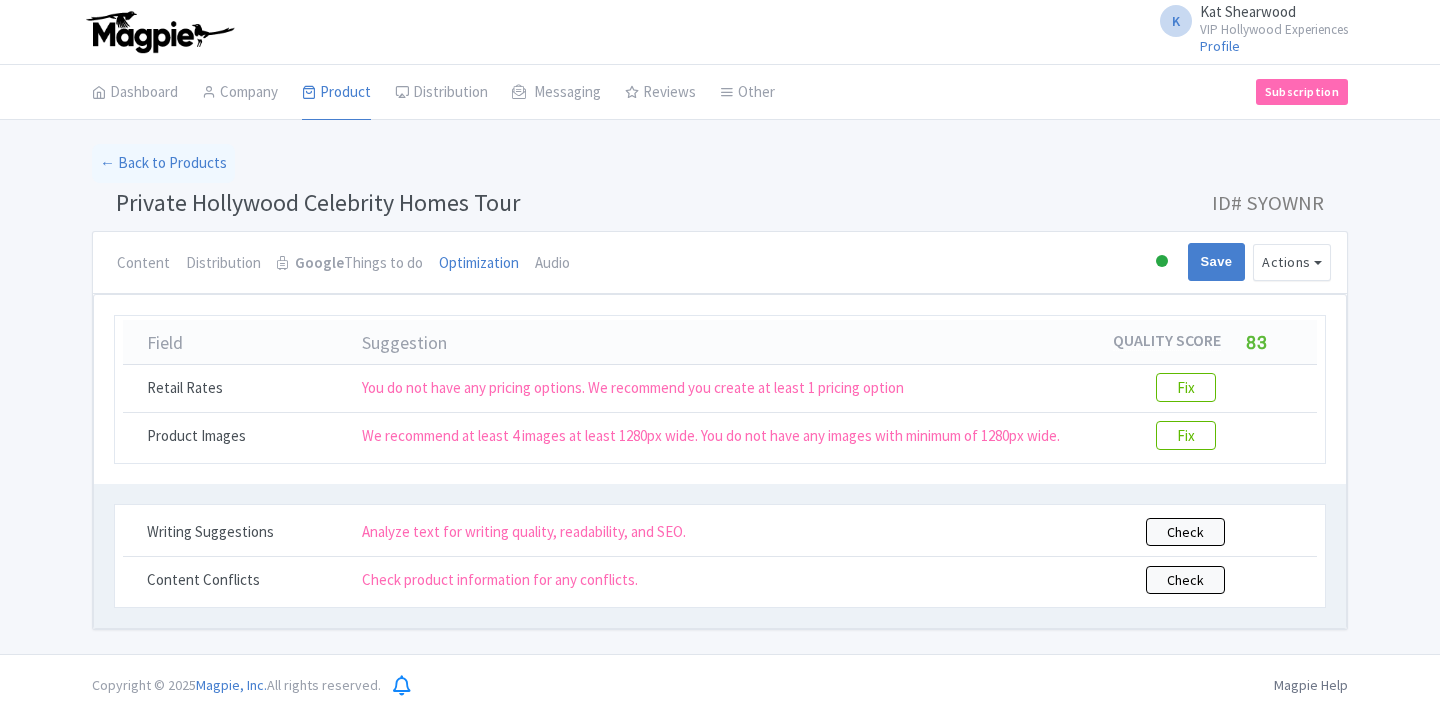 scroll, scrollTop: 0, scrollLeft: 0, axis: both 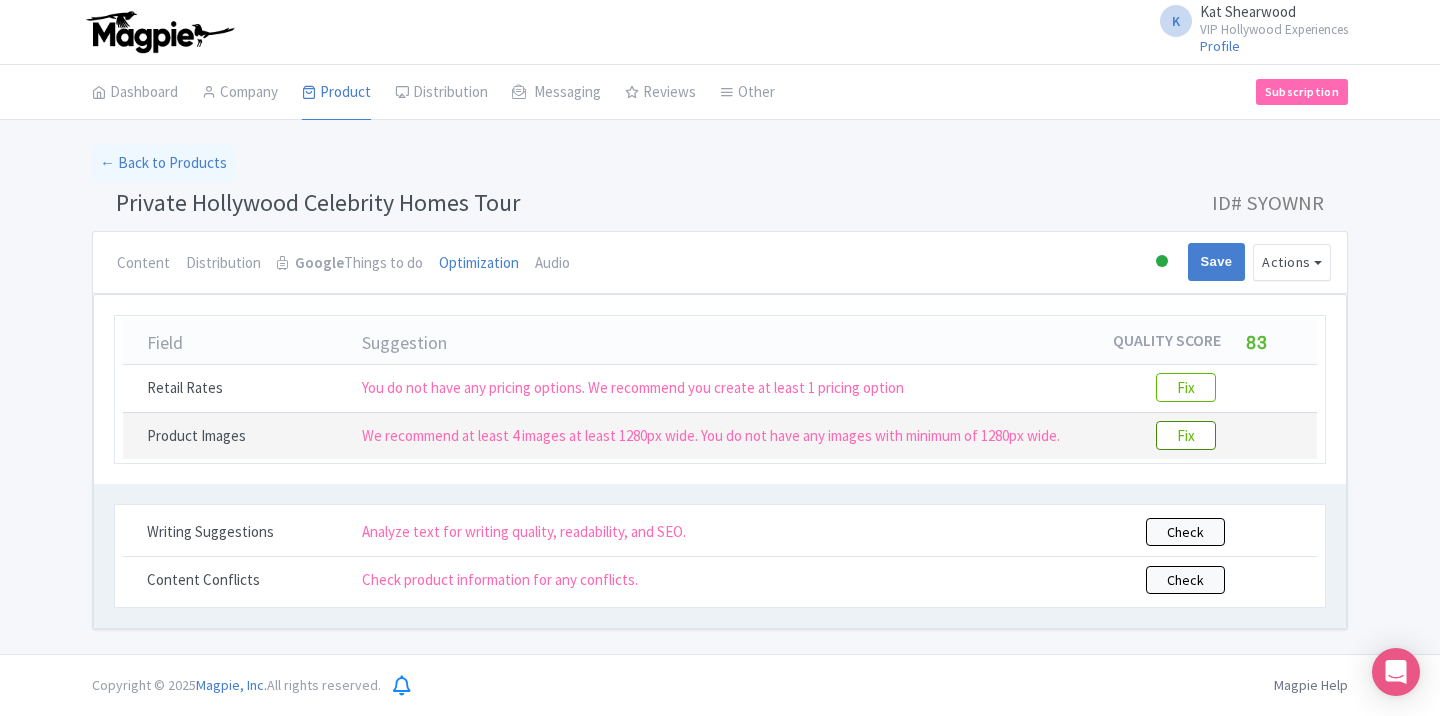 click on "Fix" at bounding box center (1186, 435) 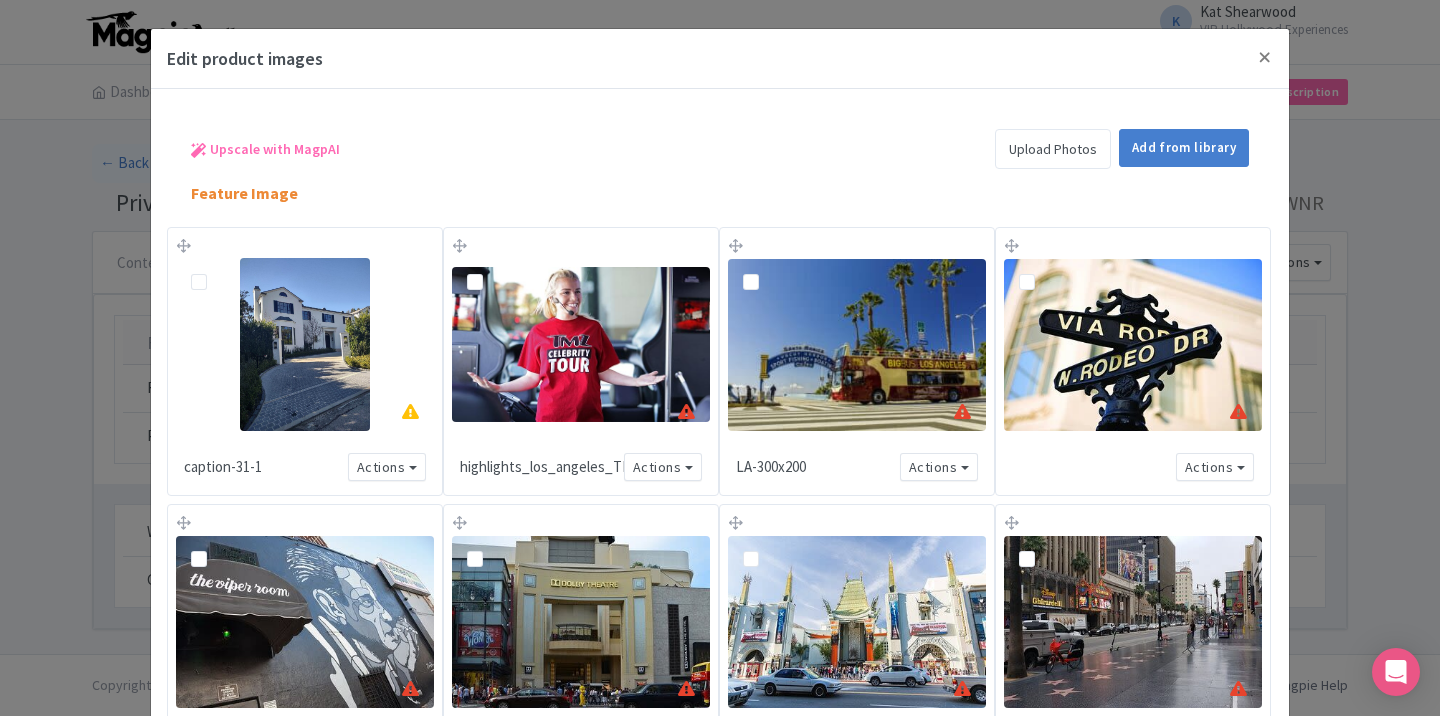 click at bounding box center [215, 270] 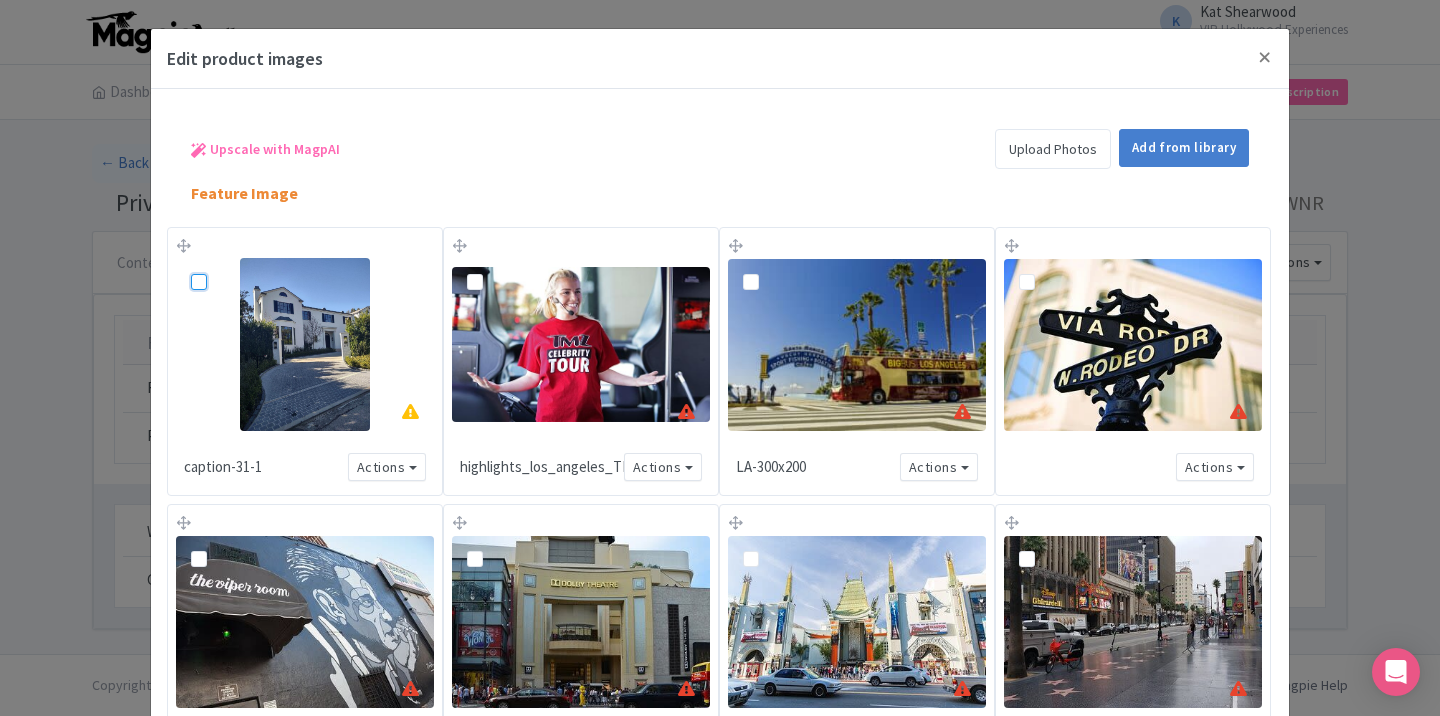click at bounding box center (221, 264) 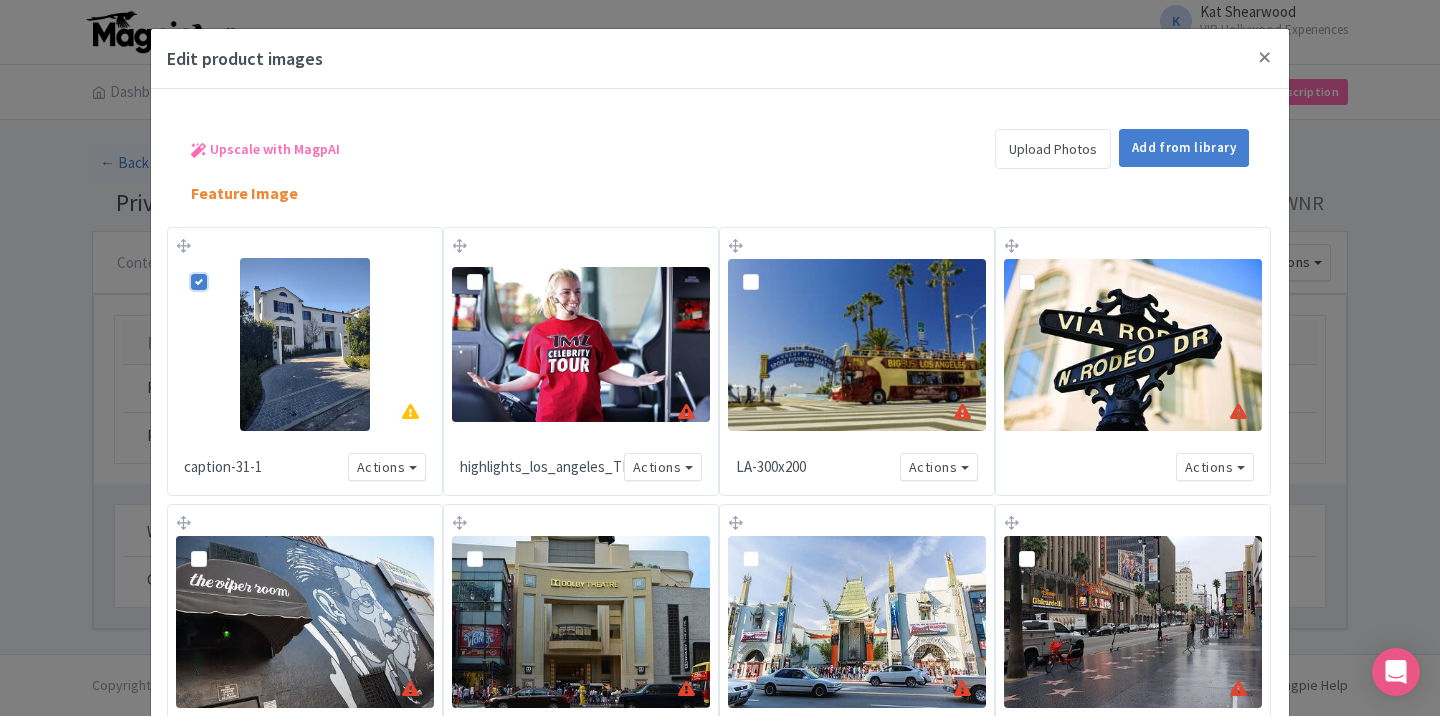 click at bounding box center [767, 270] 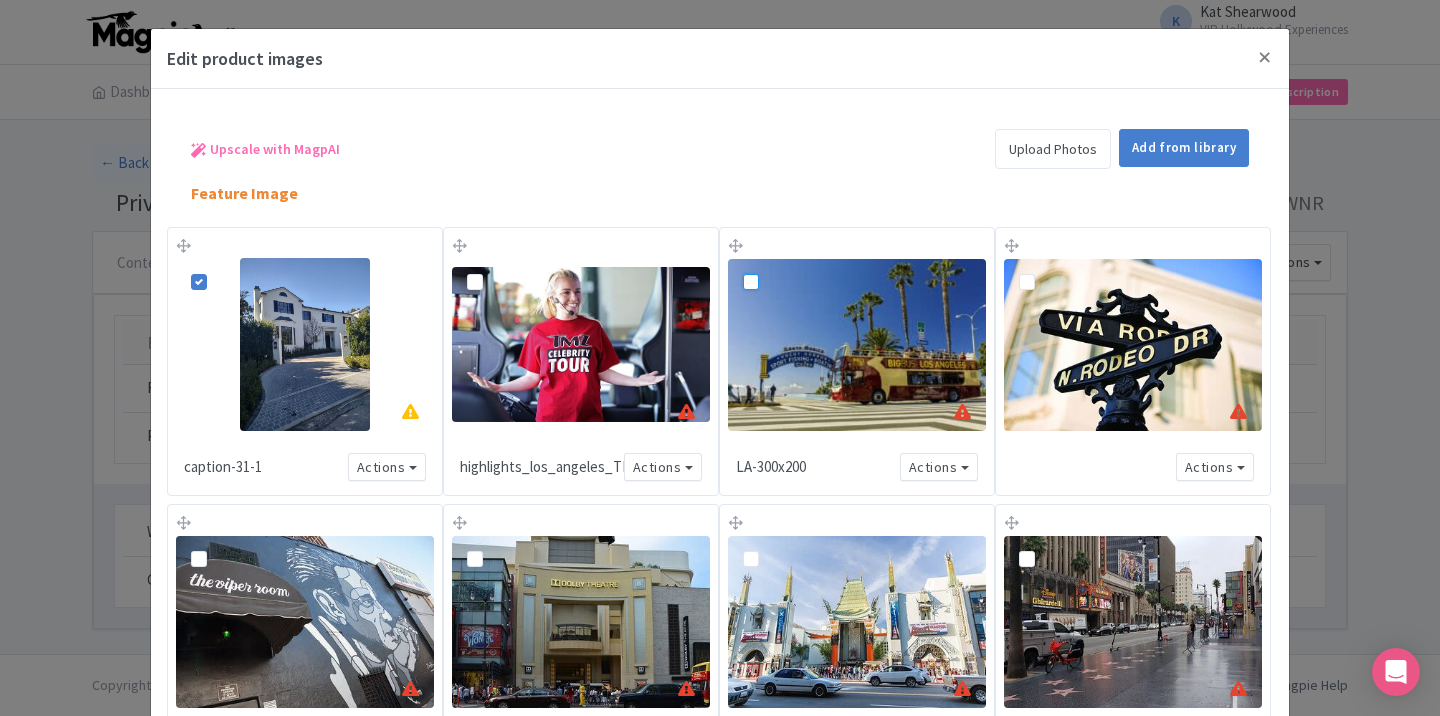 click at bounding box center (773, 264) 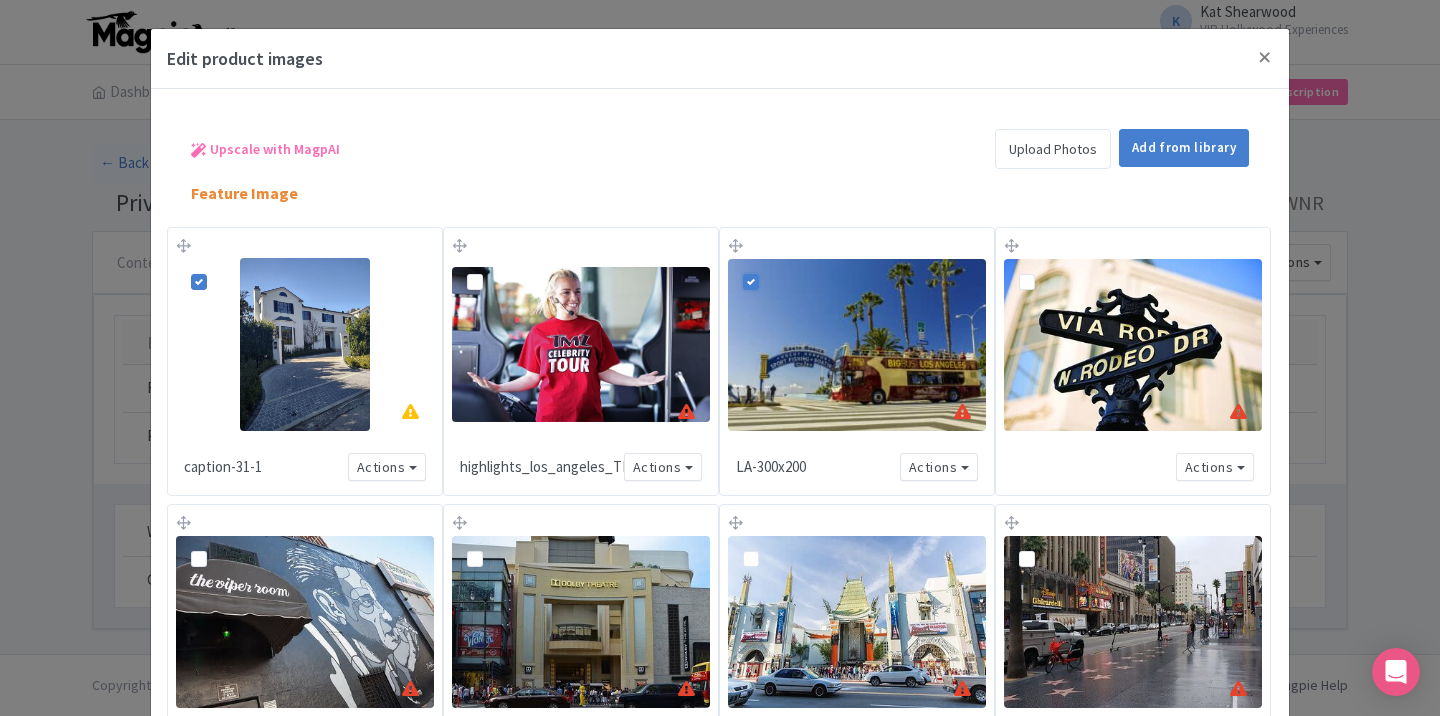 click at bounding box center [491, 270] 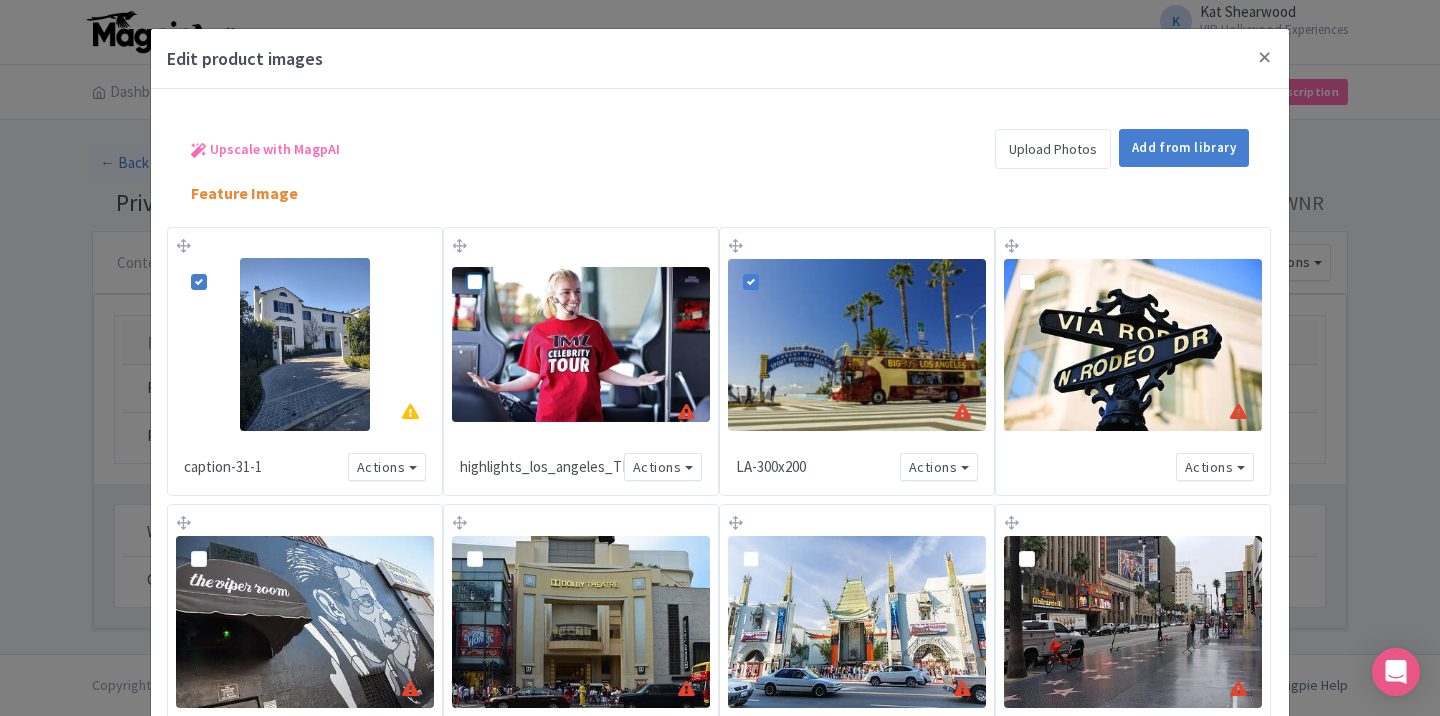 click at bounding box center (497, 264) 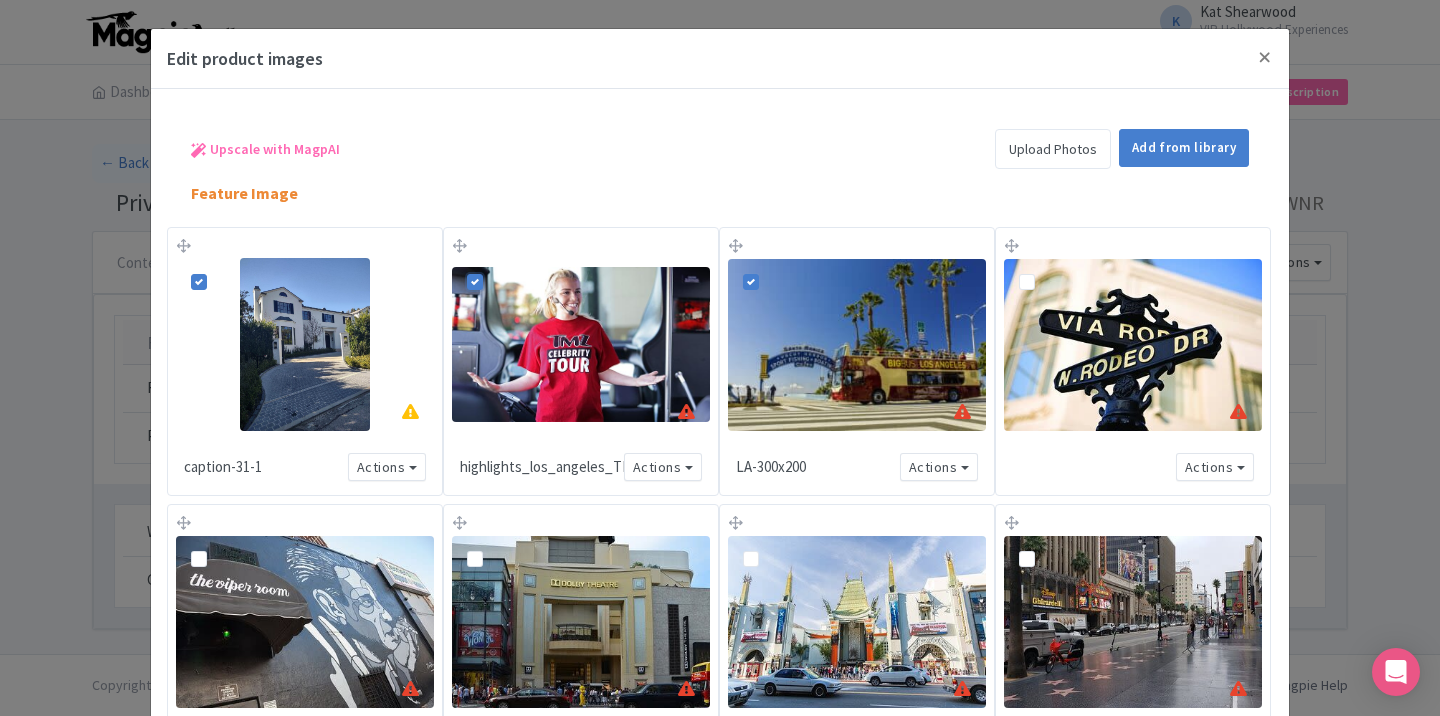click at bounding box center [1043, 270] 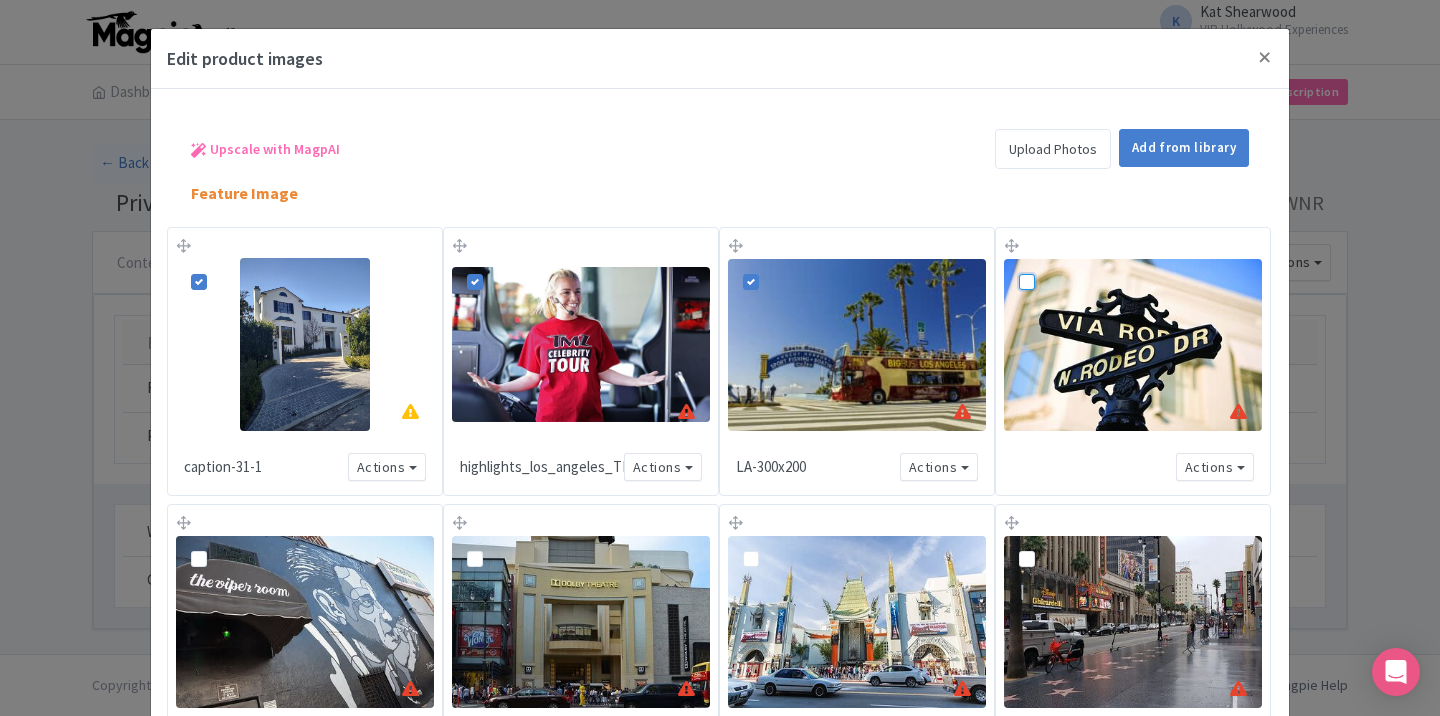click at bounding box center (1049, 264) 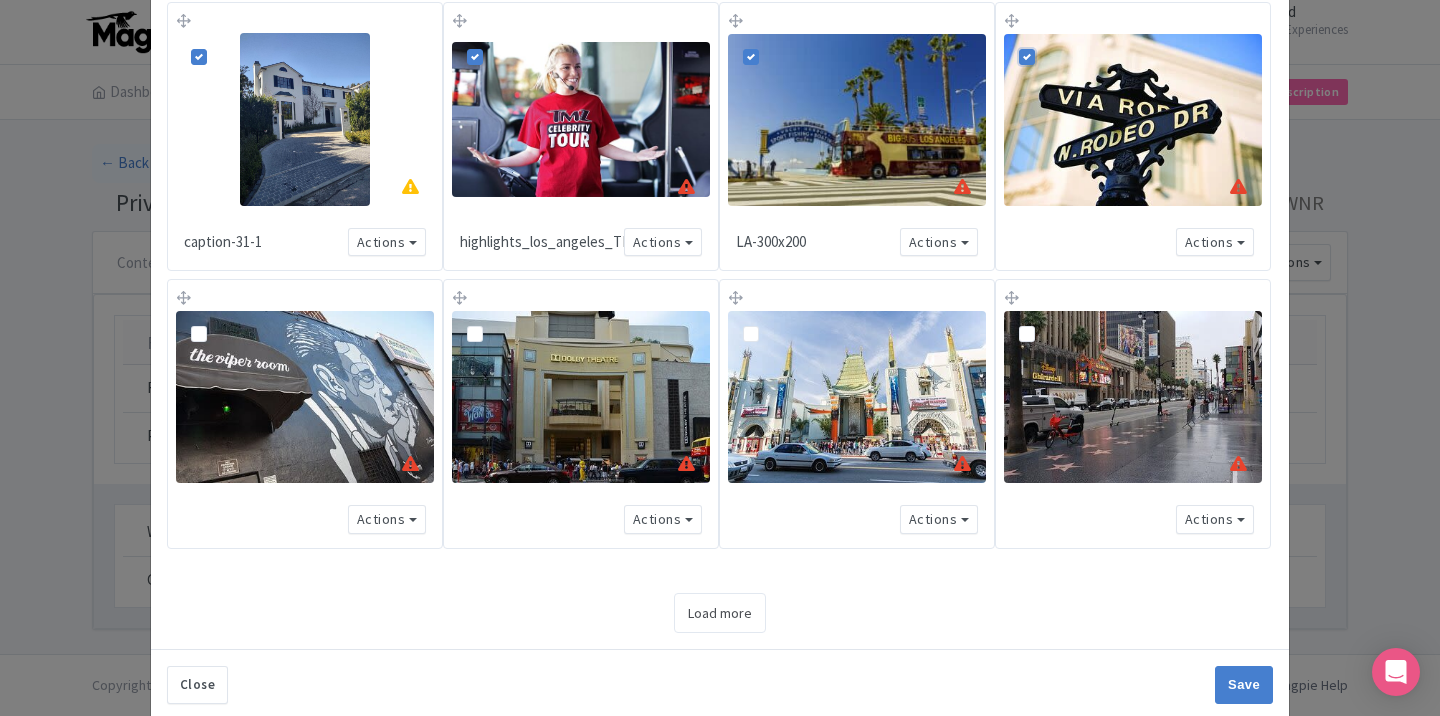 scroll, scrollTop: 257, scrollLeft: 0, axis: vertical 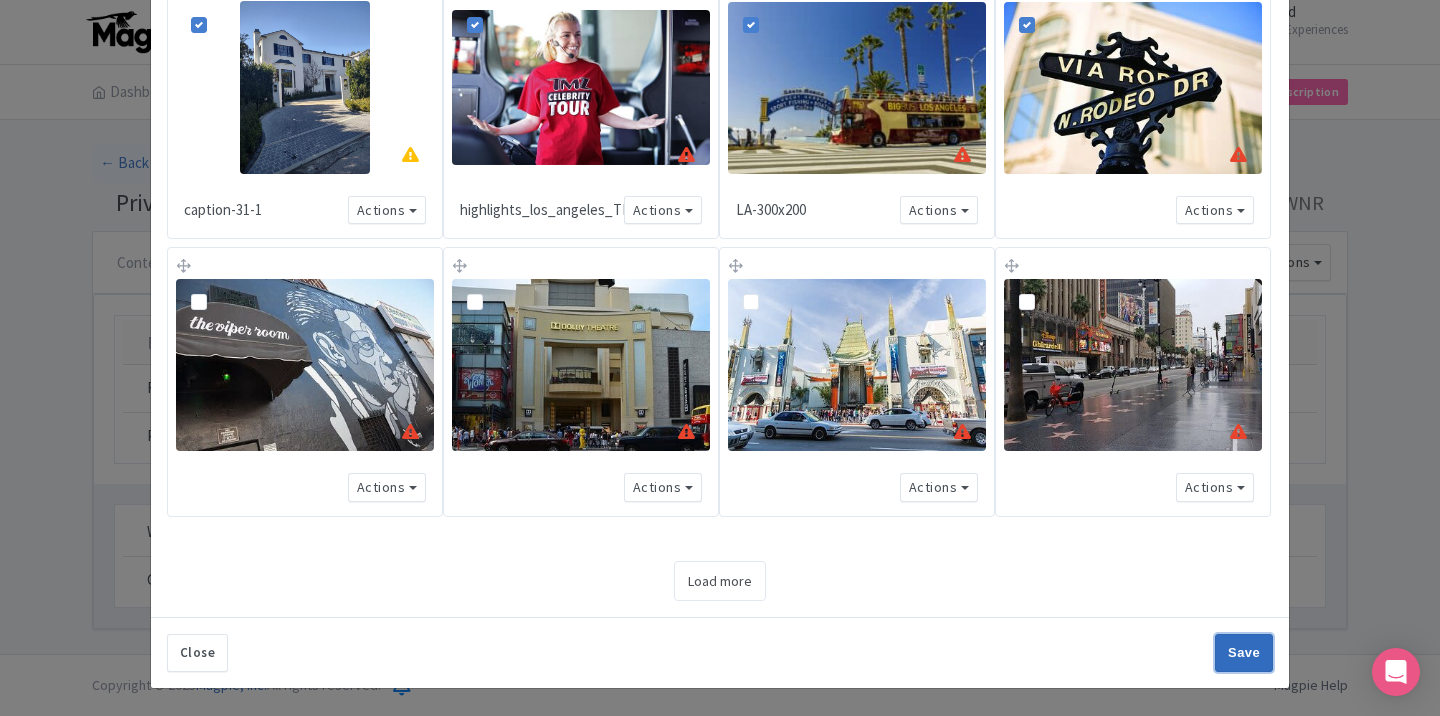 click on "Save" at bounding box center (1244, 653) 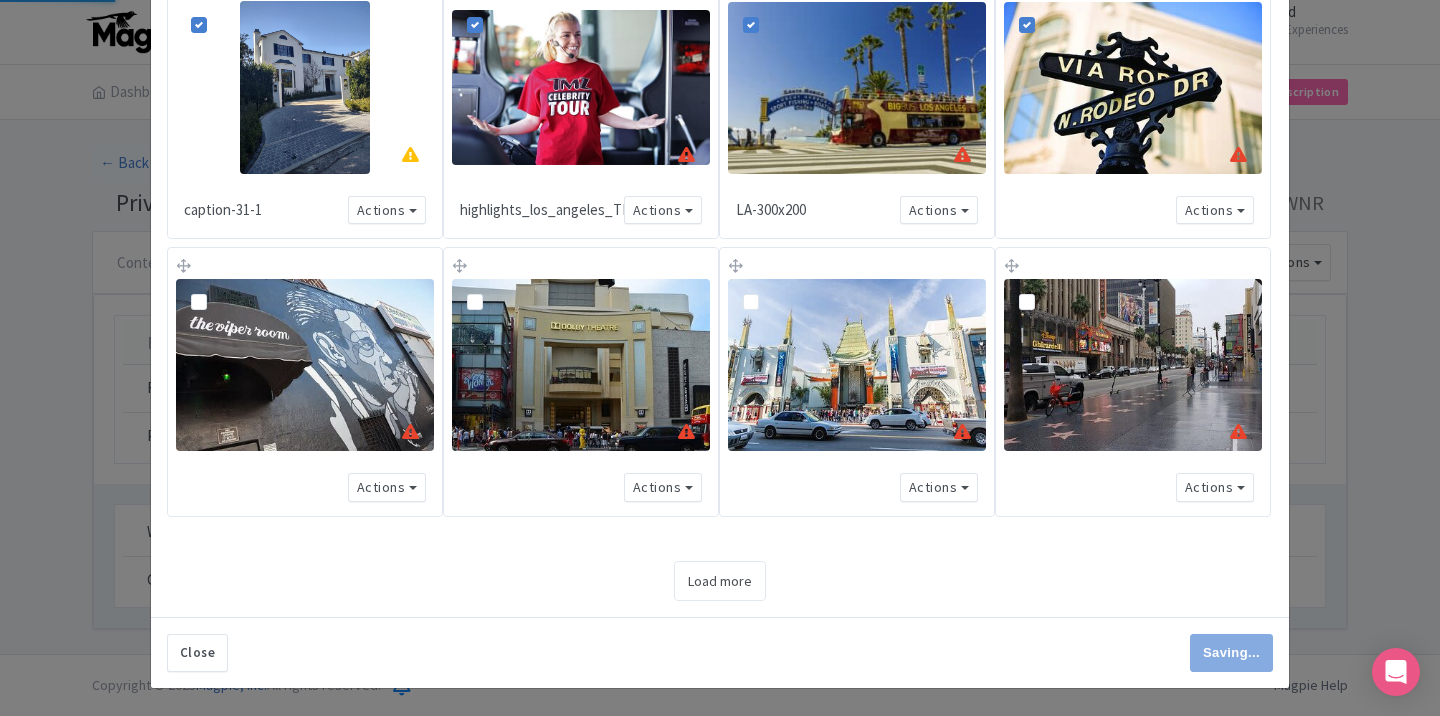 type on "Save" 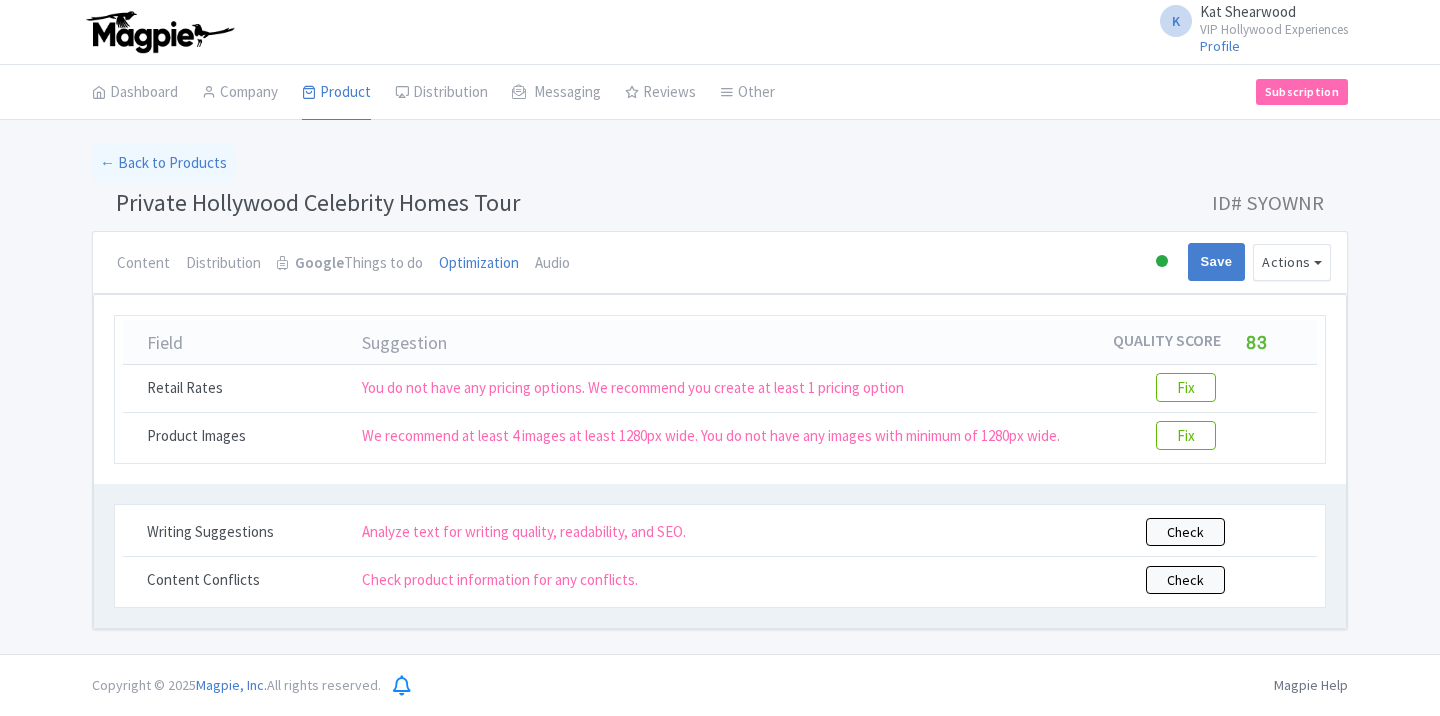 scroll, scrollTop: 0, scrollLeft: 0, axis: both 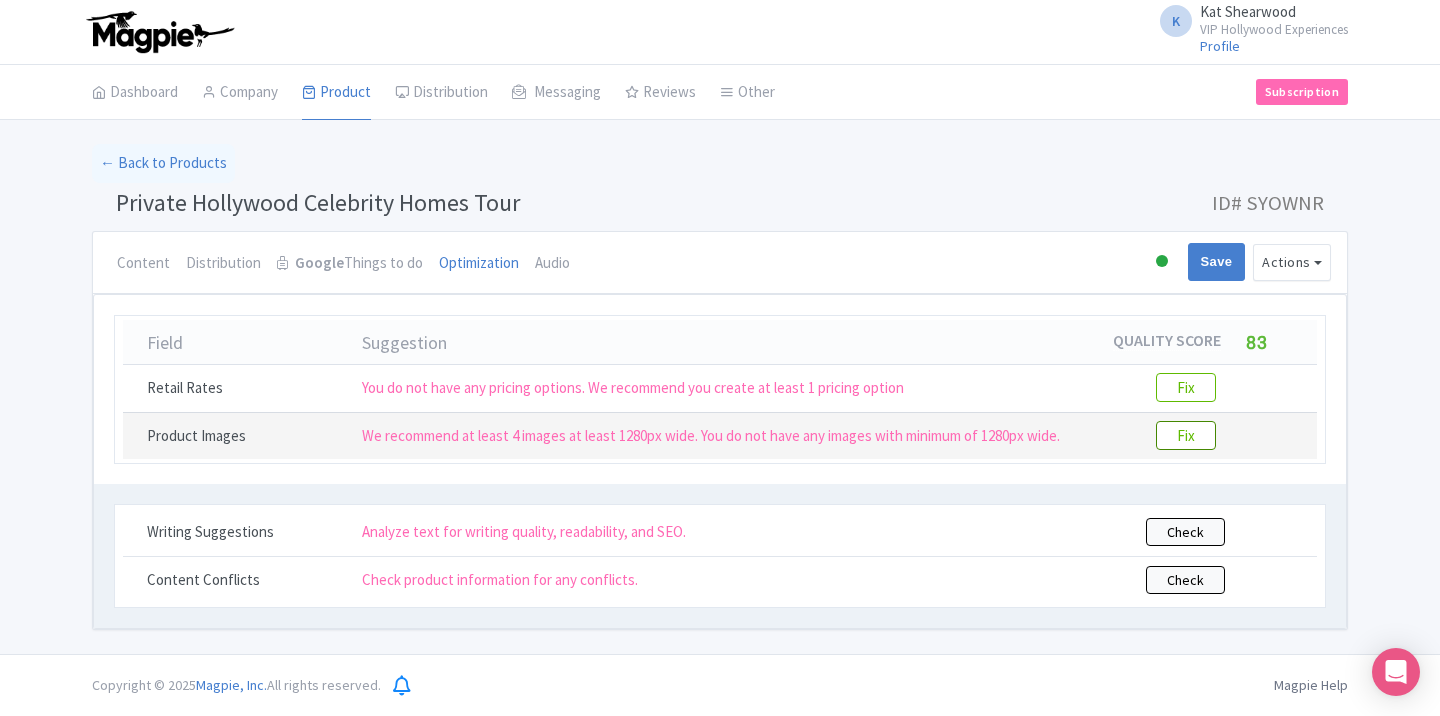 click on "Fix" at bounding box center (1186, 435) 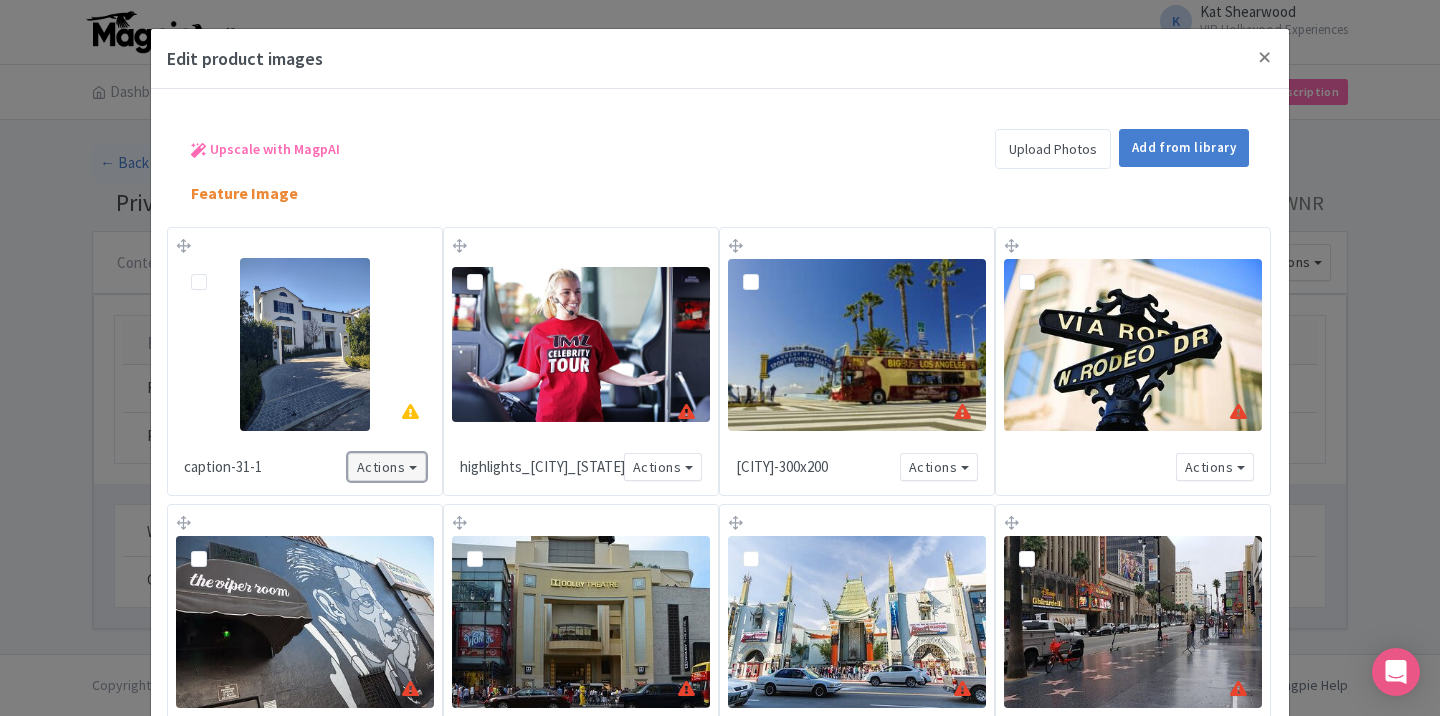 click on "Actions" at bounding box center (387, 467) 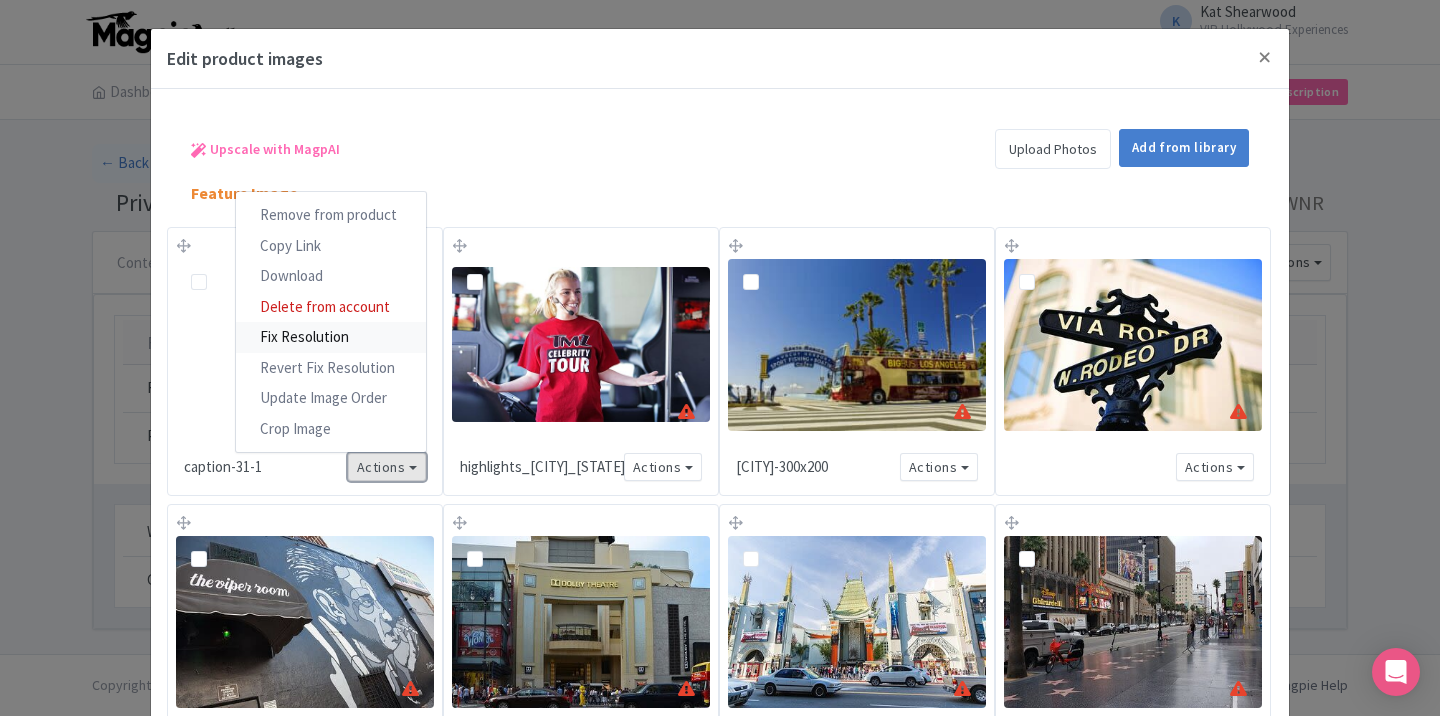 click on "Fix Resolution" at bounding box center [331, 337] 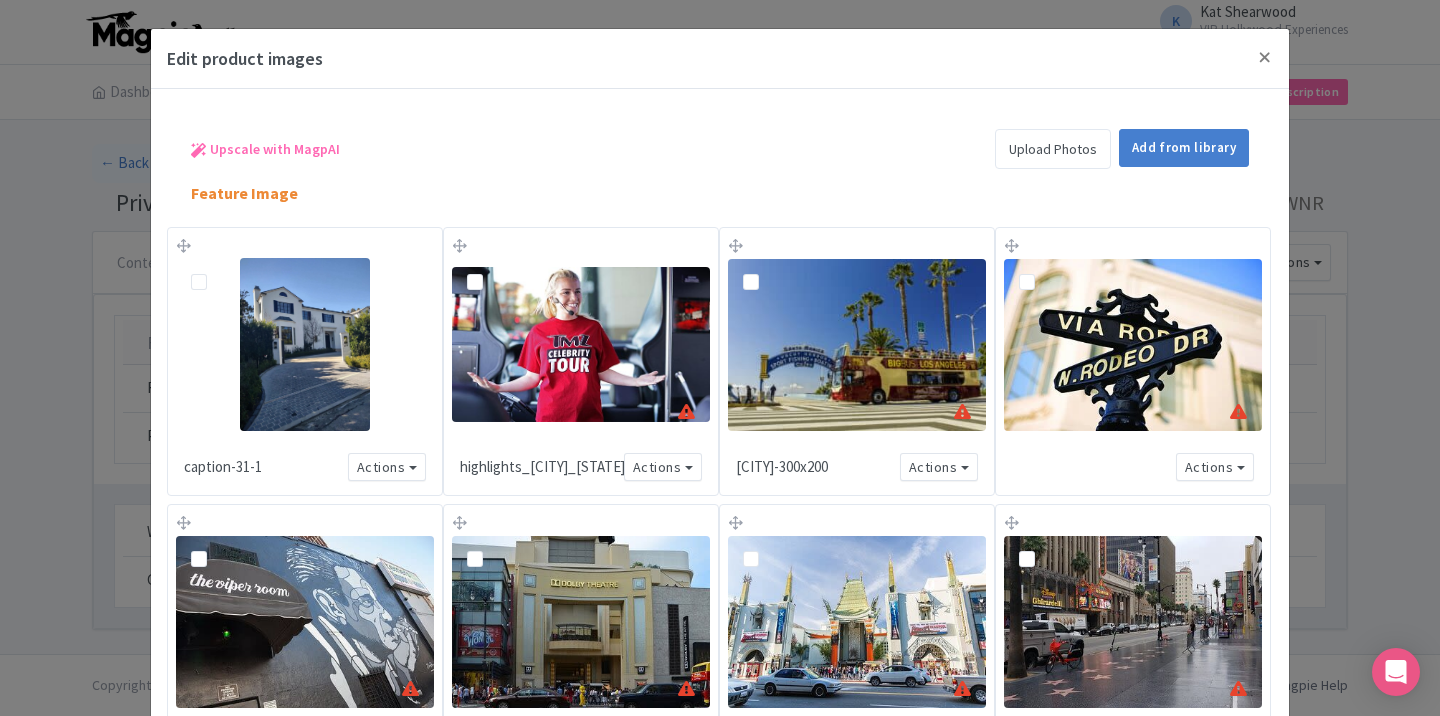 click at bounding box center (215, 270) 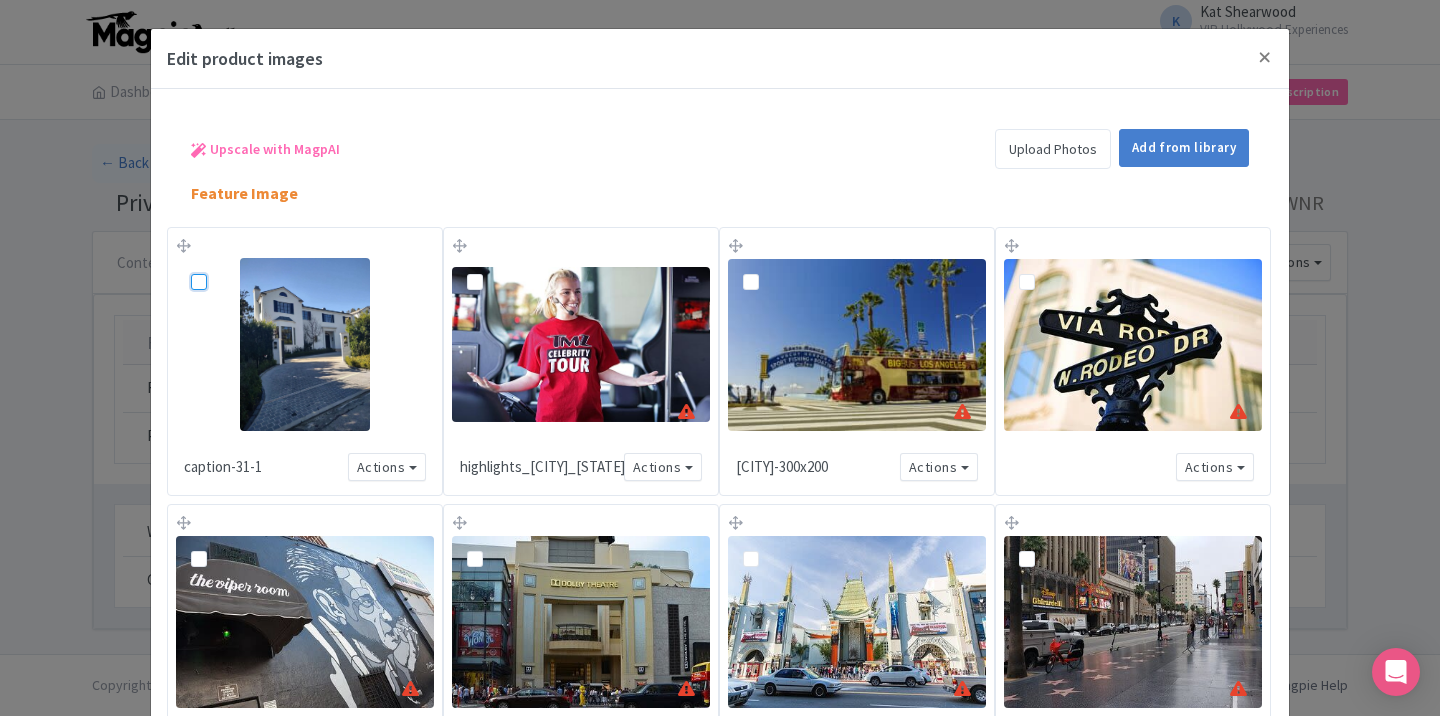 click at bounding box center (221, 264) 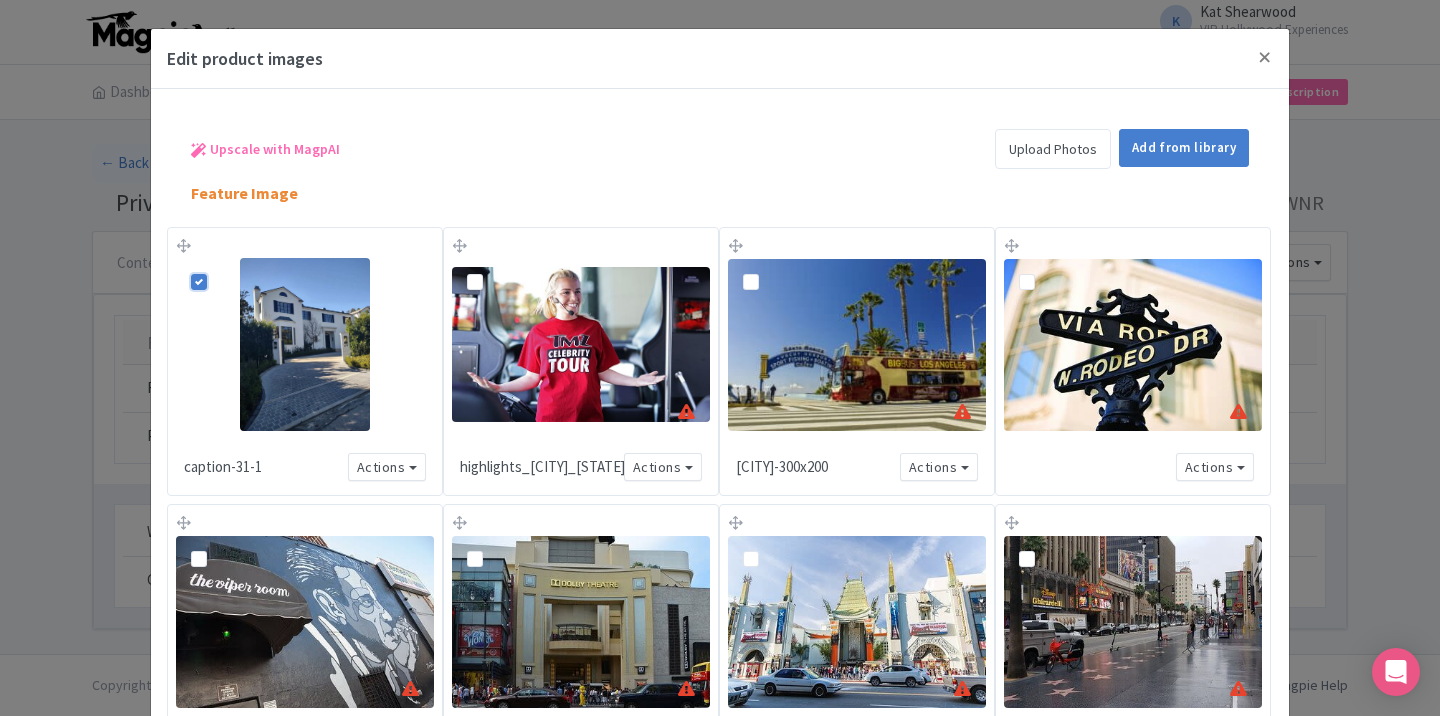 click at bounding box center [491, 270] 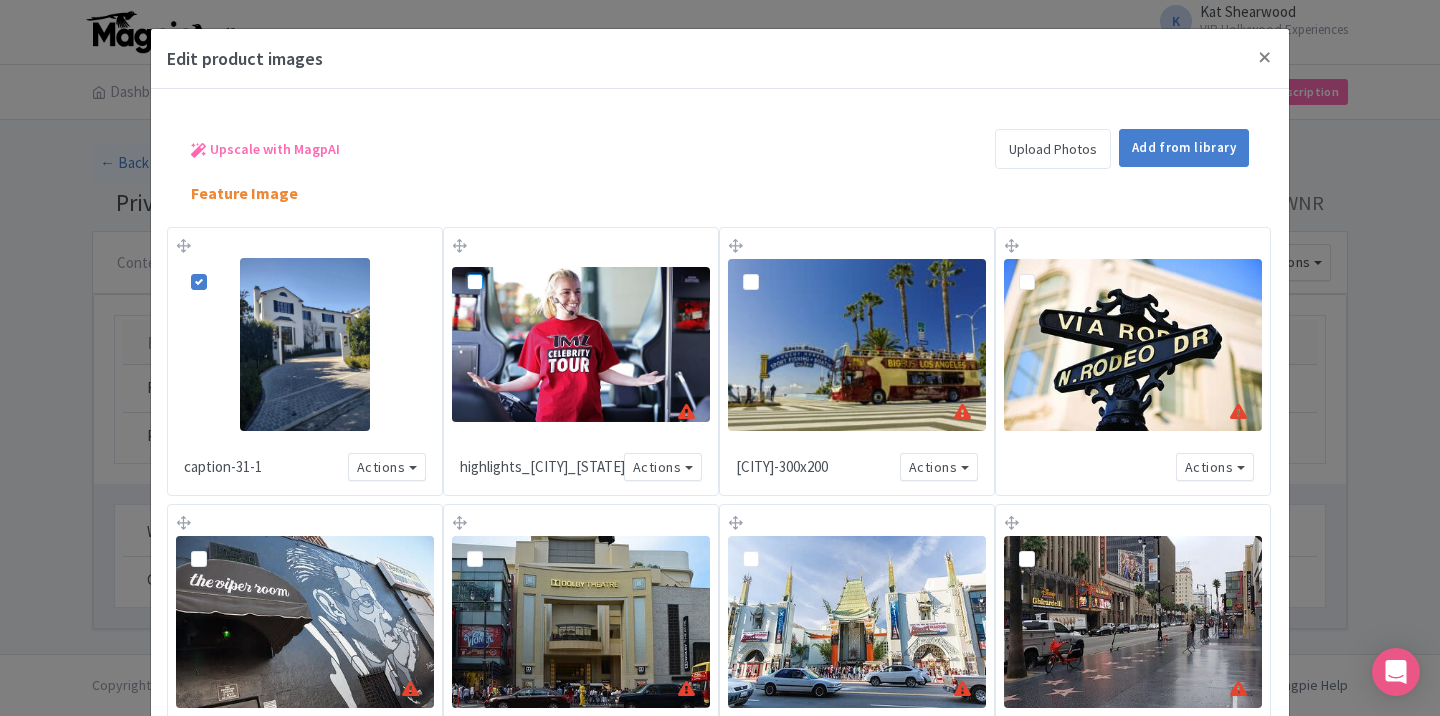click at bounding box center (497, 264) 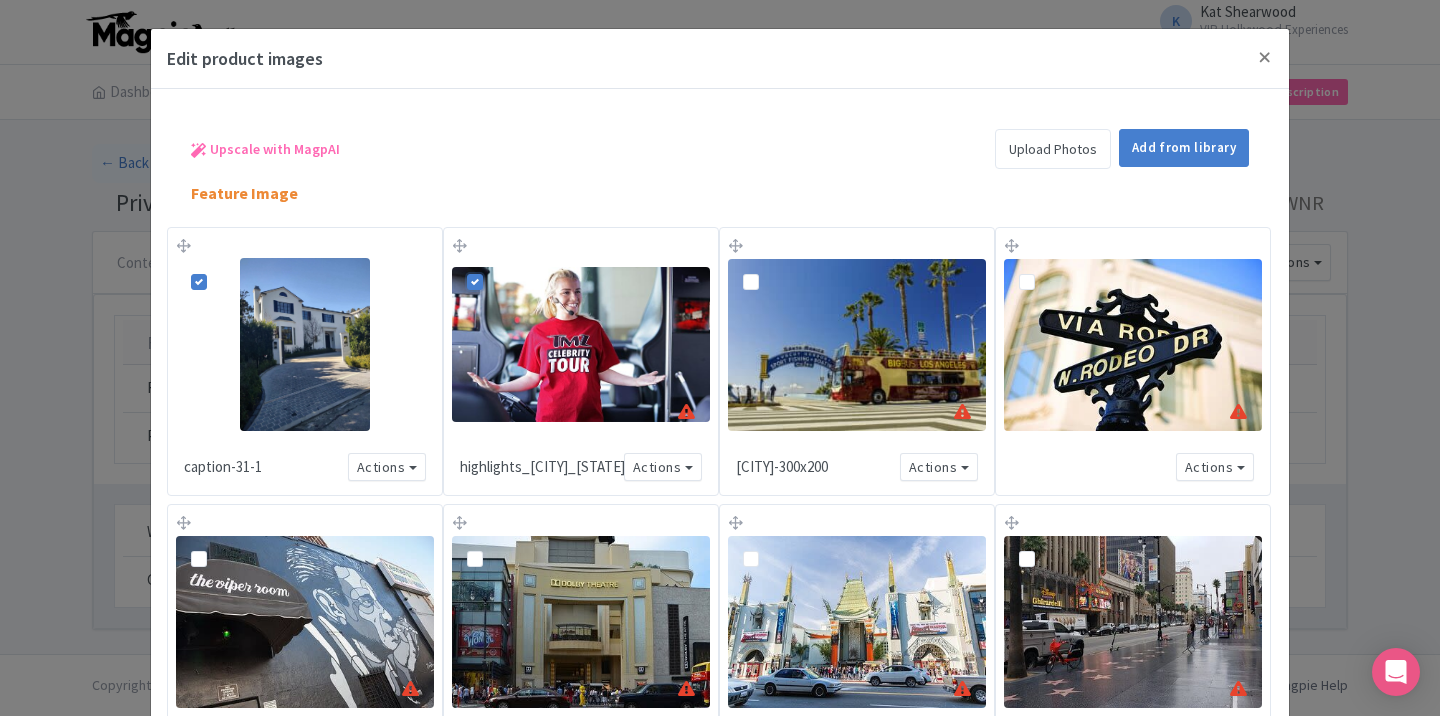 click at bounding box center [767, 270] 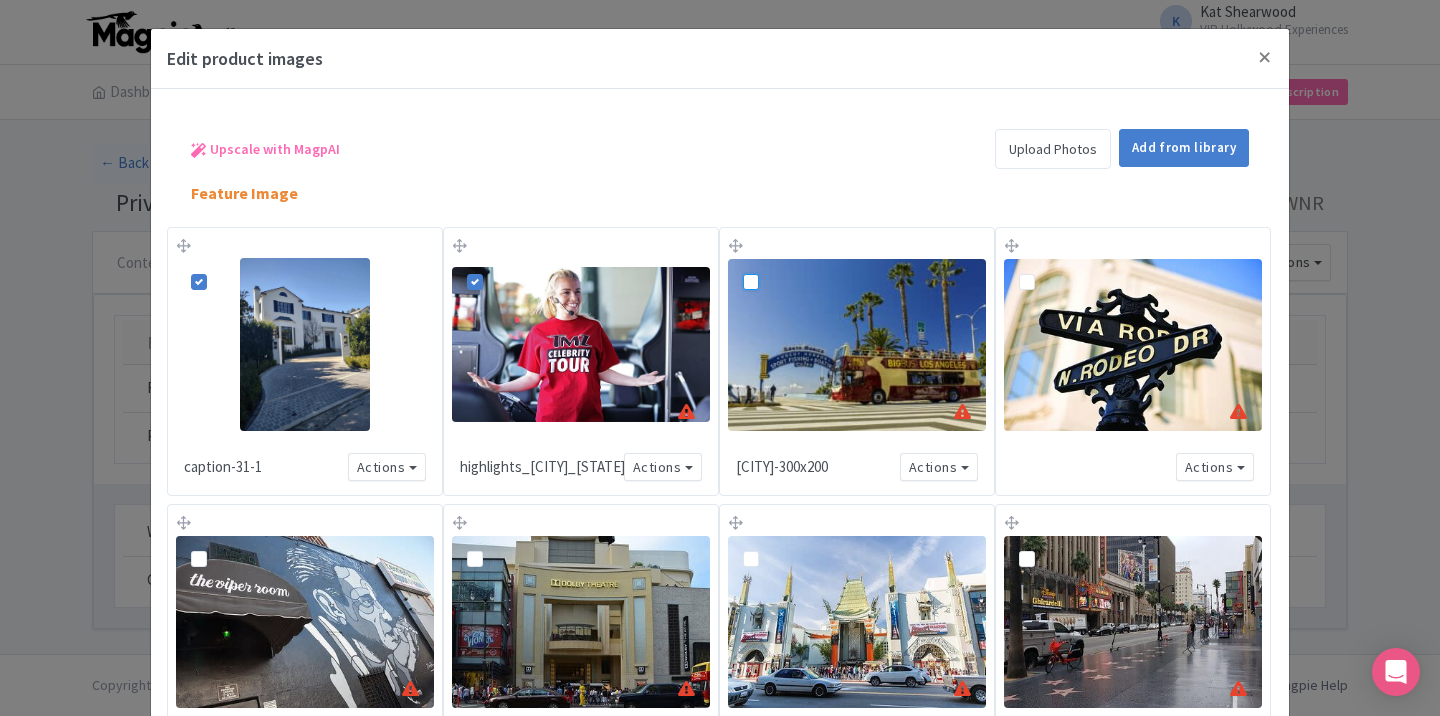 click at bounding box center [773, 264] 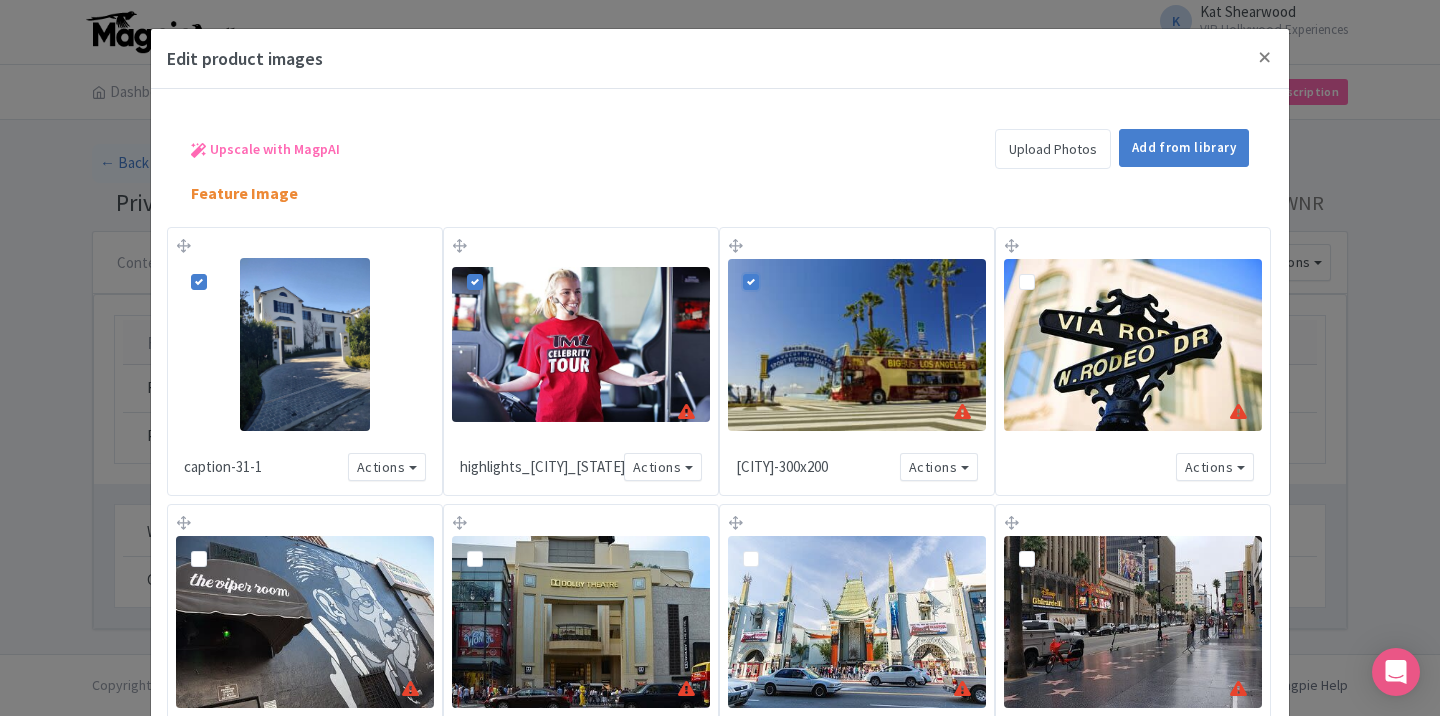 click at bounding box center (1043, 270) 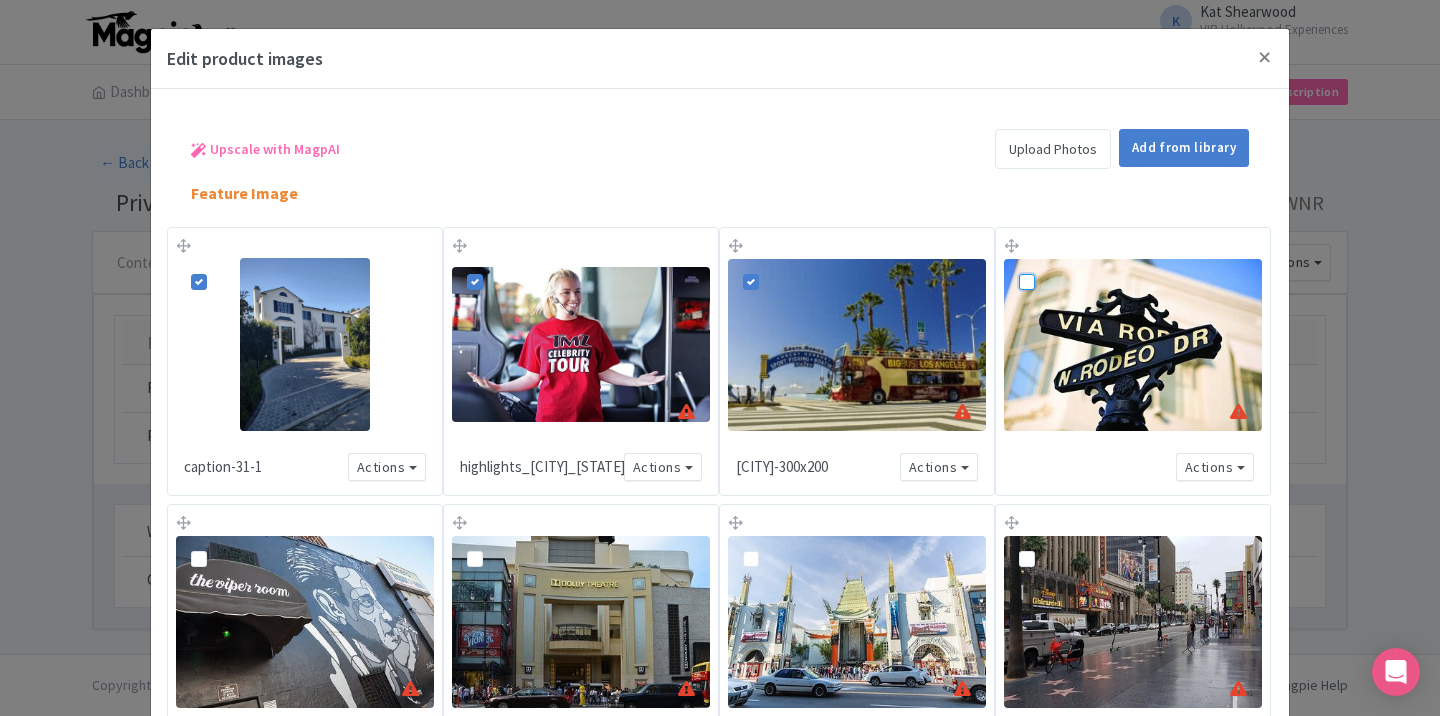 click at bounding box center [1049, 264] 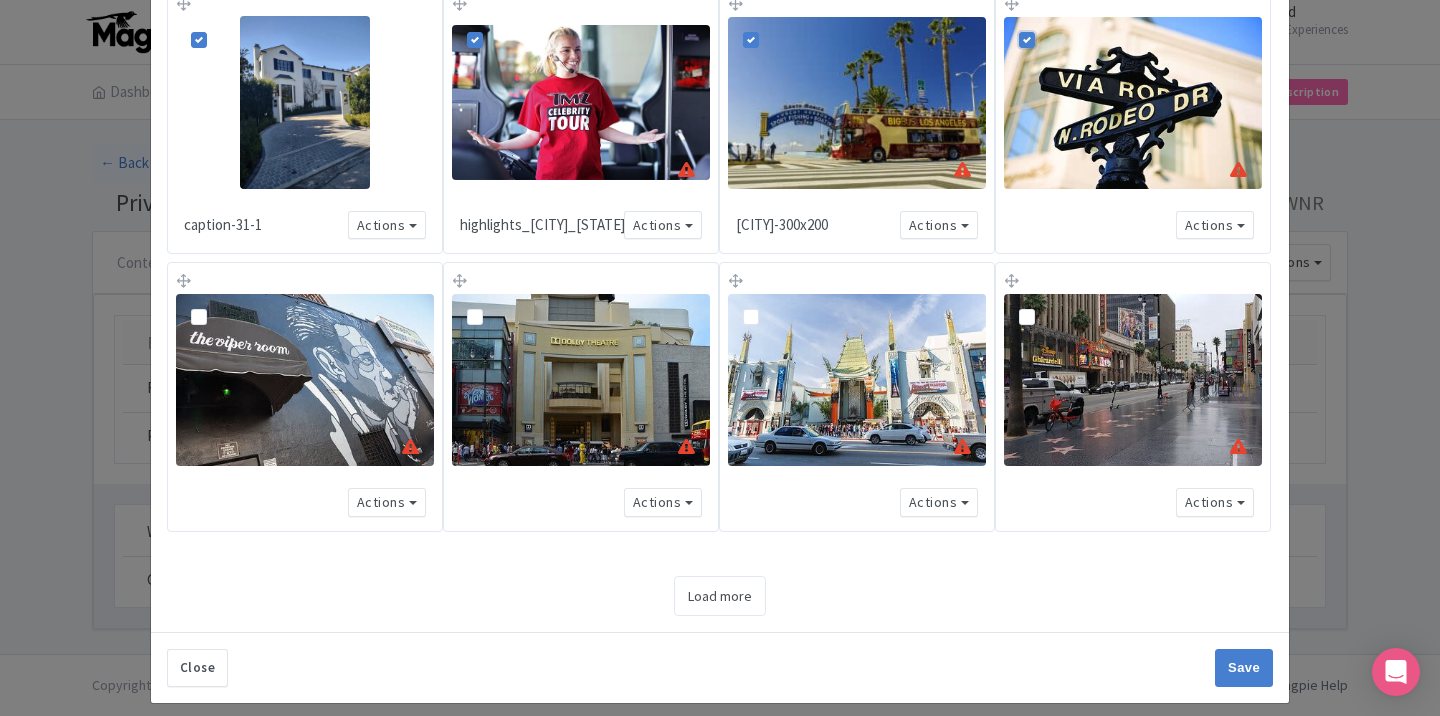 scroll, scrollTop: 257, scrollLeft: 0, axis: vertical 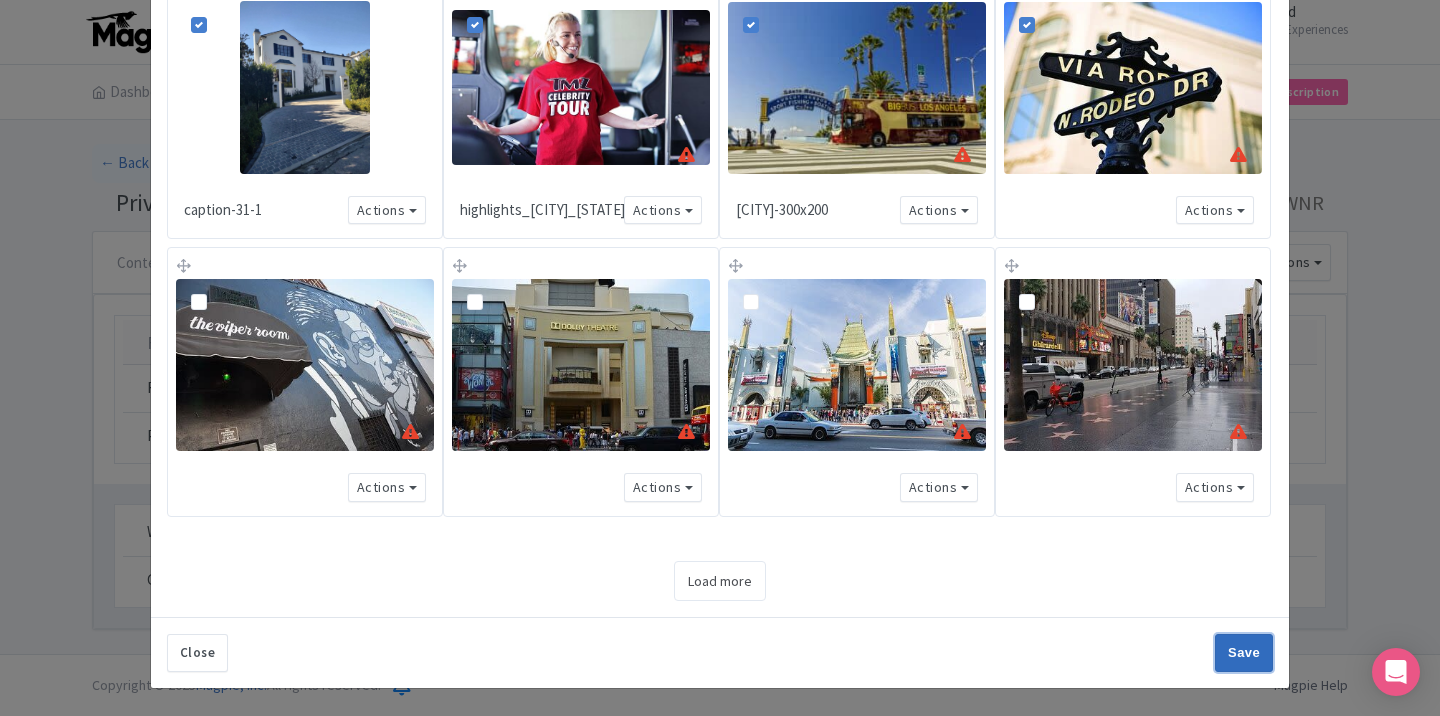 click on "Save" at bounding box center [1244, 653] 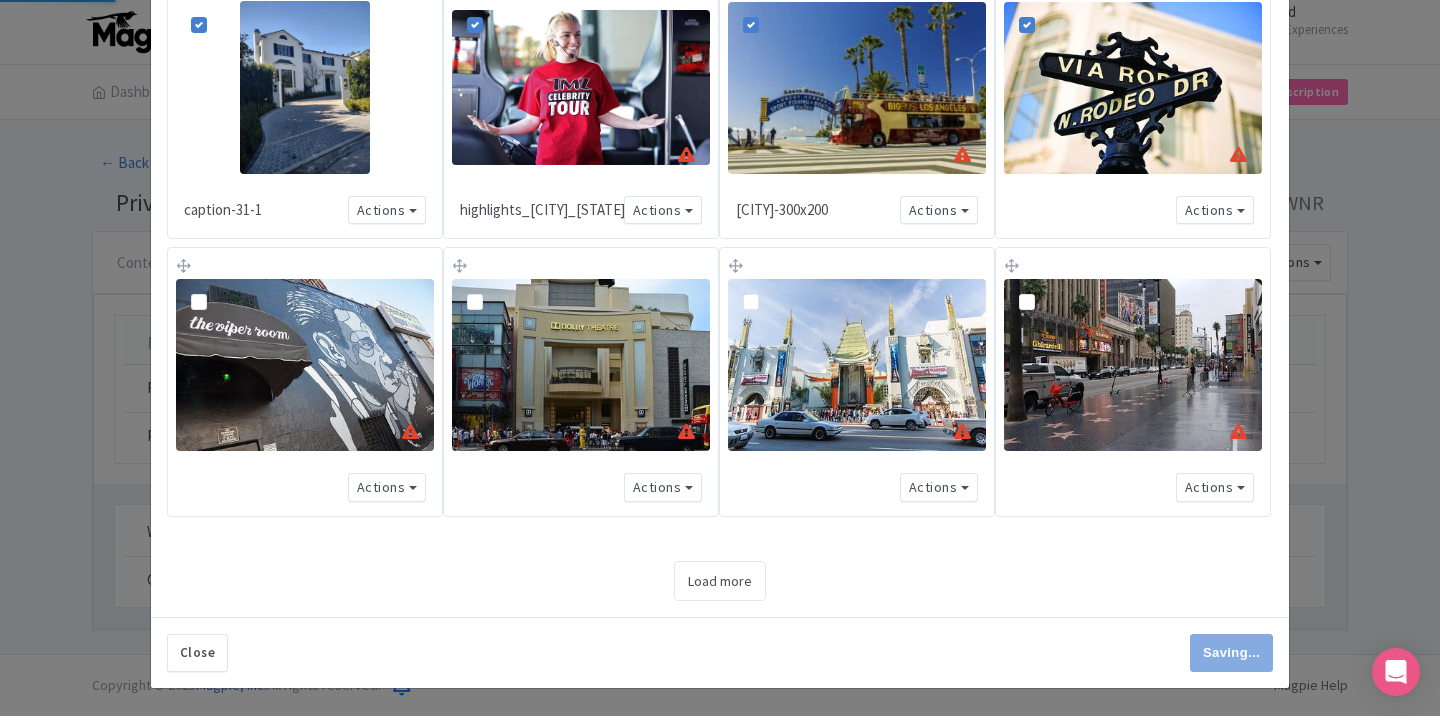 type on "Save" 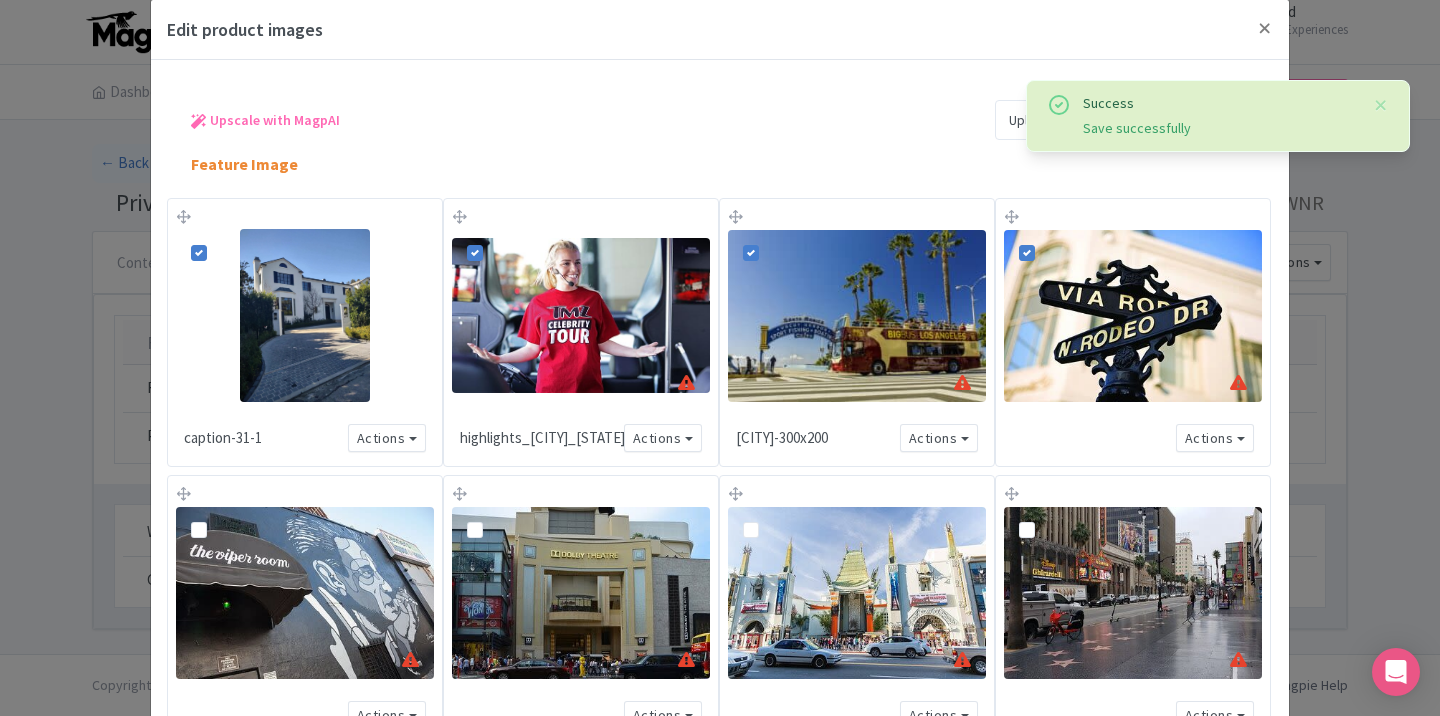 scroll, scrollTop: 0, scrollLeft: 0, axis: both 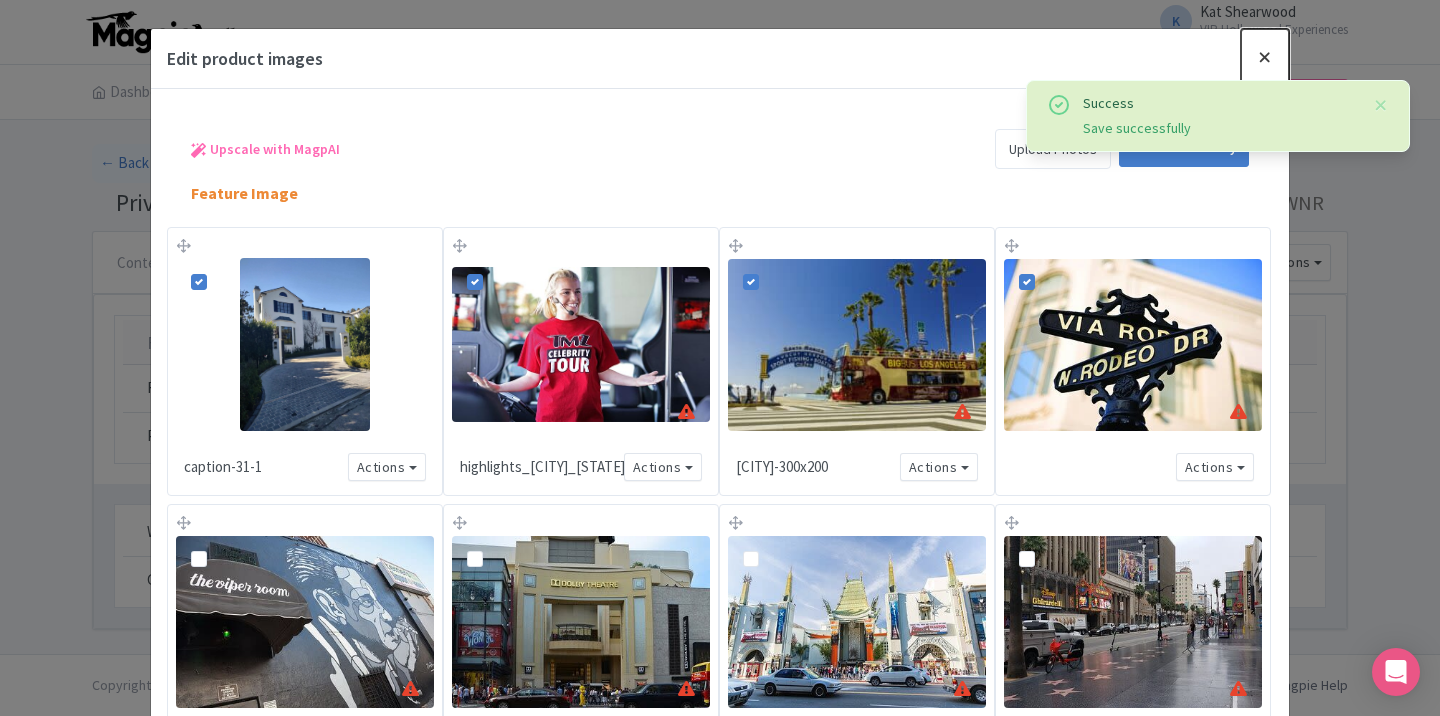 click at bounding box center [1265, 57] 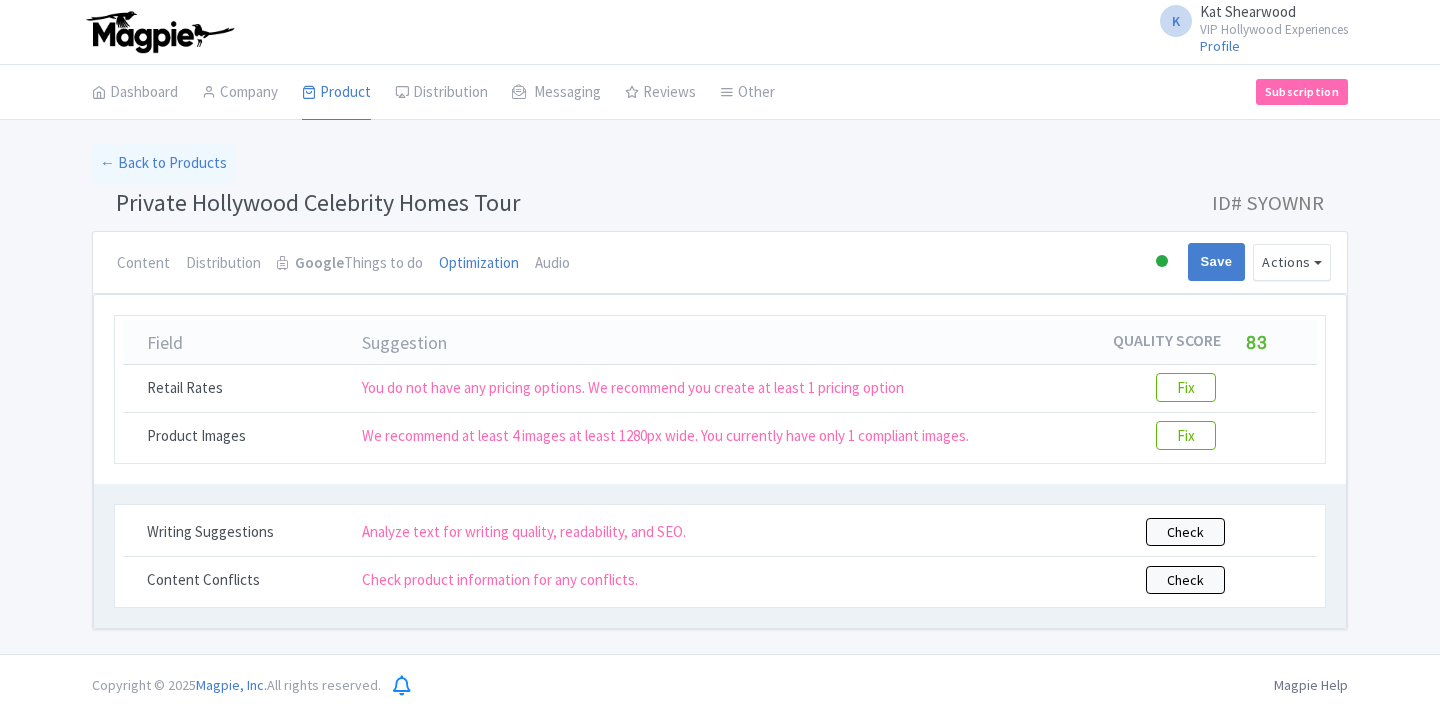 scroll, scrollTop: 0, scrollLeft: 0, axis: both 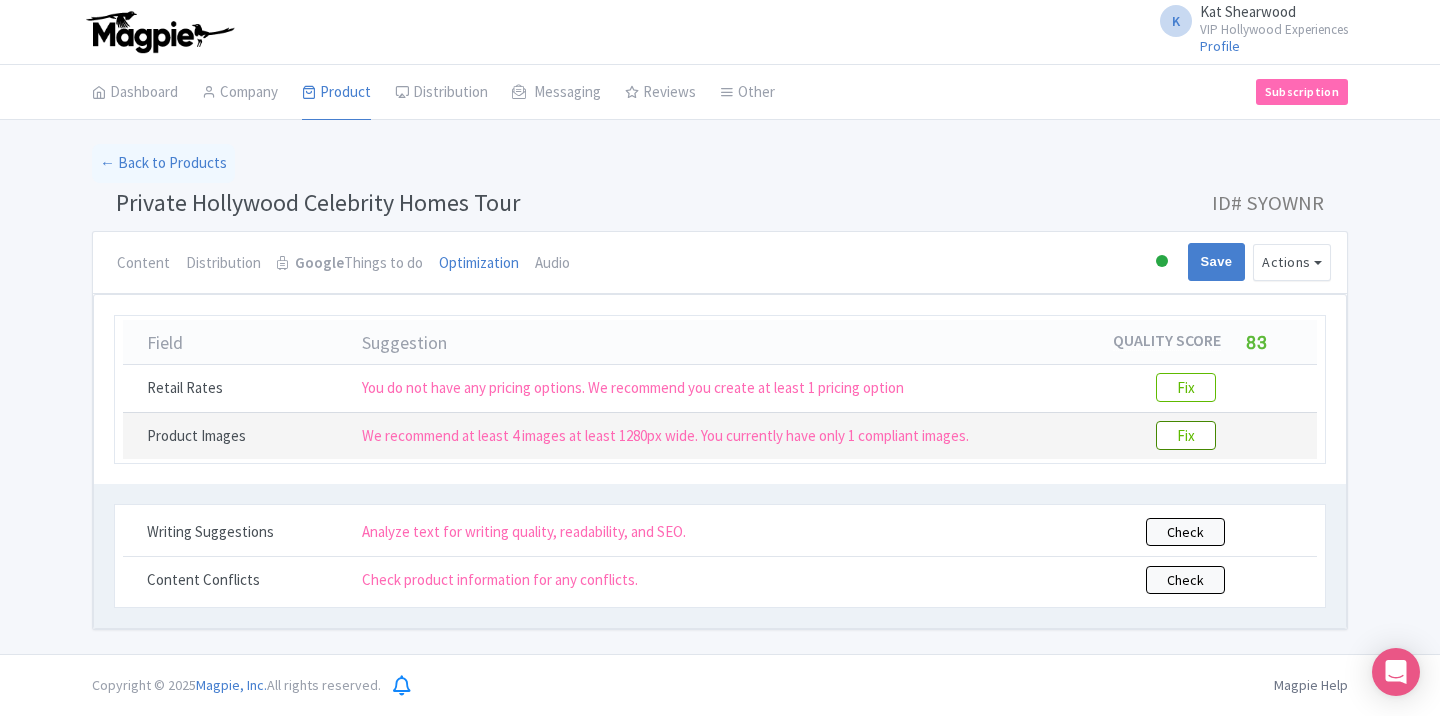 click on "Fix" at bounding box center [1186, 435] 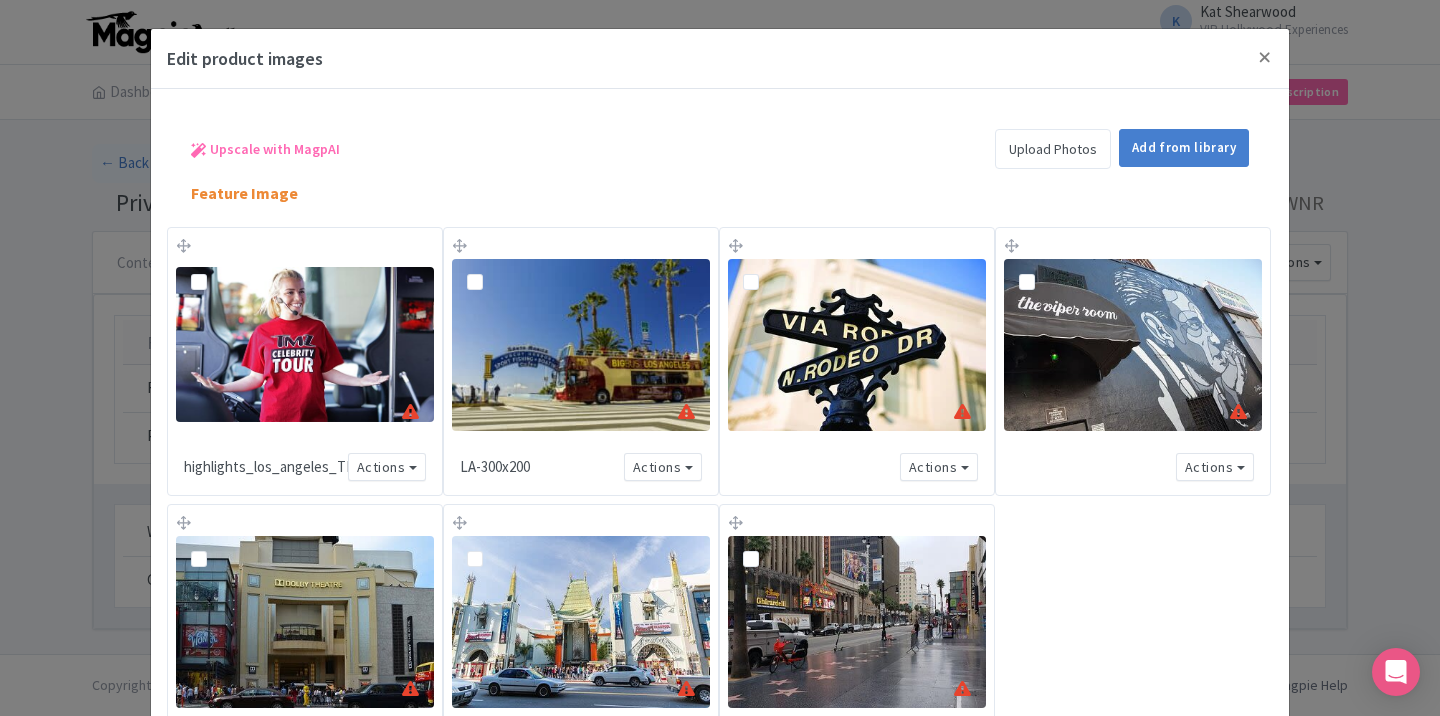 click at bounding box center [215, 270] 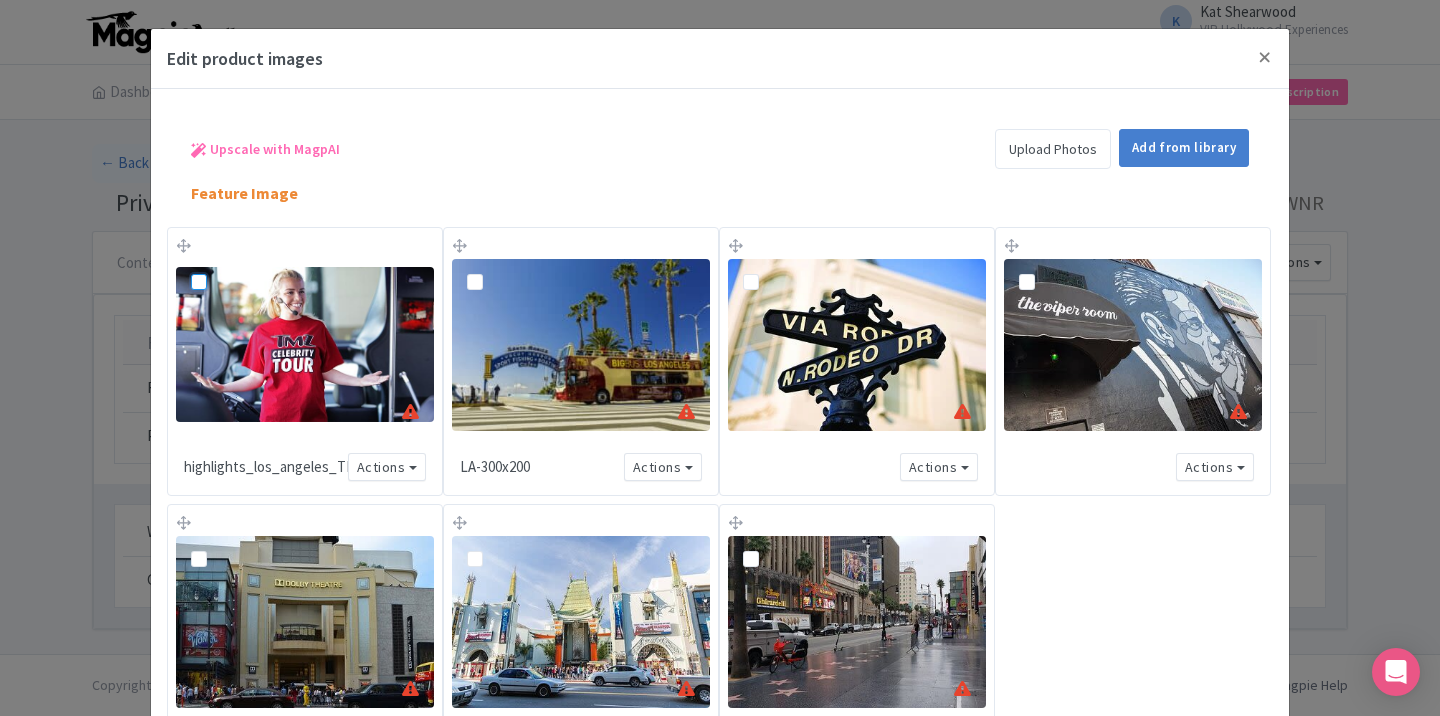 click at bounding box center [221, 264] 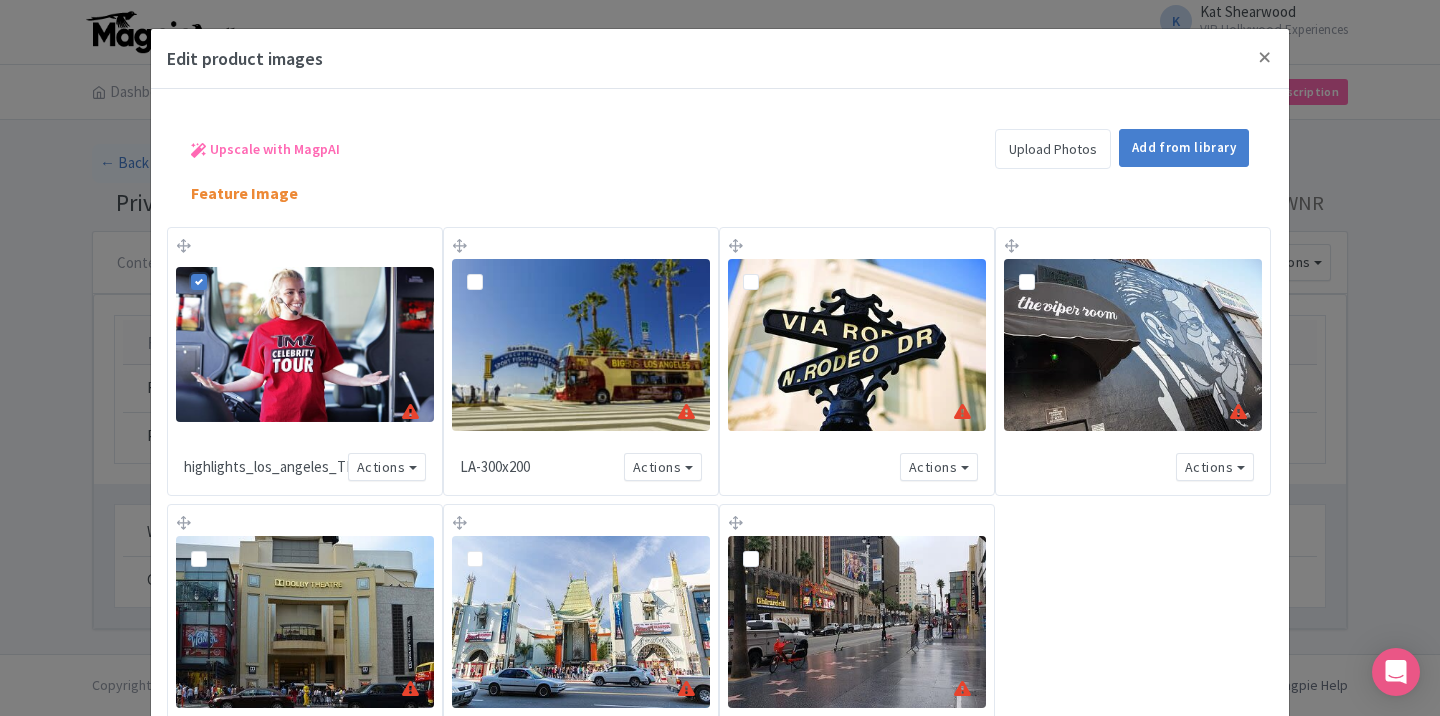 click at bounding box center [491, 270] 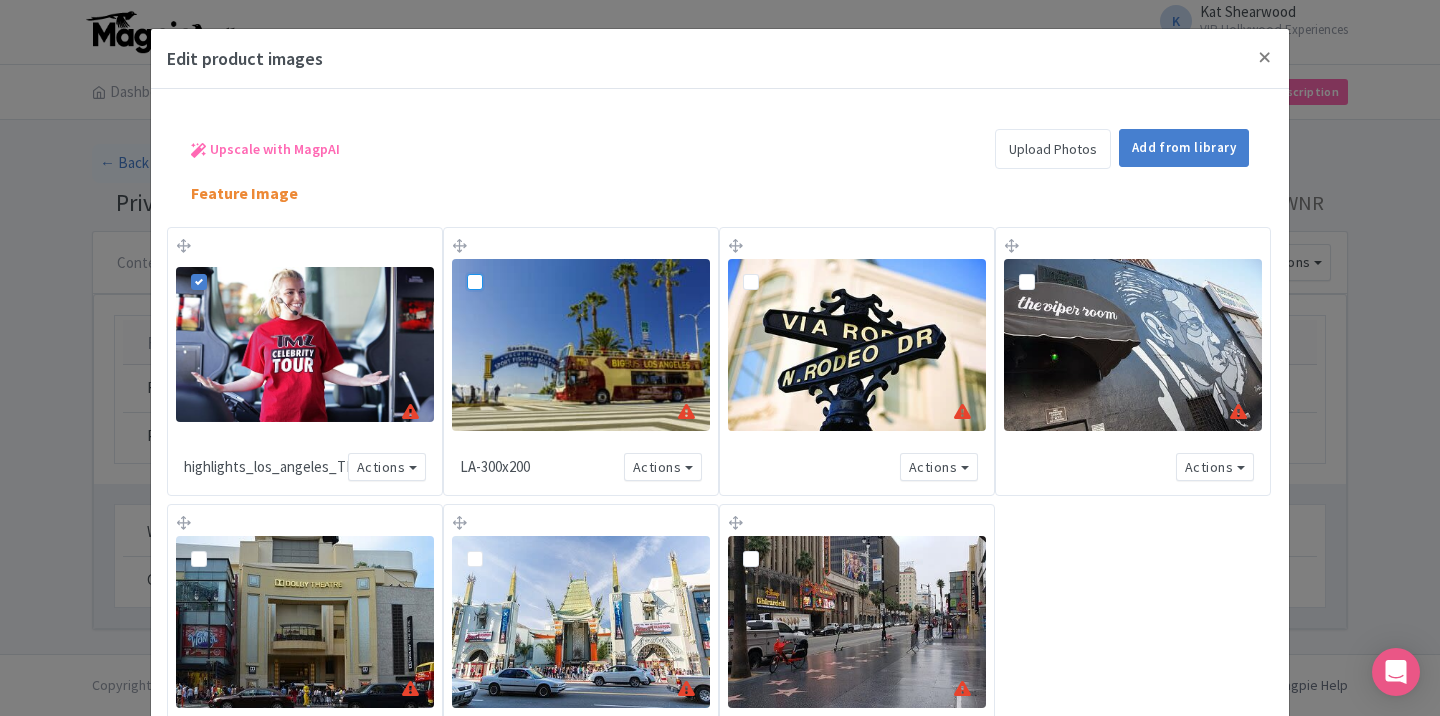 click at bounding box center (497, 264) 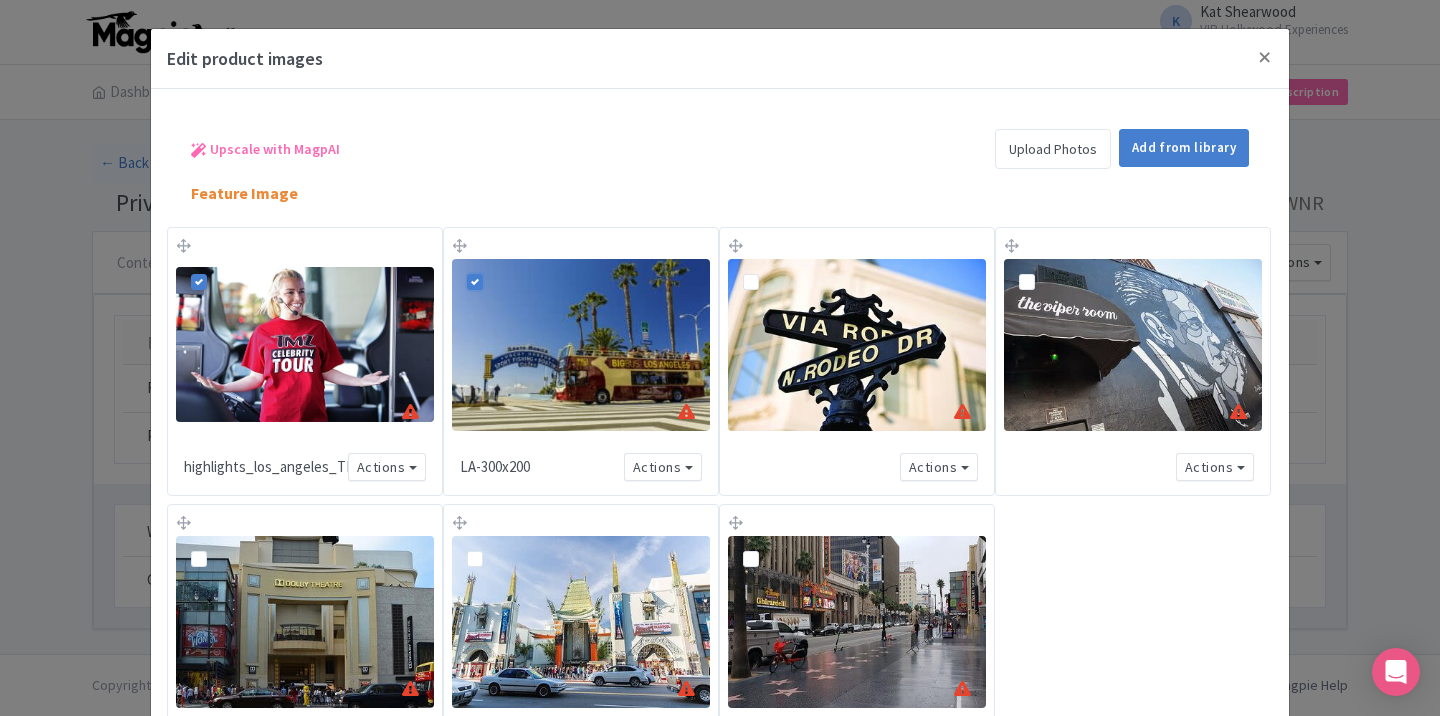 click at bounding box center (1043, 270) 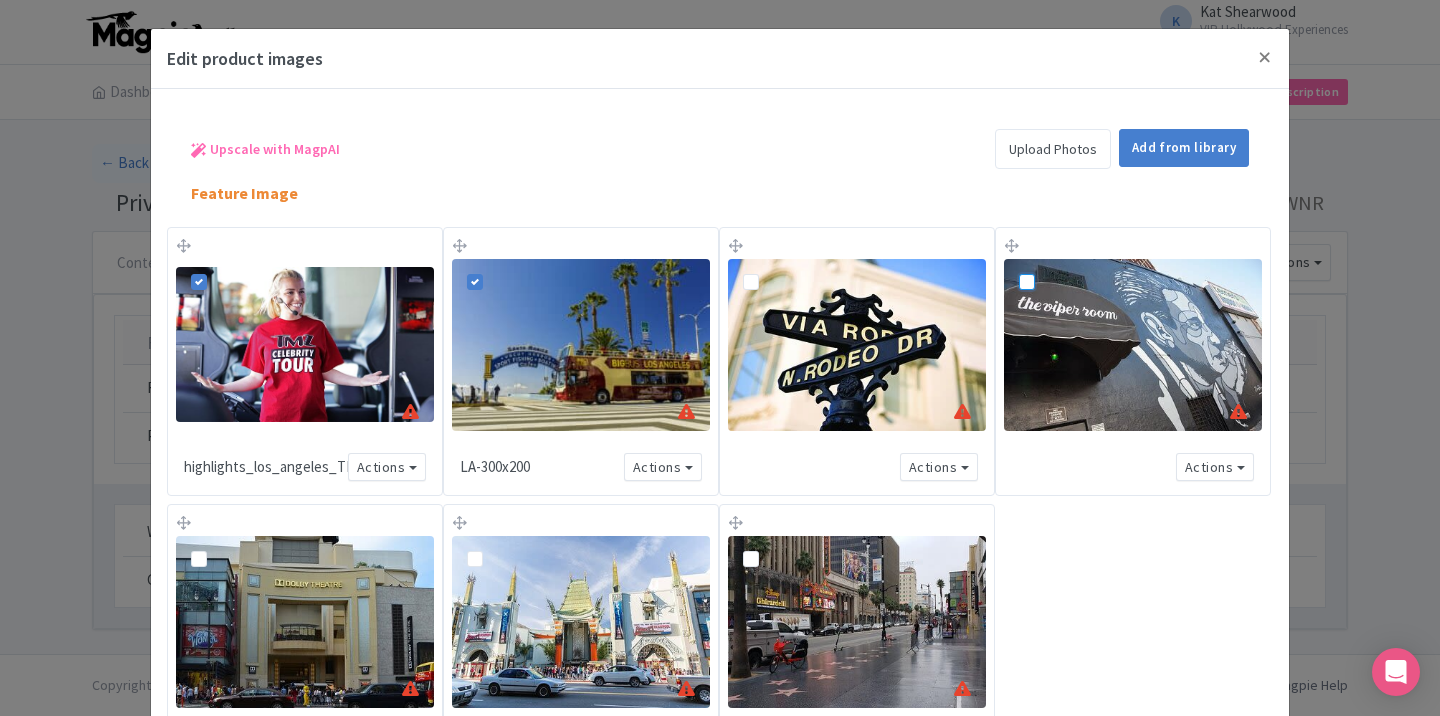 click at bounding box center [1049, 264] 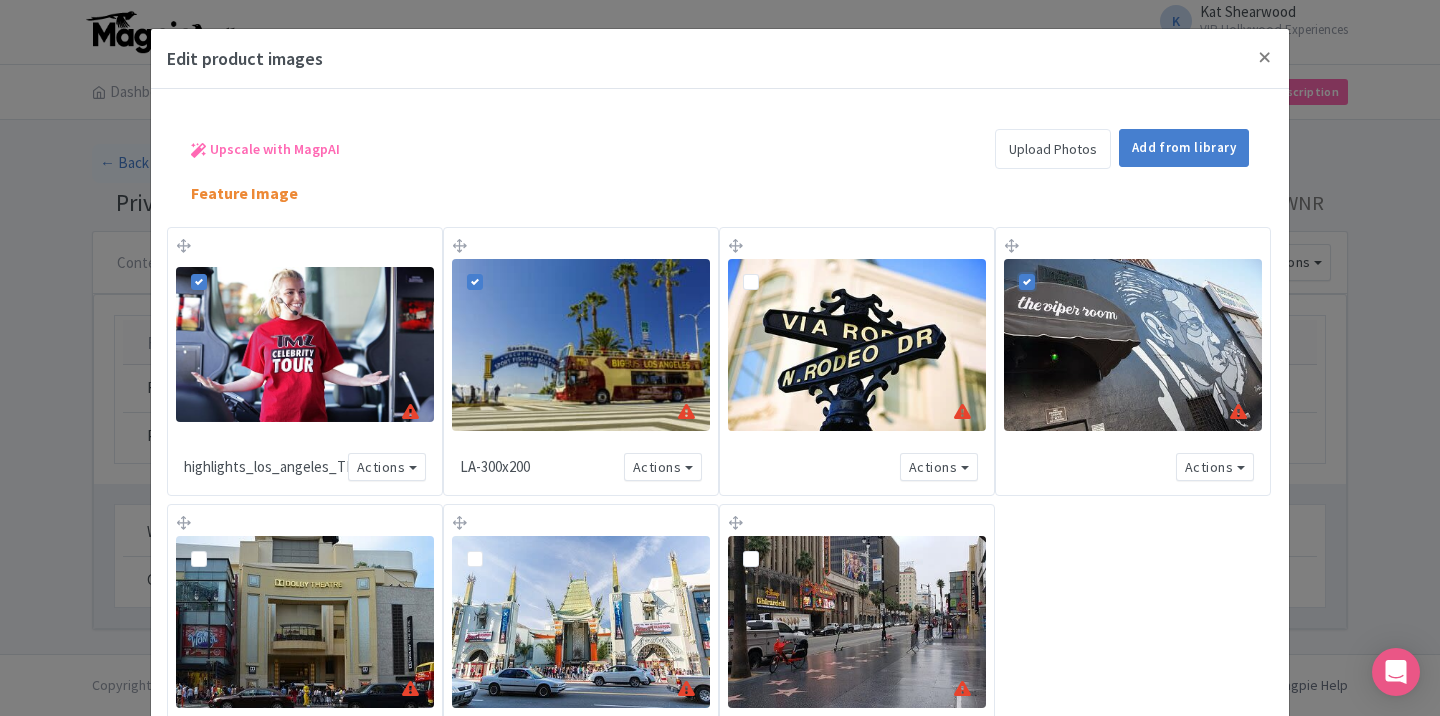 click at bounding box center (767, 270) 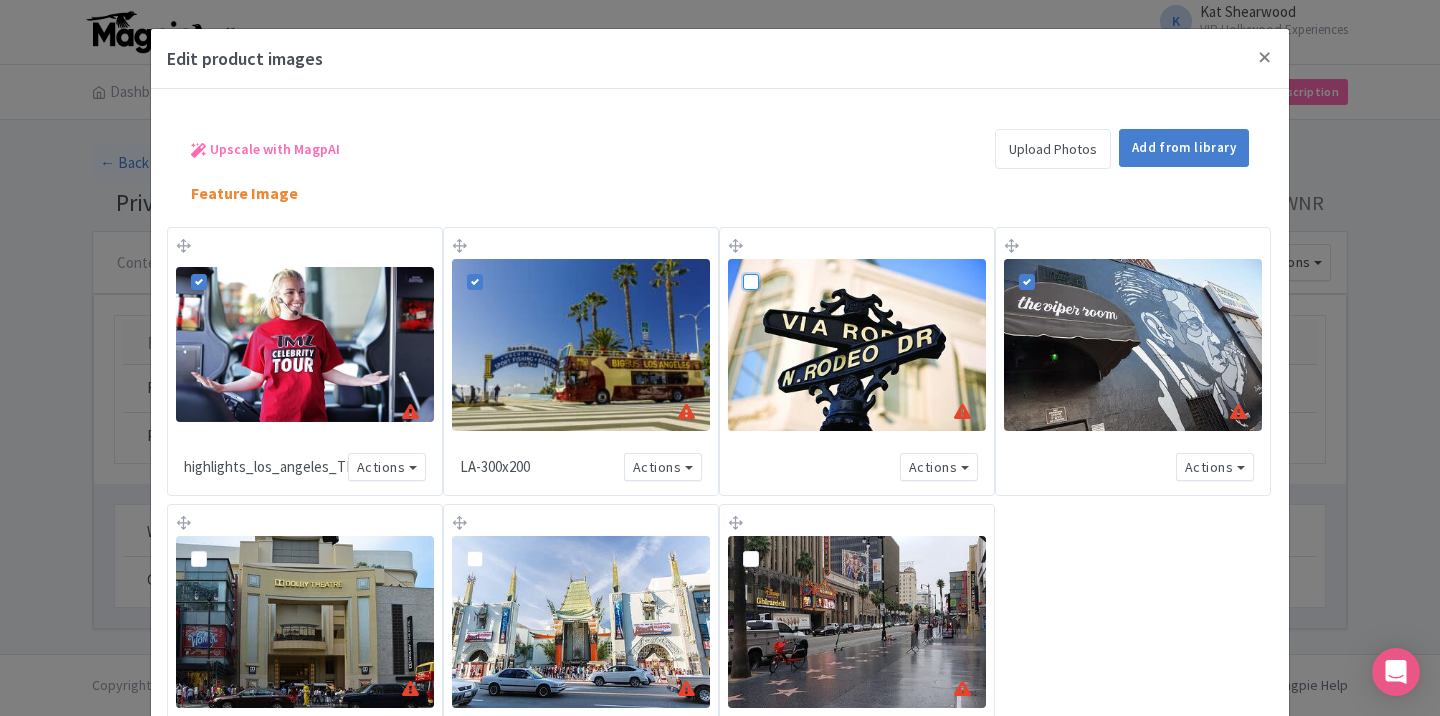click at bounding box center [773, 264] 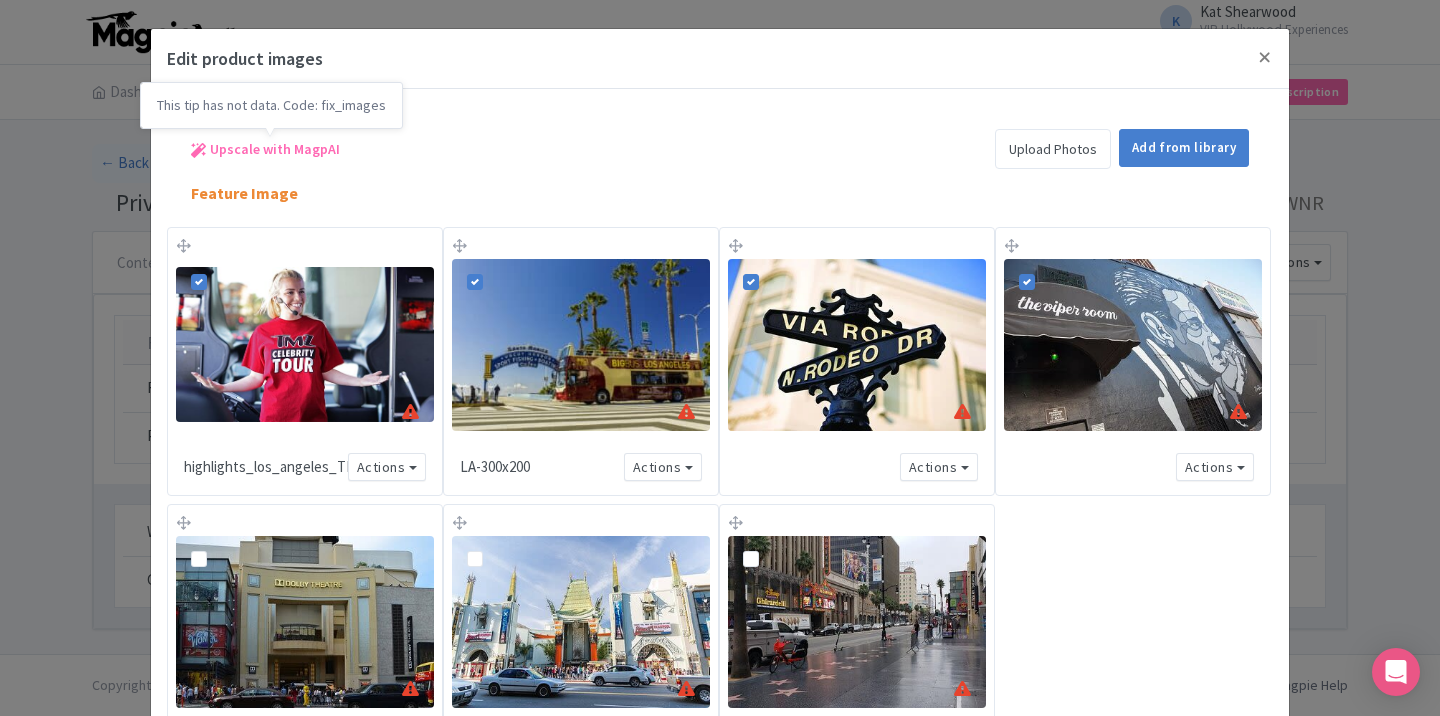 click on "Upscale with MagpAI" at bounding box center [275, 149] 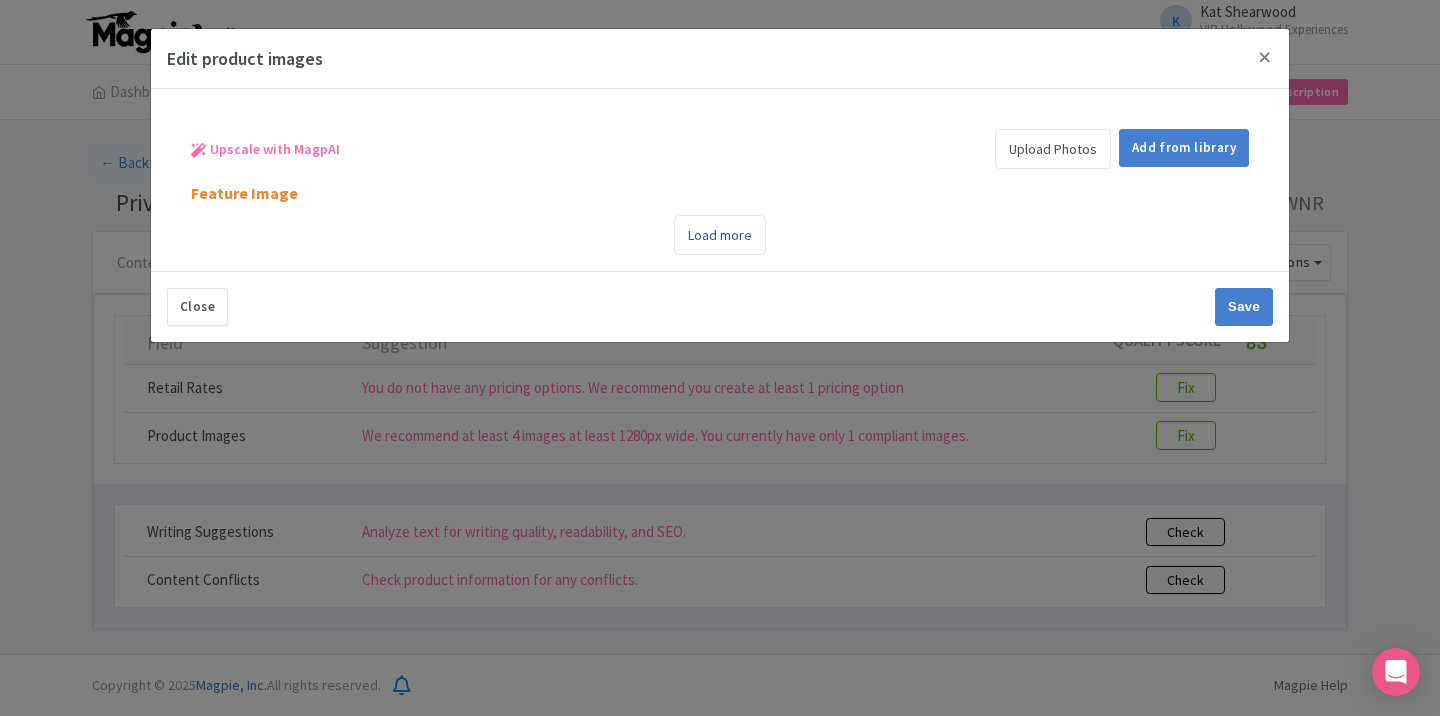 click on "Load more" at bounding box center [720, 235] 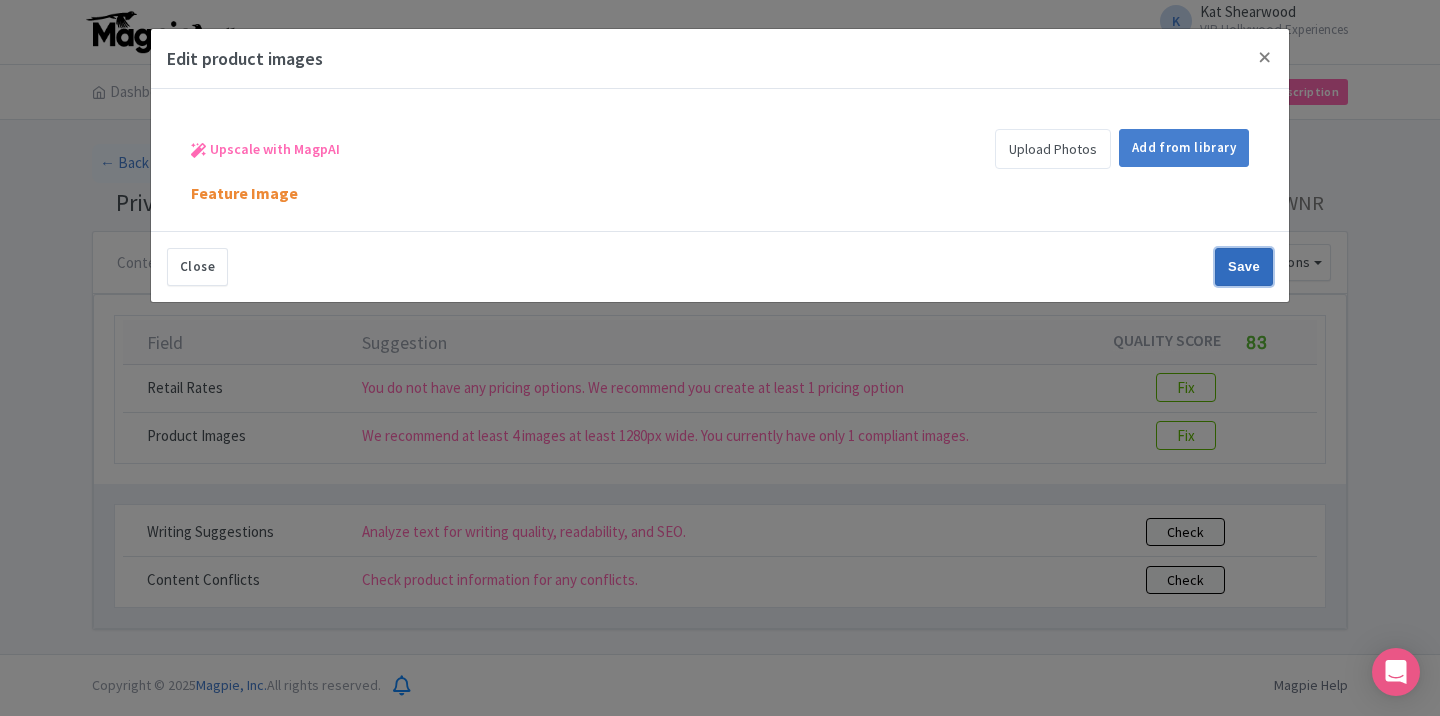 click on "Save" at bounding box center [1244, 267] 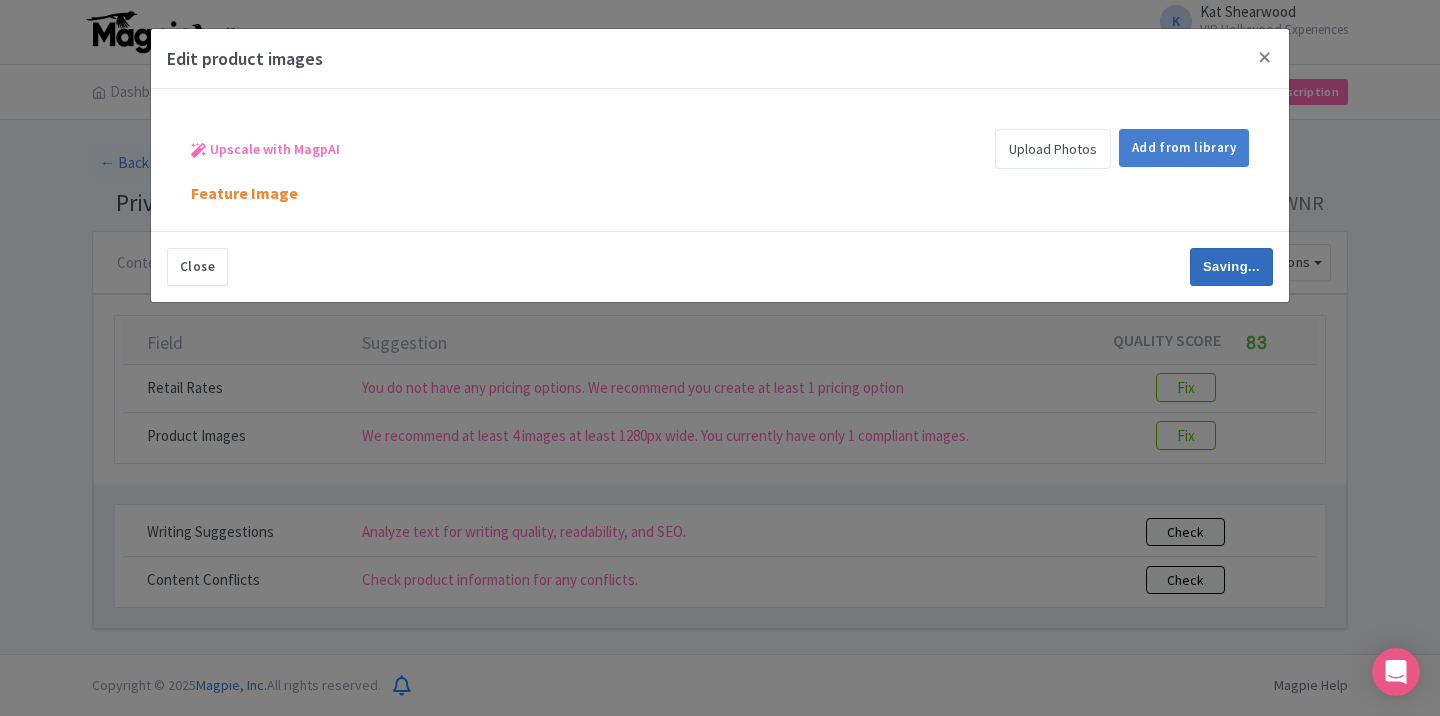 type on "Save" 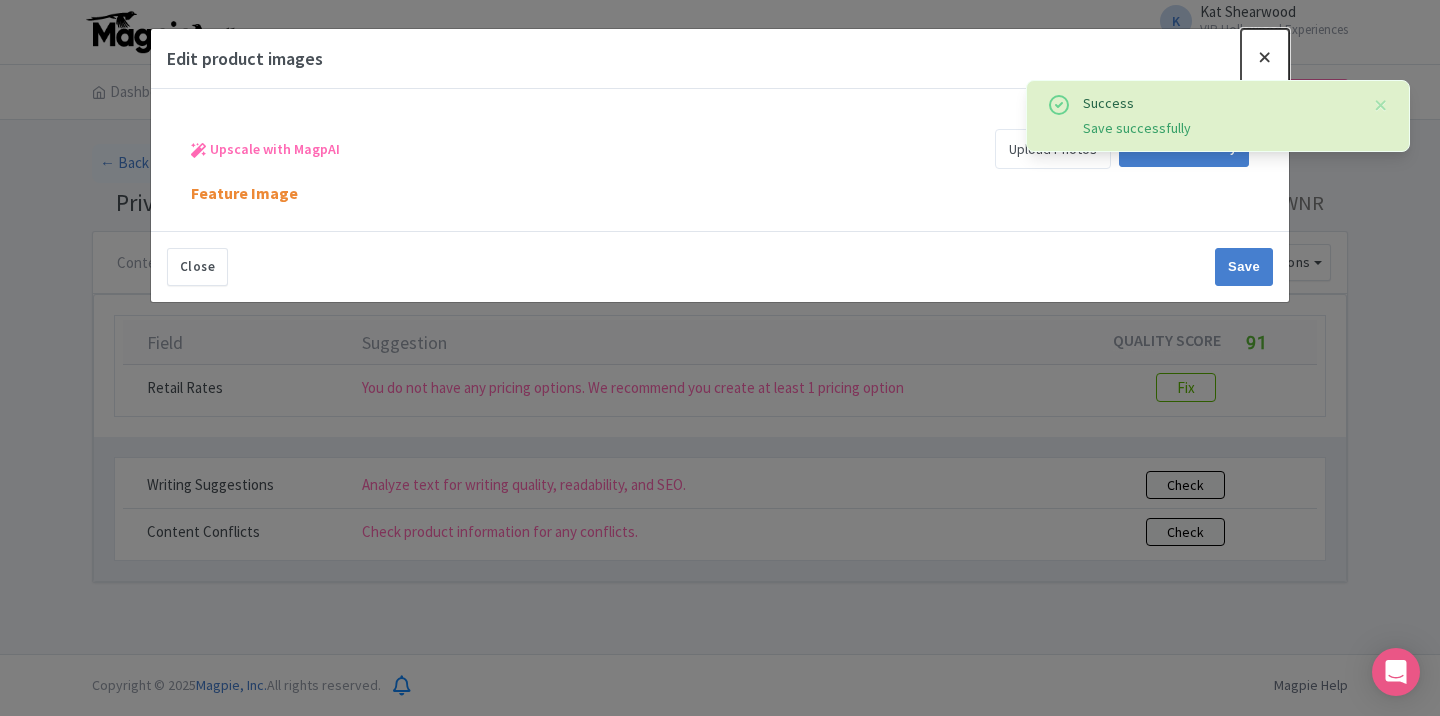 click at bounding box center (1265, 57) 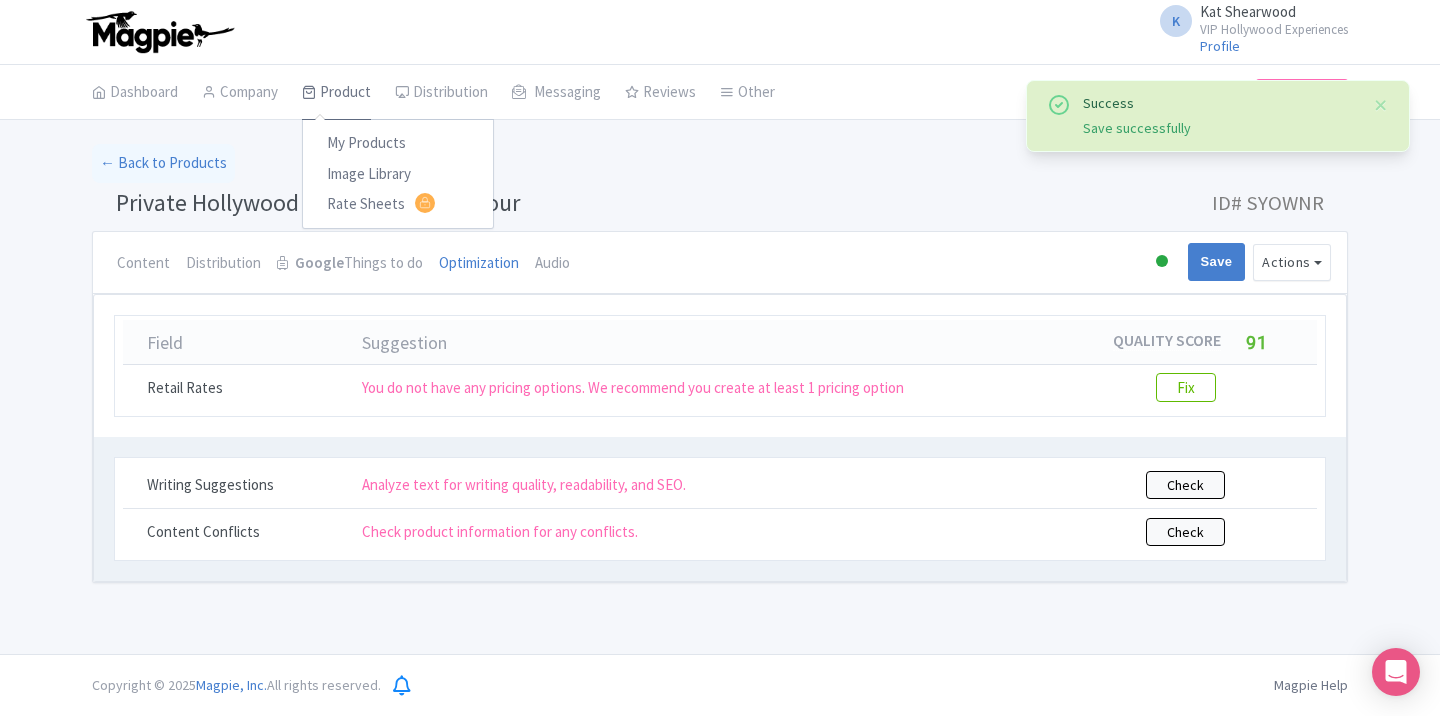 click on "Product" at bounding box center (336, 93) 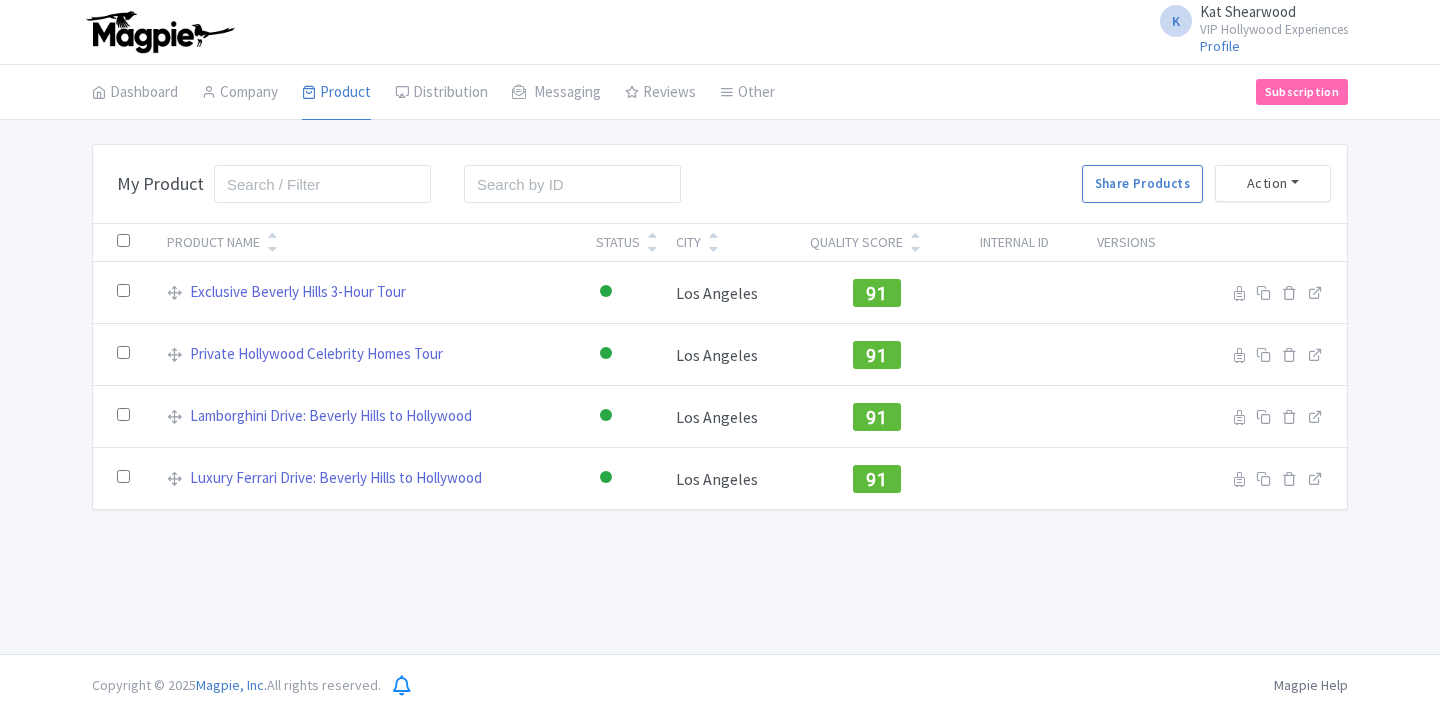 scroll, scrollTop: 0, scrollLeft: 0, axis: both 